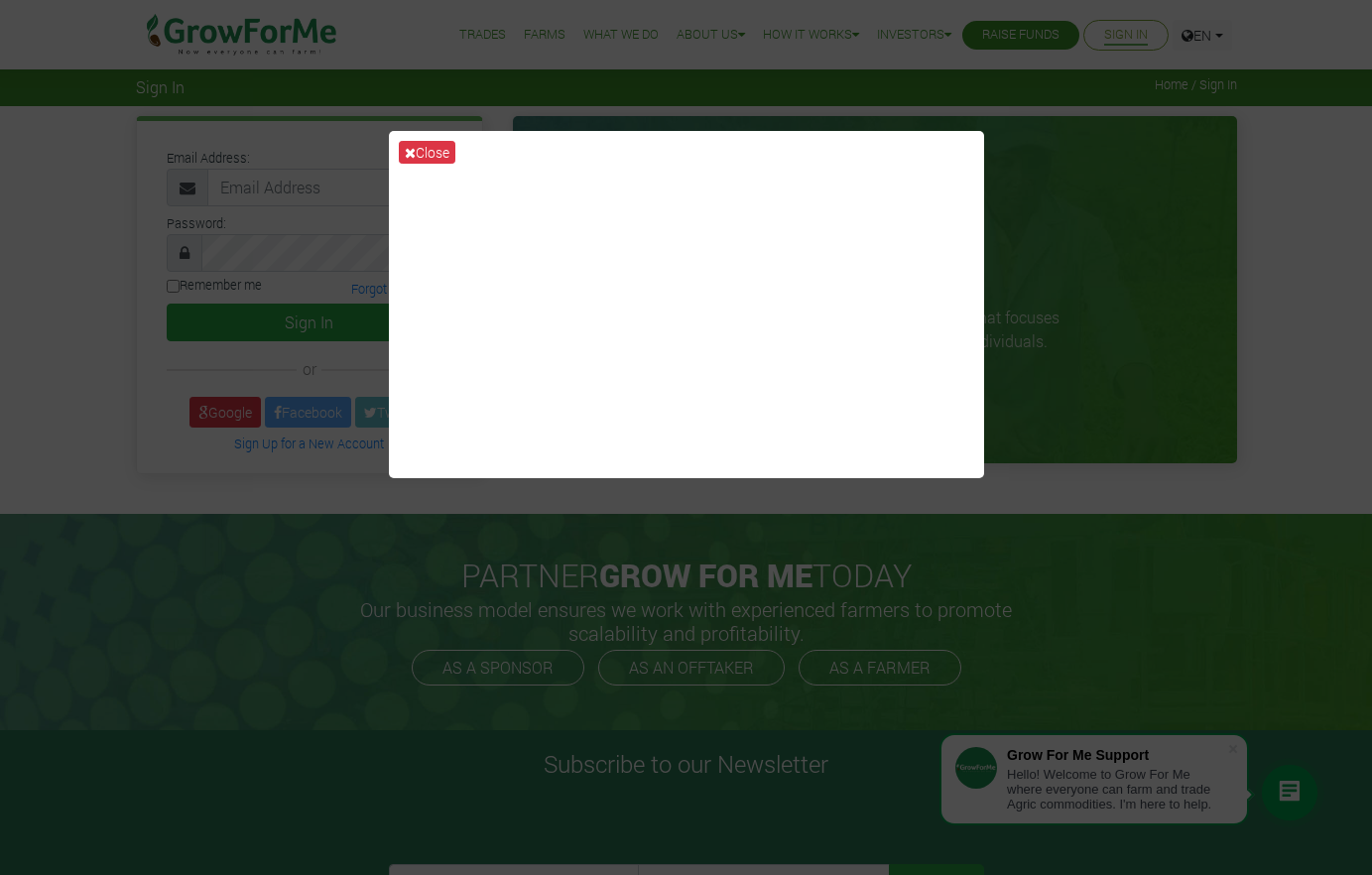 scroll, scrollTop: 0, scrollLeft: 0, axis: both 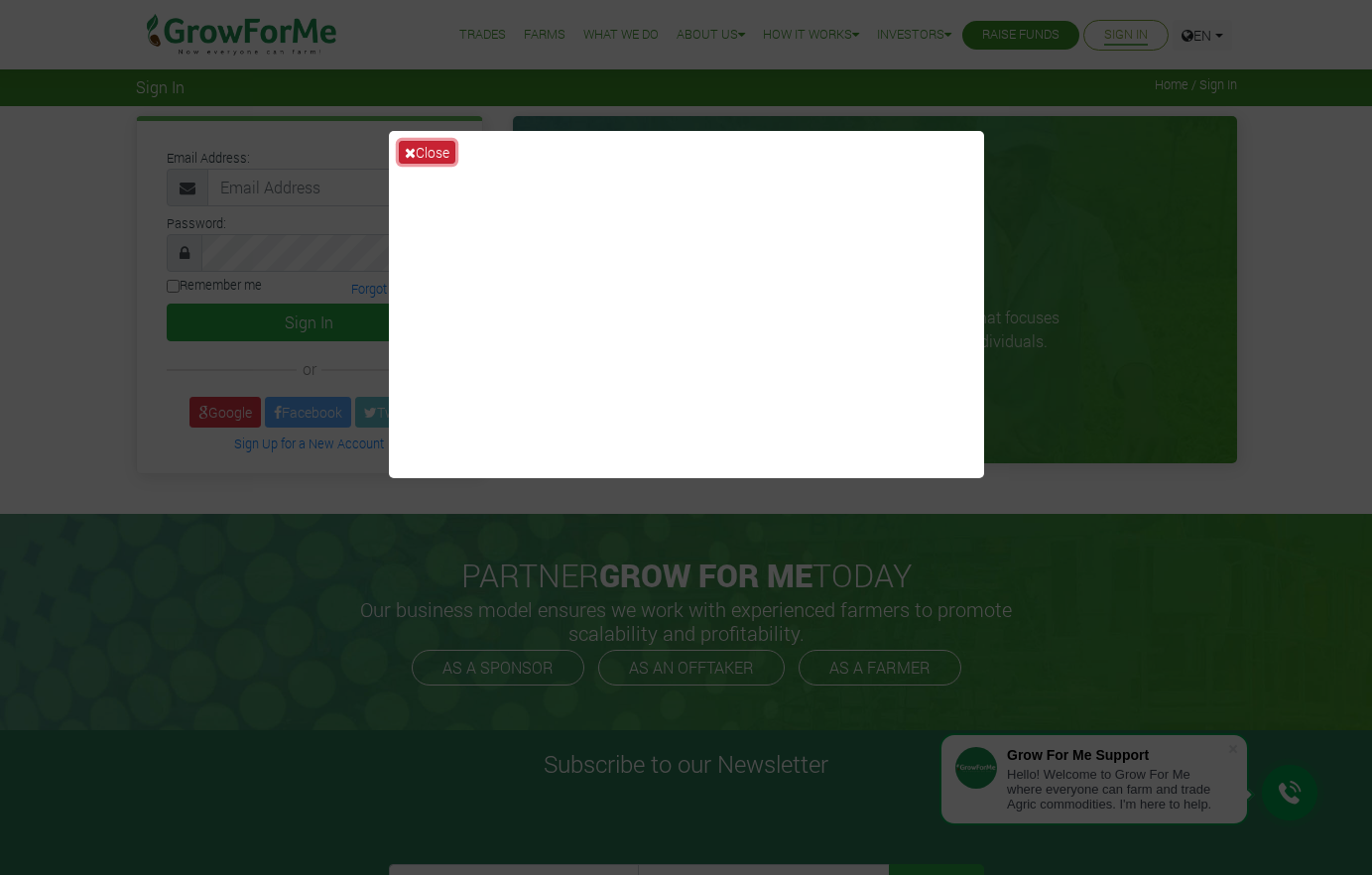 click on "Close" at bounding box center (427, 152) 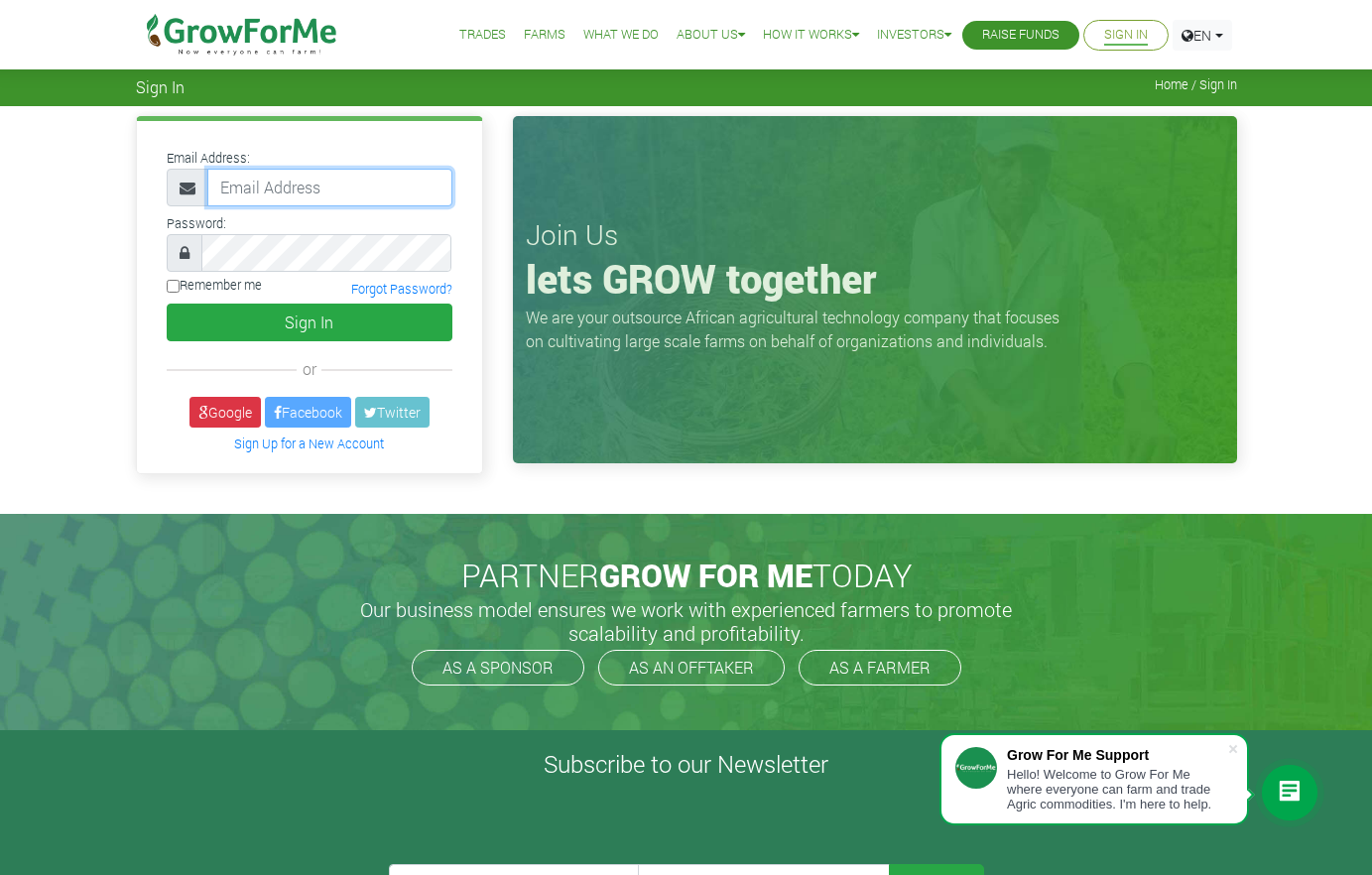 click at bounding box center [329, 188] 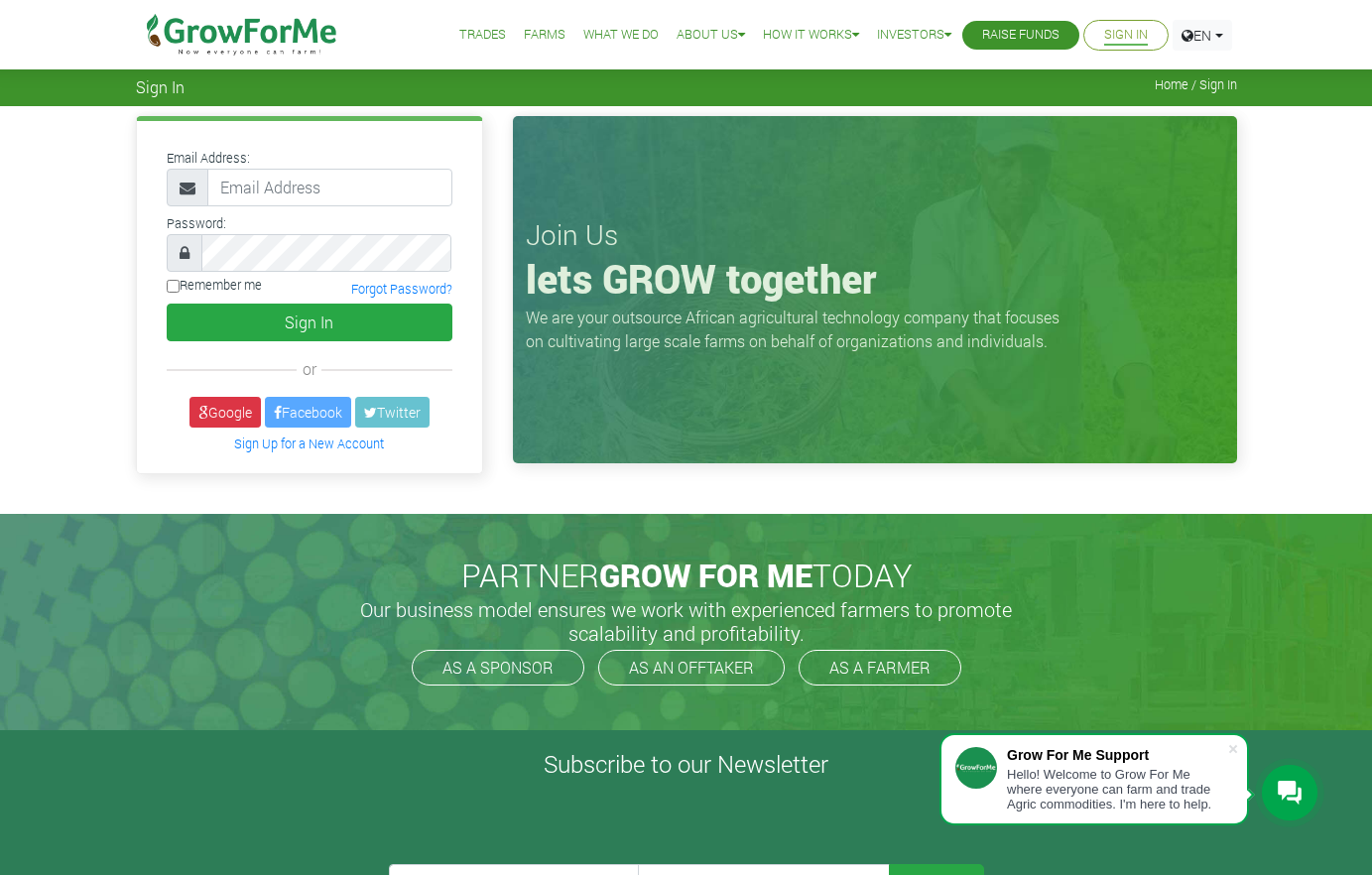 click on "Sign In" at bounding box center [1126, 35] 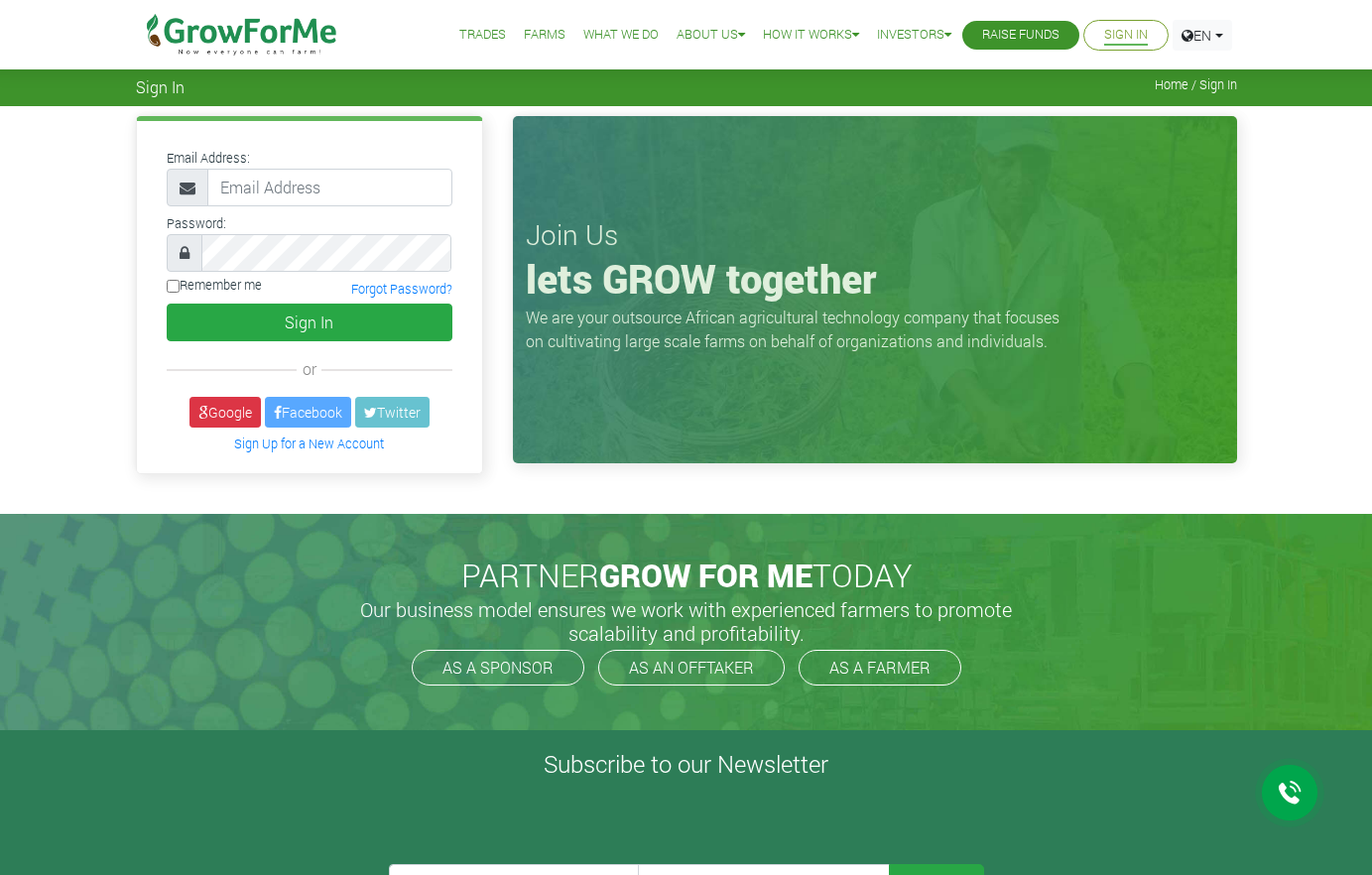 scroll, scrollTop: 0, scrollLeft: 0, axis: both 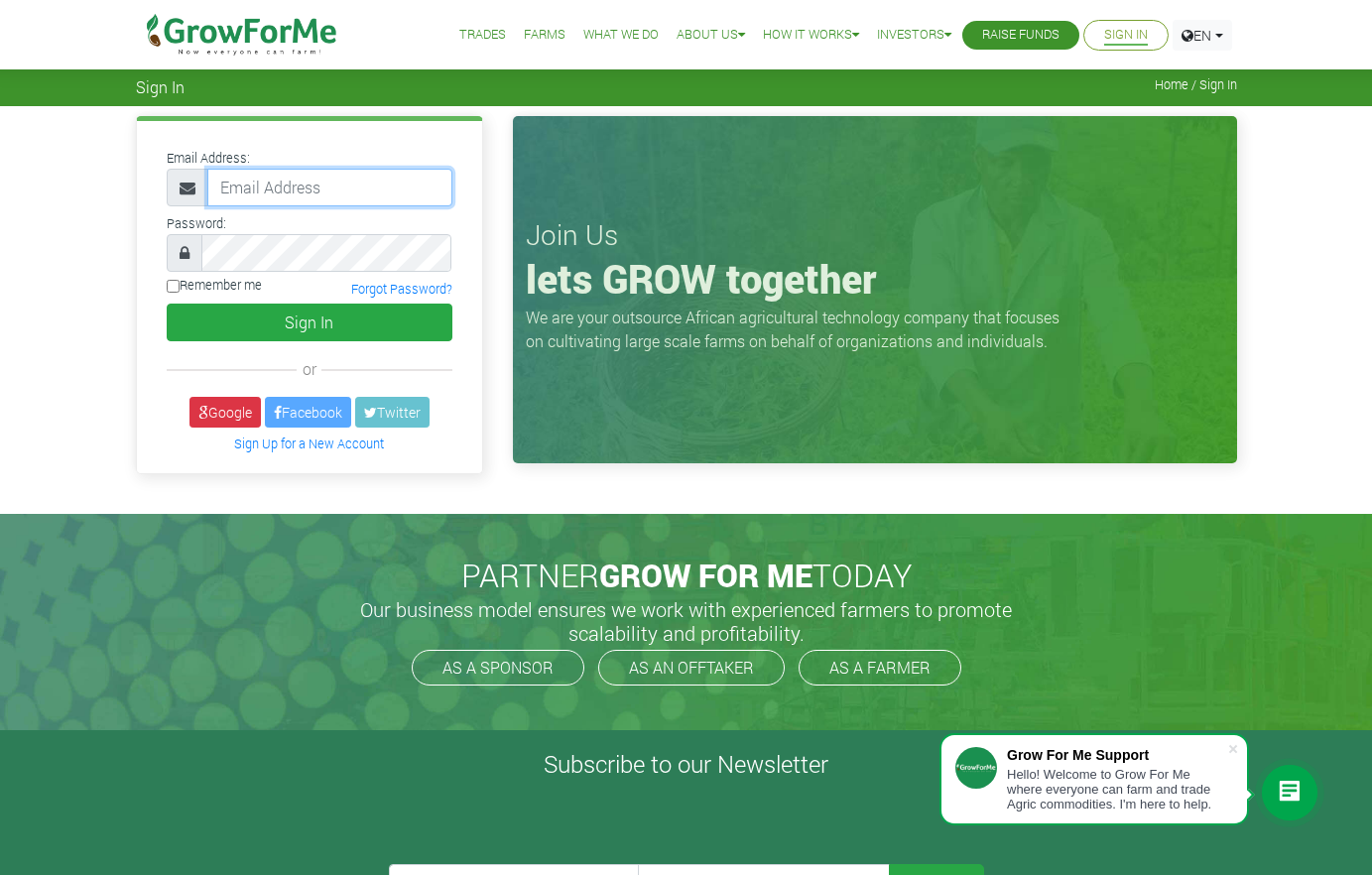 click at bounding box center [329, 188] 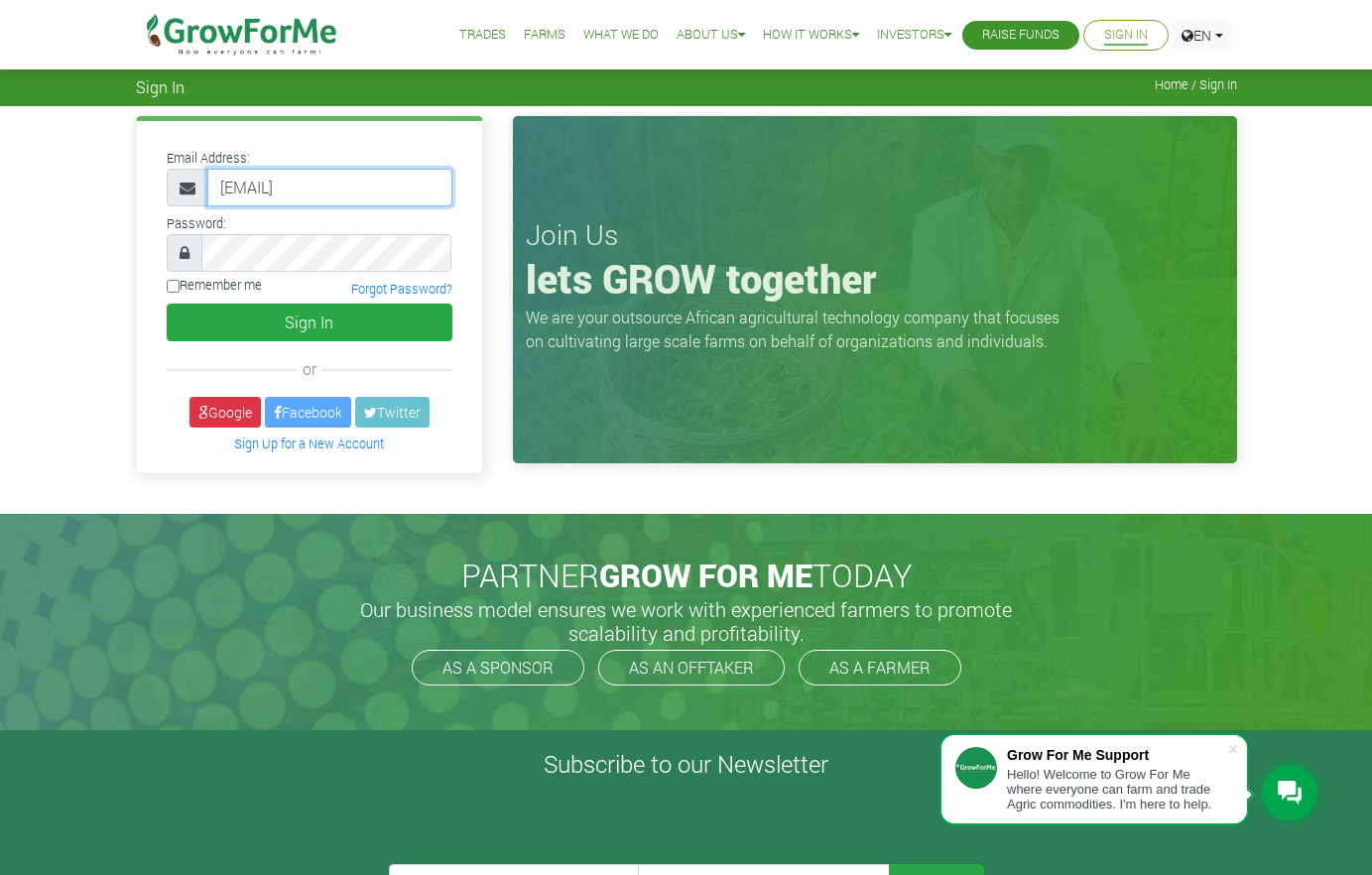 scroll, scrollTop: 0, scrollLeft: 13, axis: horizontal 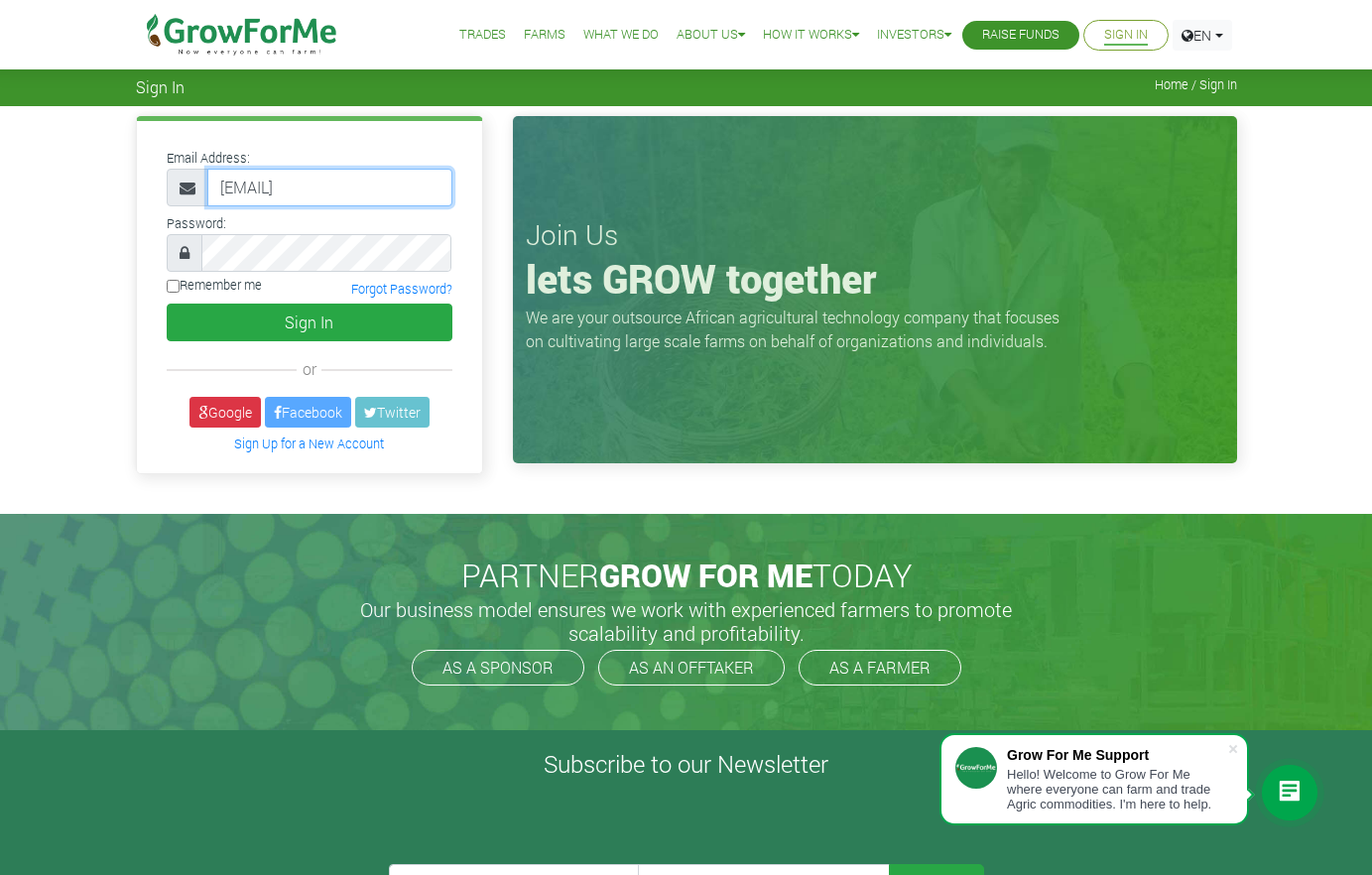type on "233247631061@growforme.com" 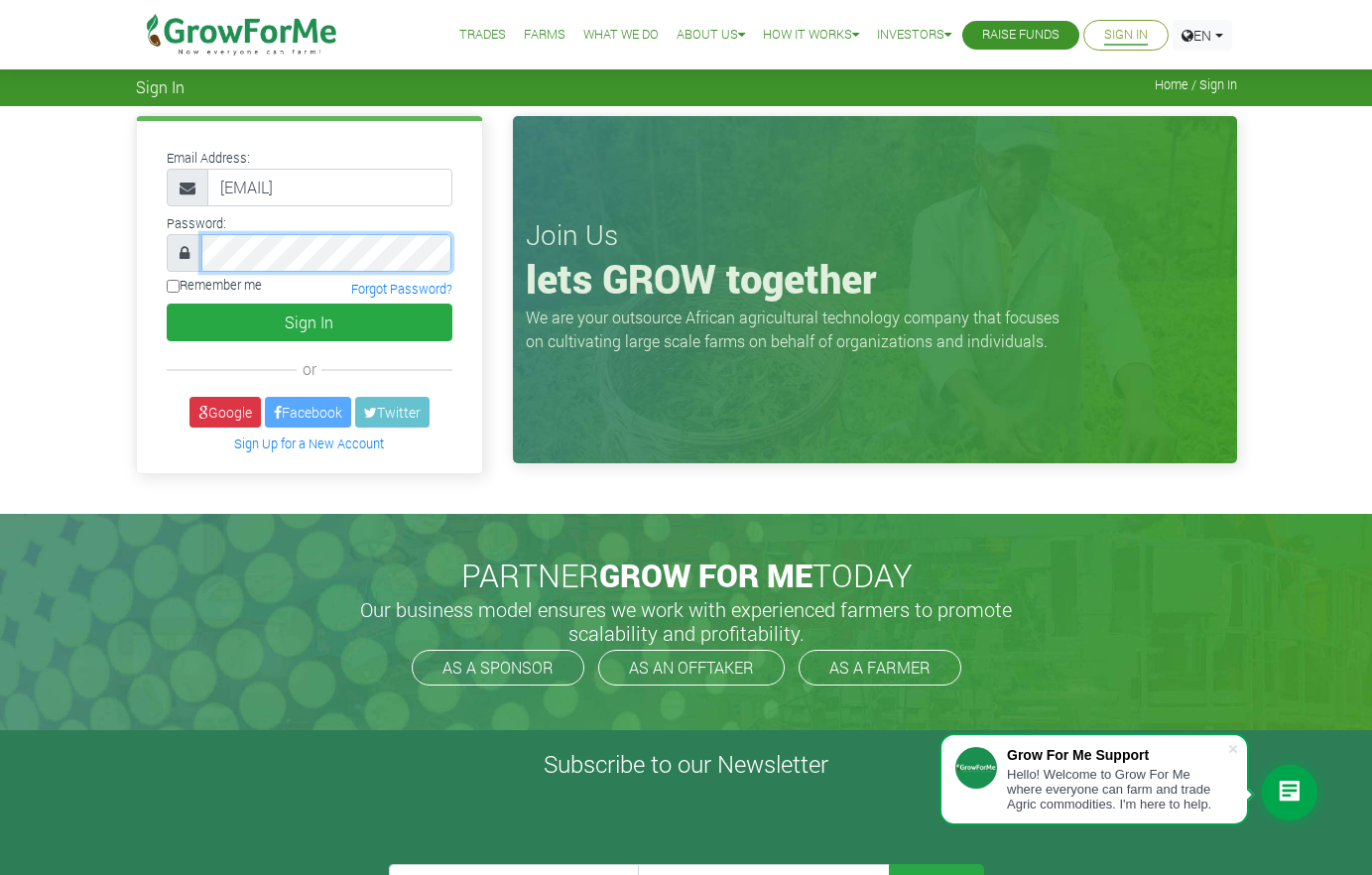 scroll, scrollTop: 0, scrollLeft: 0, axis: both 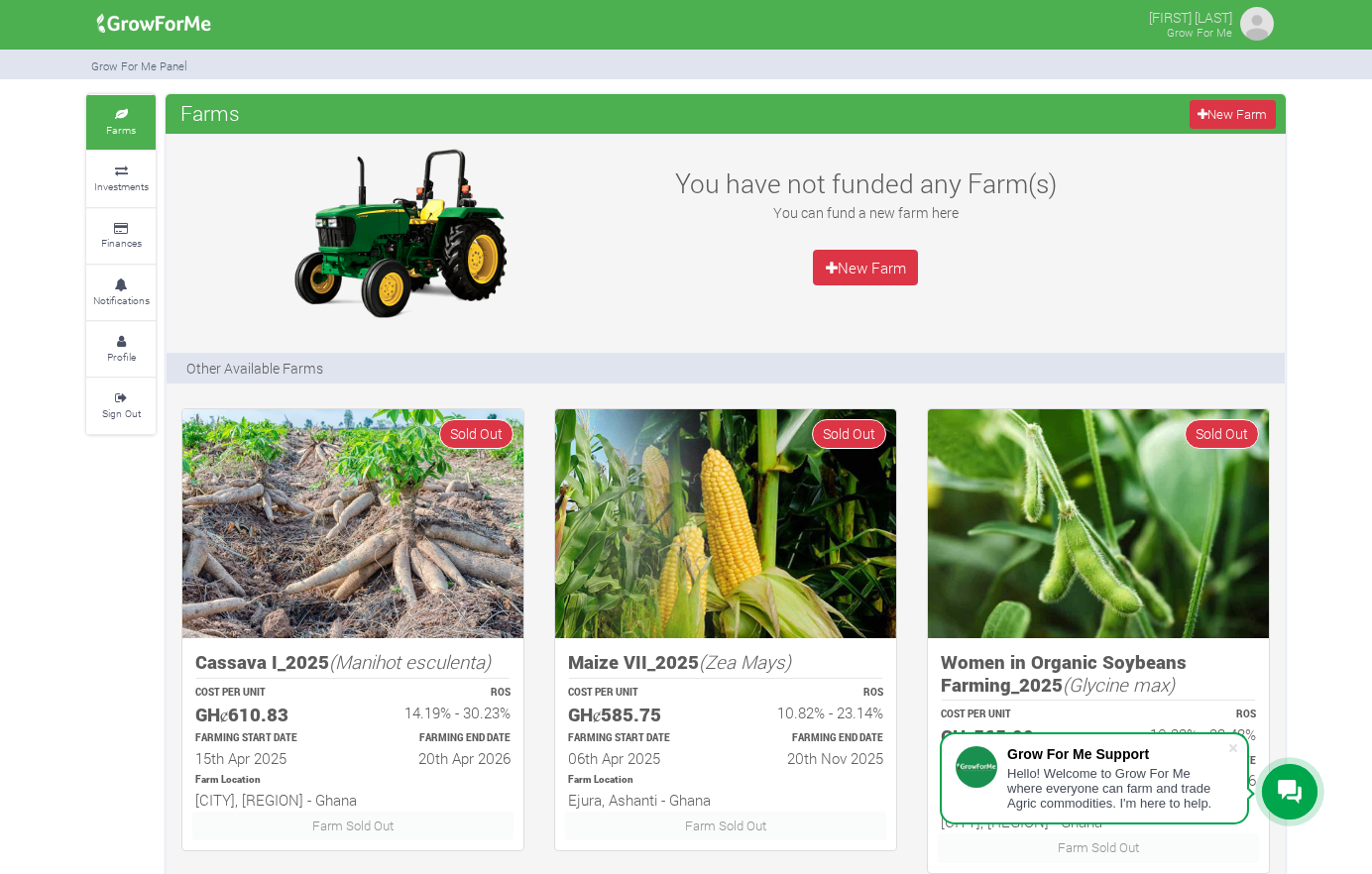 click on "You have not funded any Farm(s)
You can fund a new farm here
New Farm" at bounding box center (865, 233) 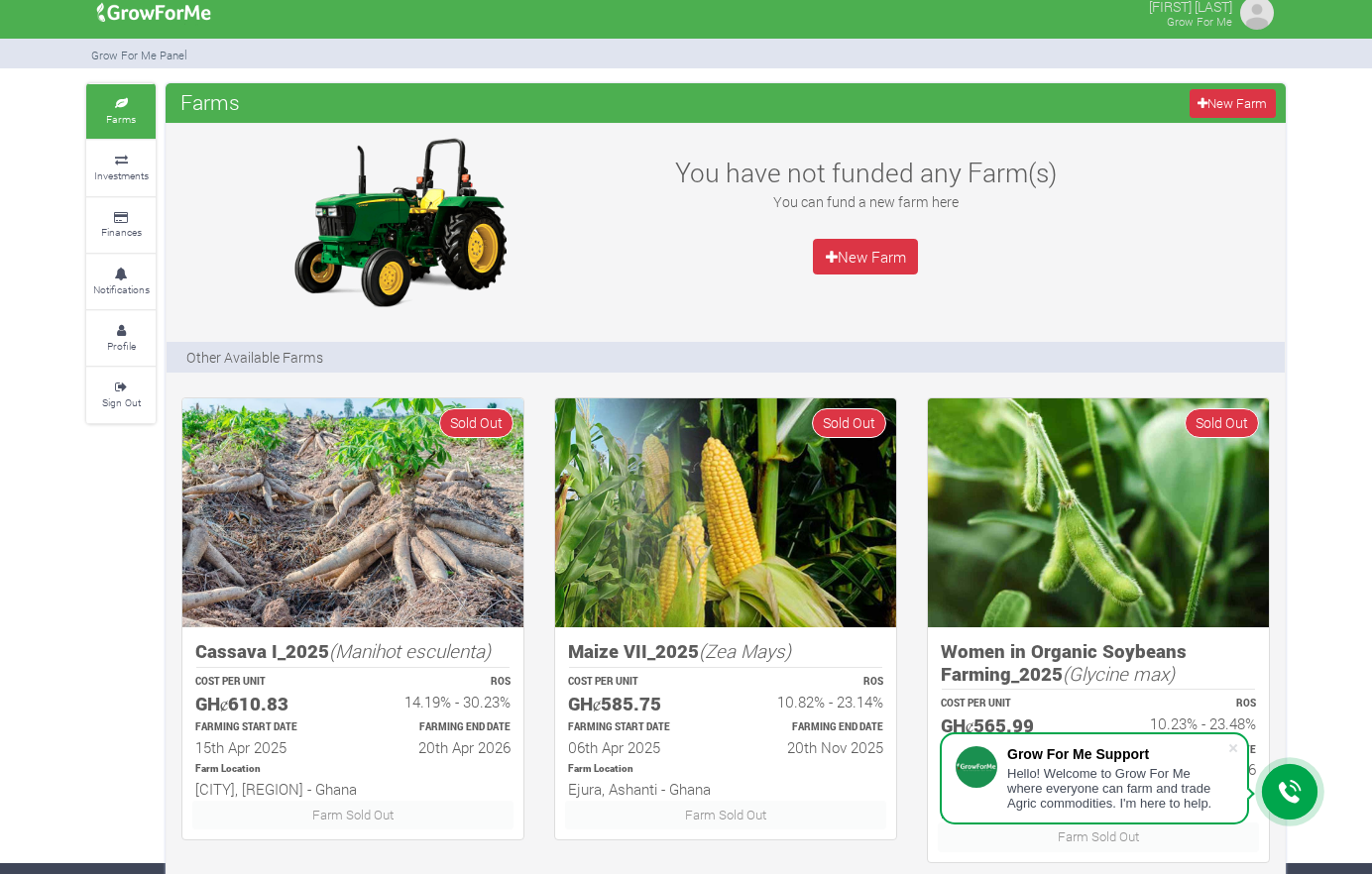 scroll, scrollTop: 0, scrollLeft: 0, axis: both 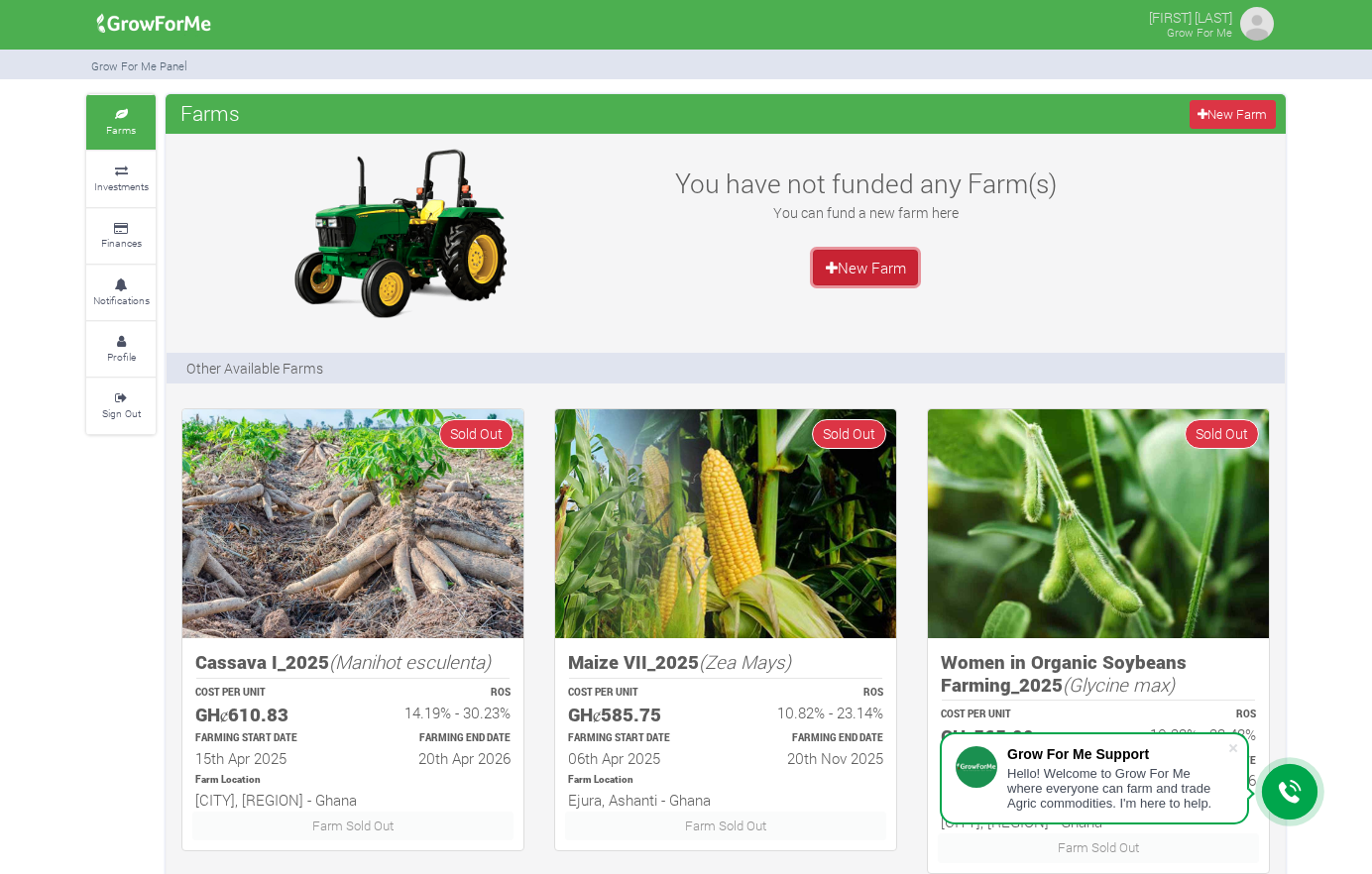 click on "New Farm" at bounding box center (865, 268) 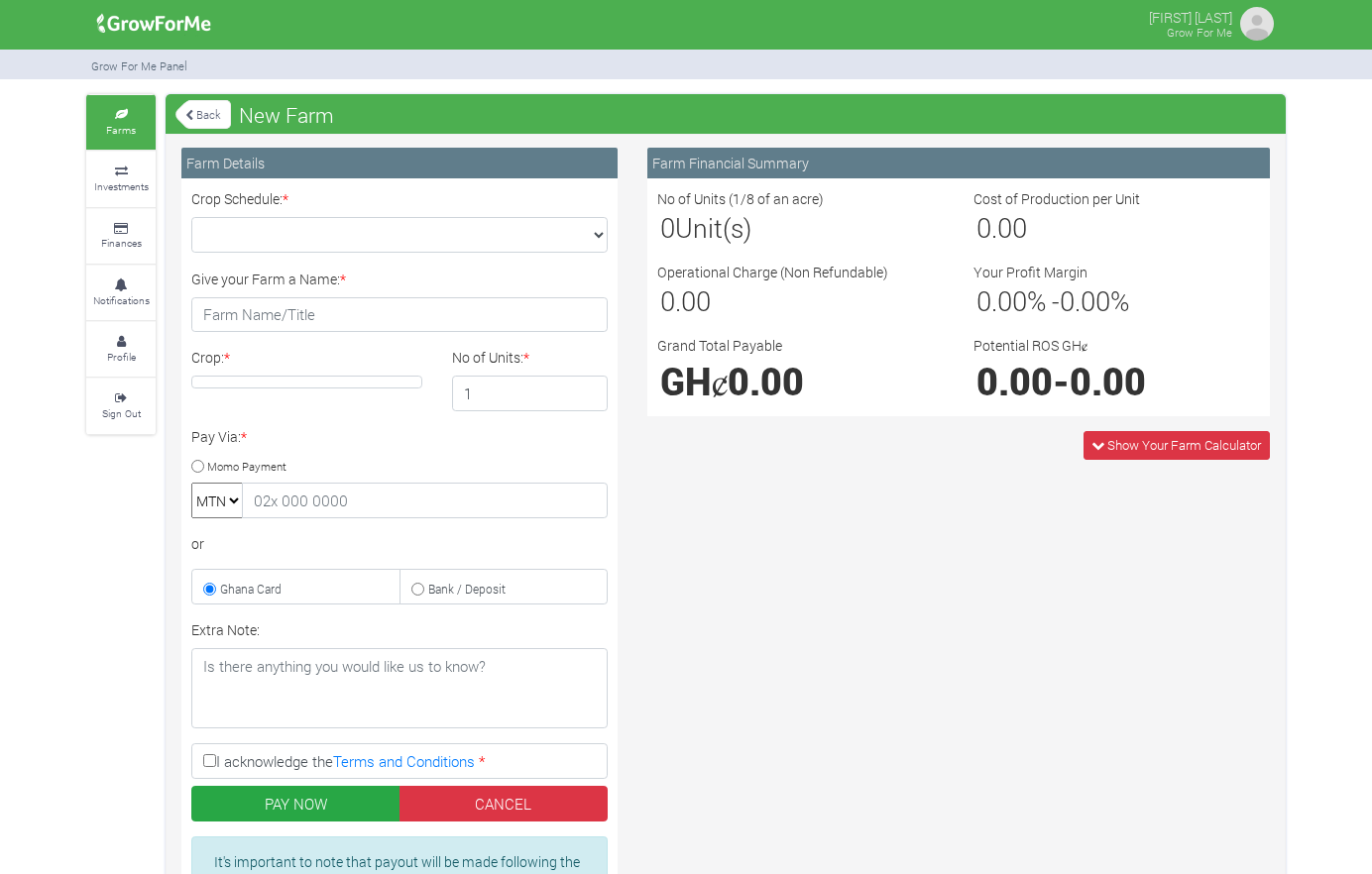 scroll, scrollTop: 0, scrollLeft: 0, axis: both 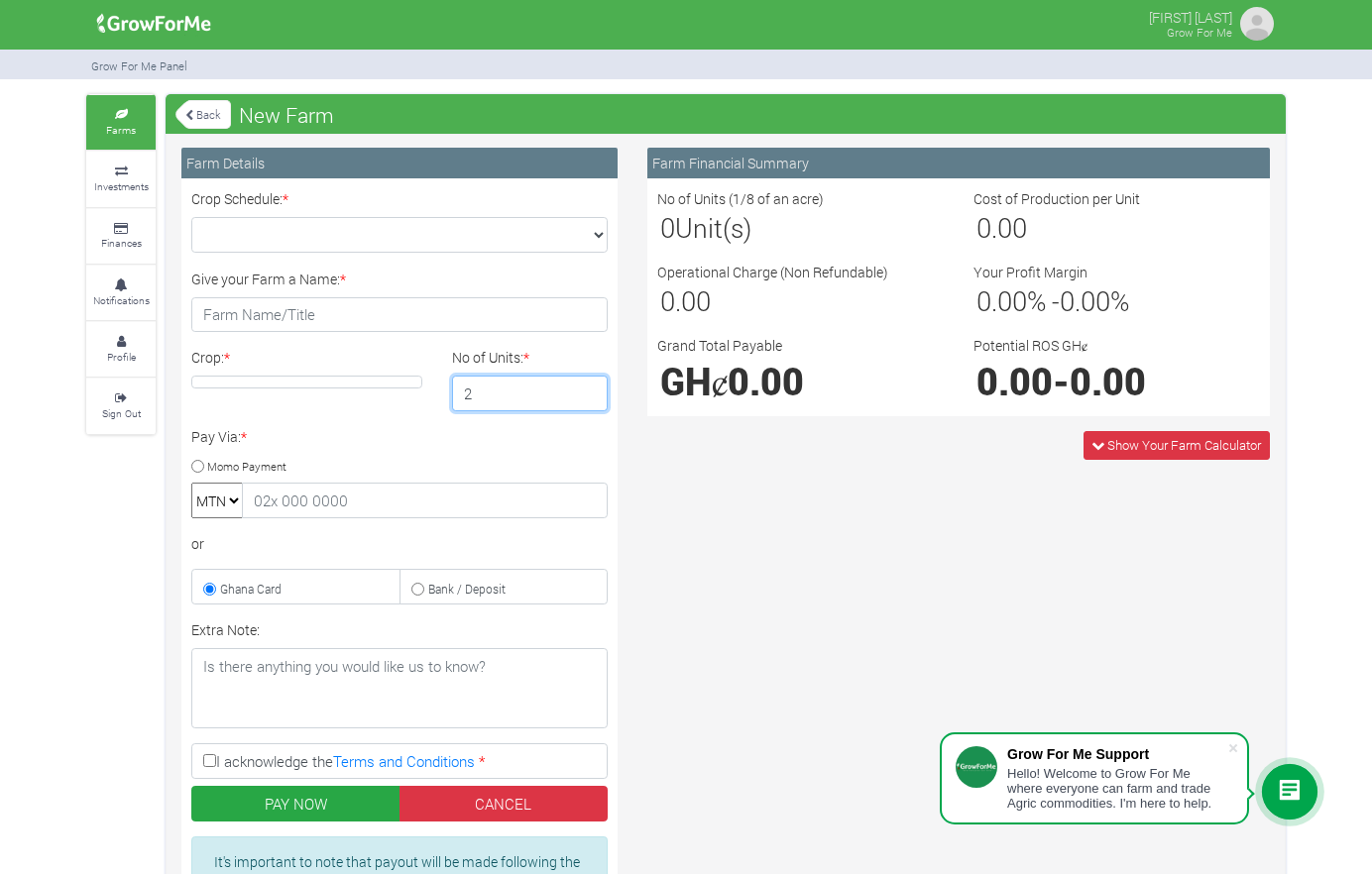 click on "2" at bounding box center (530, 393) 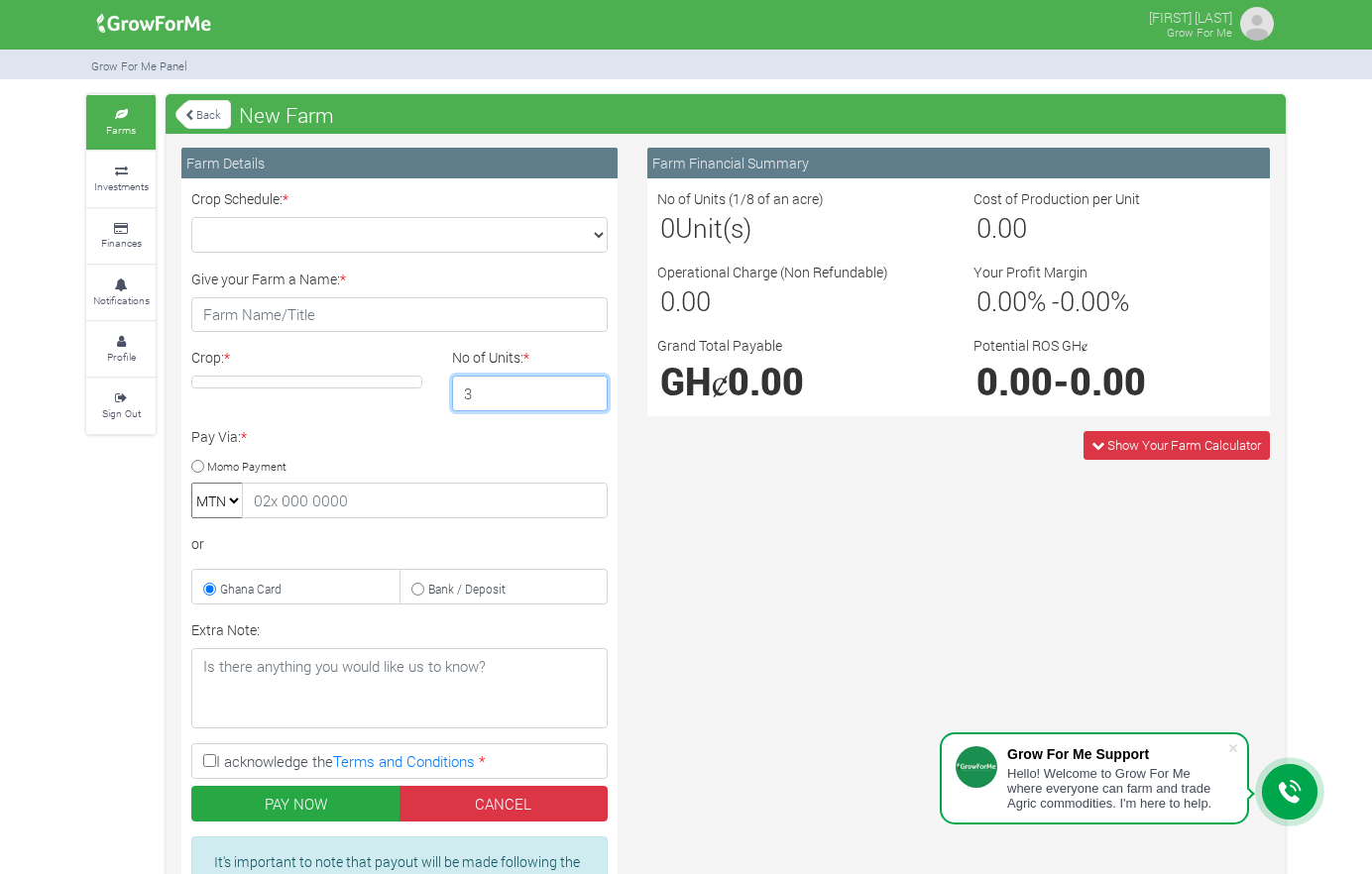 click on "3" at bounding box center (530, 393) 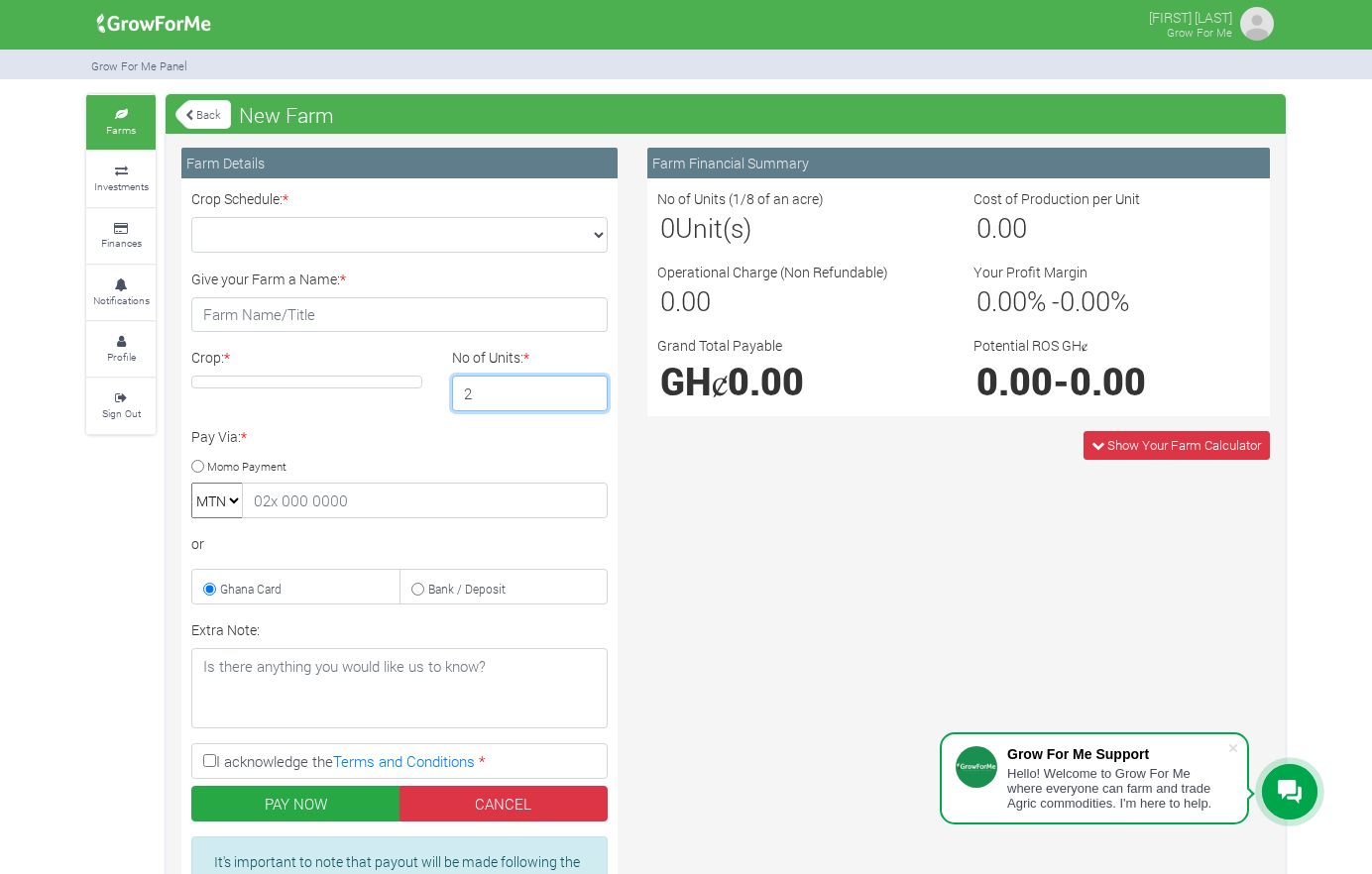 click on "2" at bounding box center [530, 393] 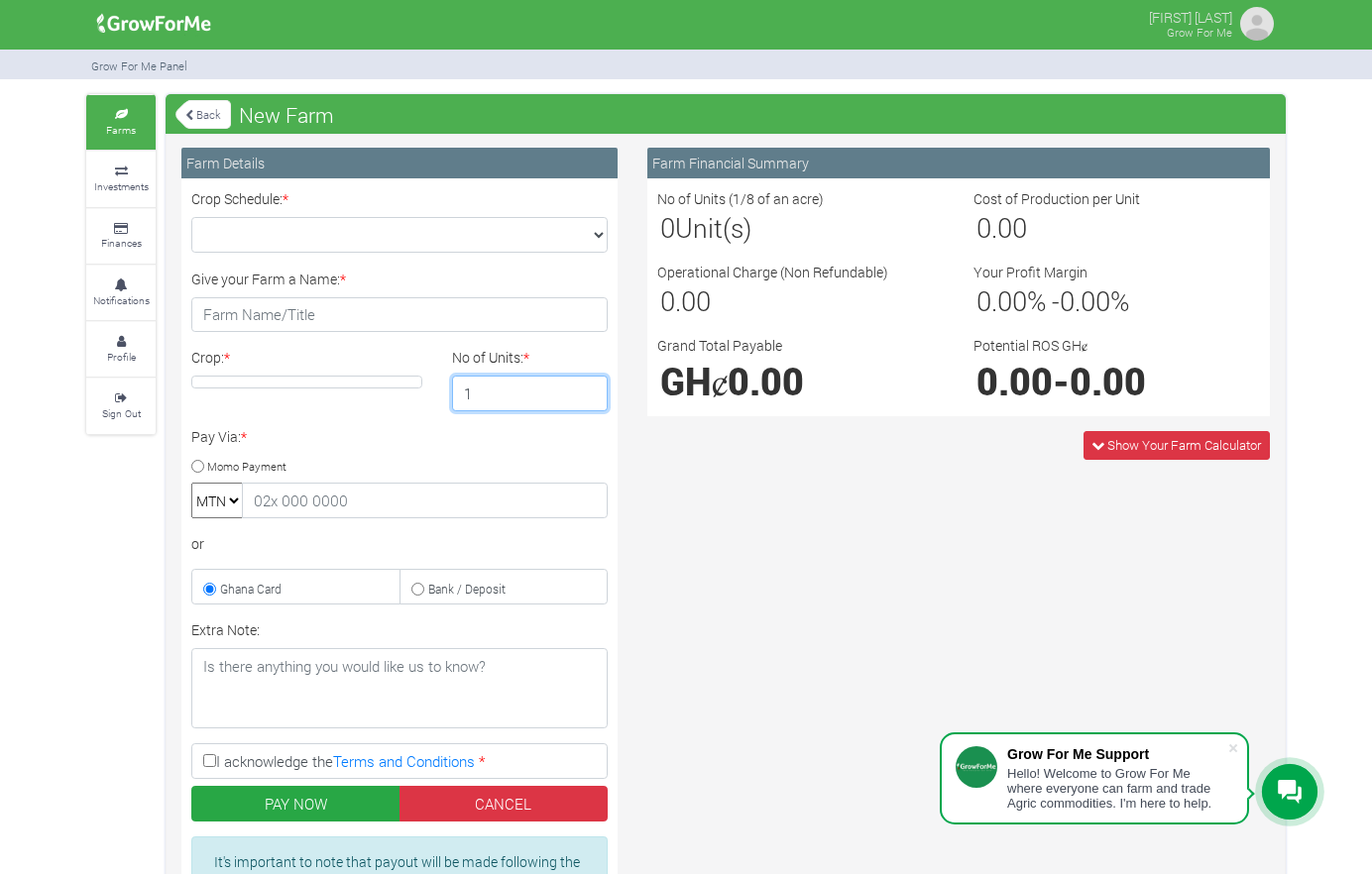 type on "1" 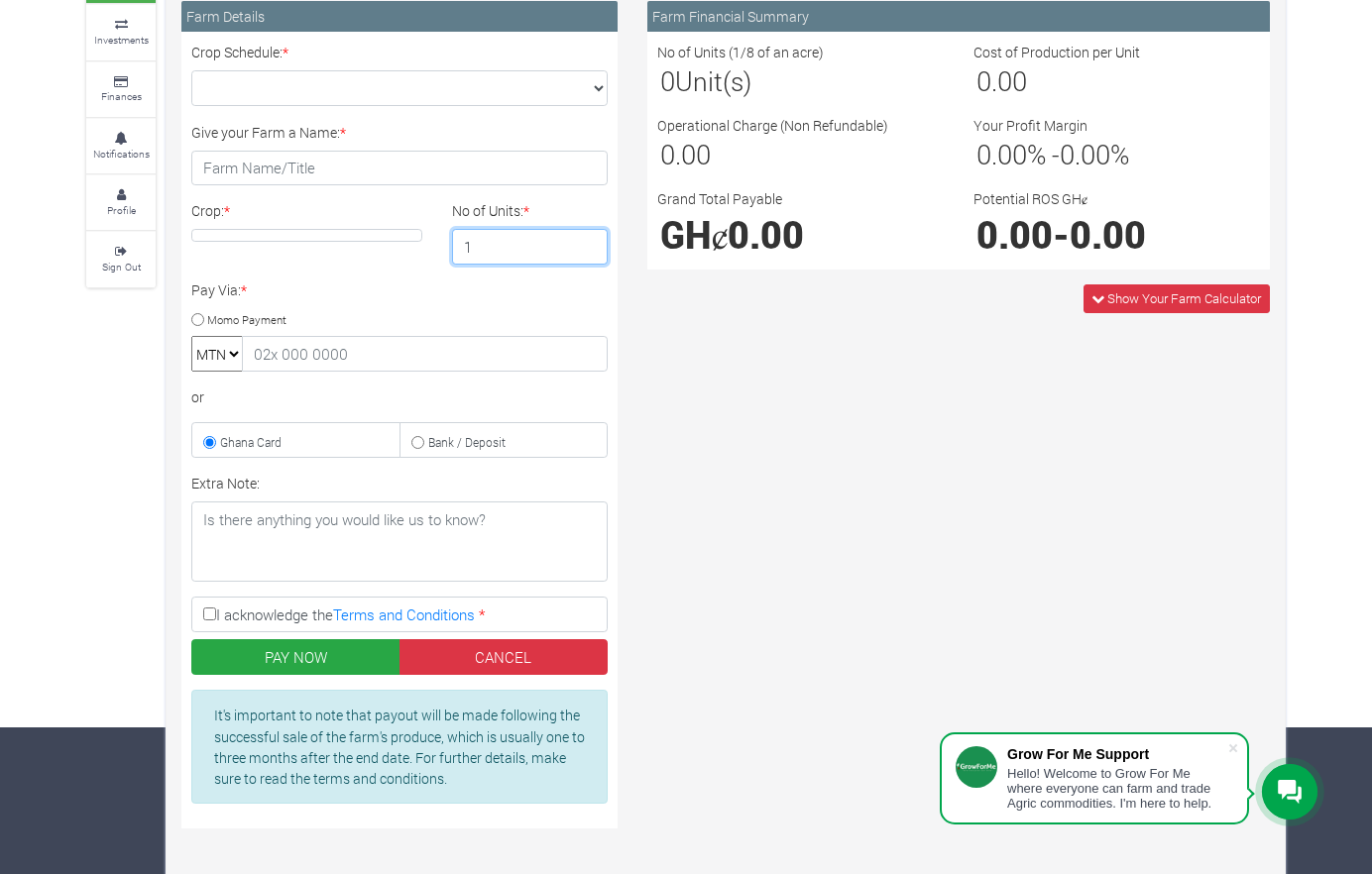 scroll, scrollTop: 170, scrollLeft: 0, axis: vertical 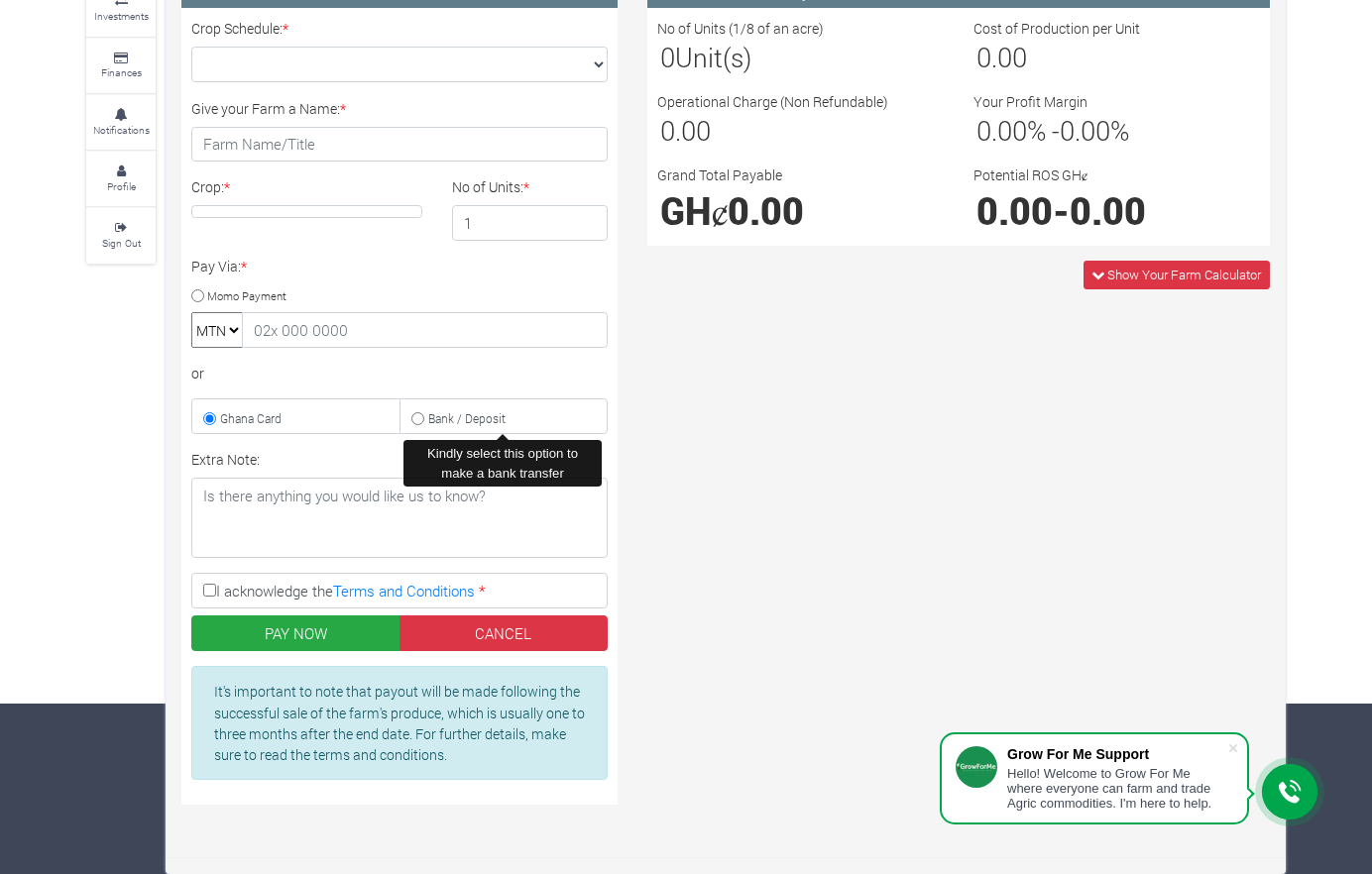 click on "Bank / Deposit" at bounding box center (417, 418) 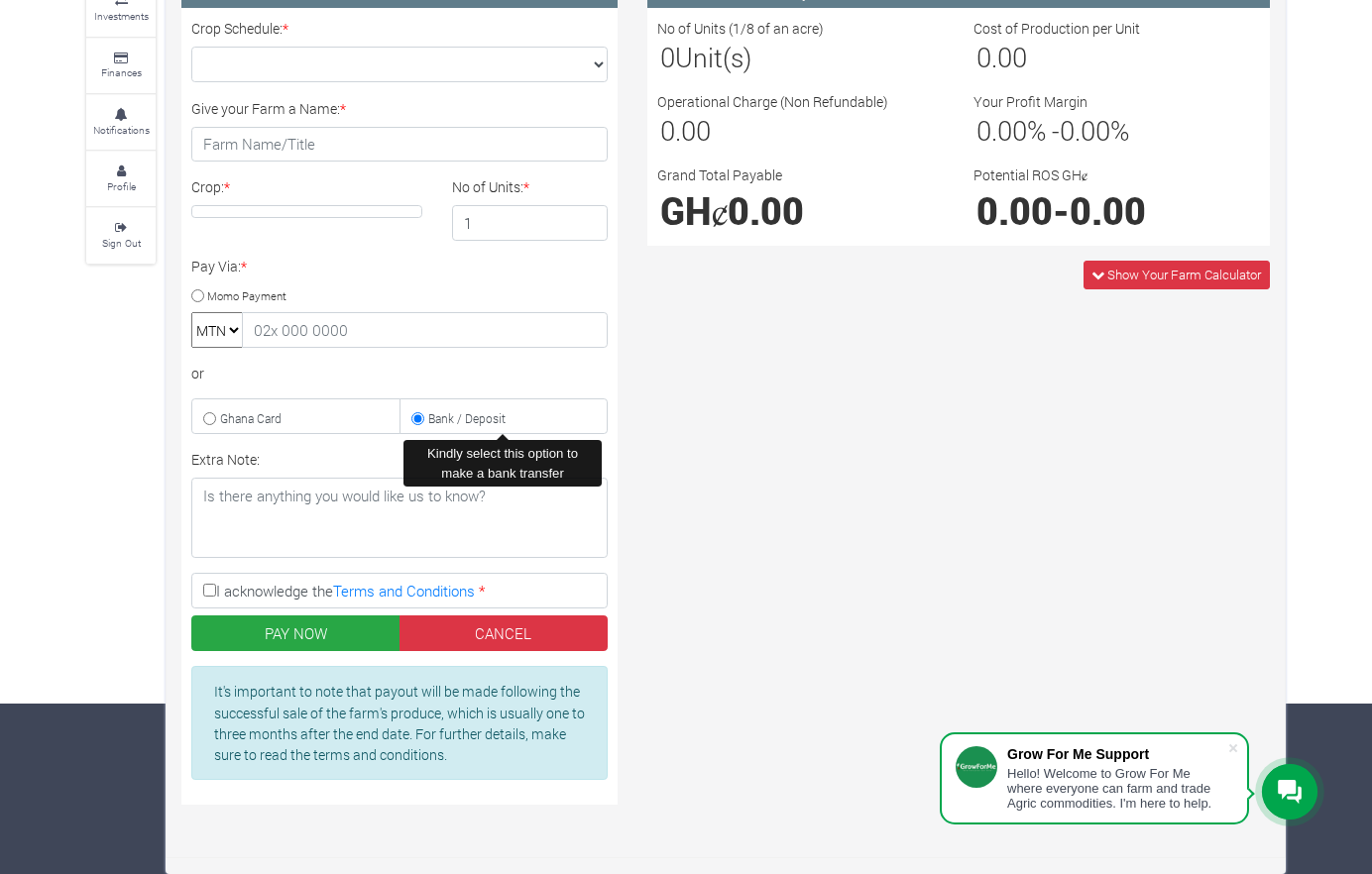 click on "Ghana Card" at bounding box center (209, 418) 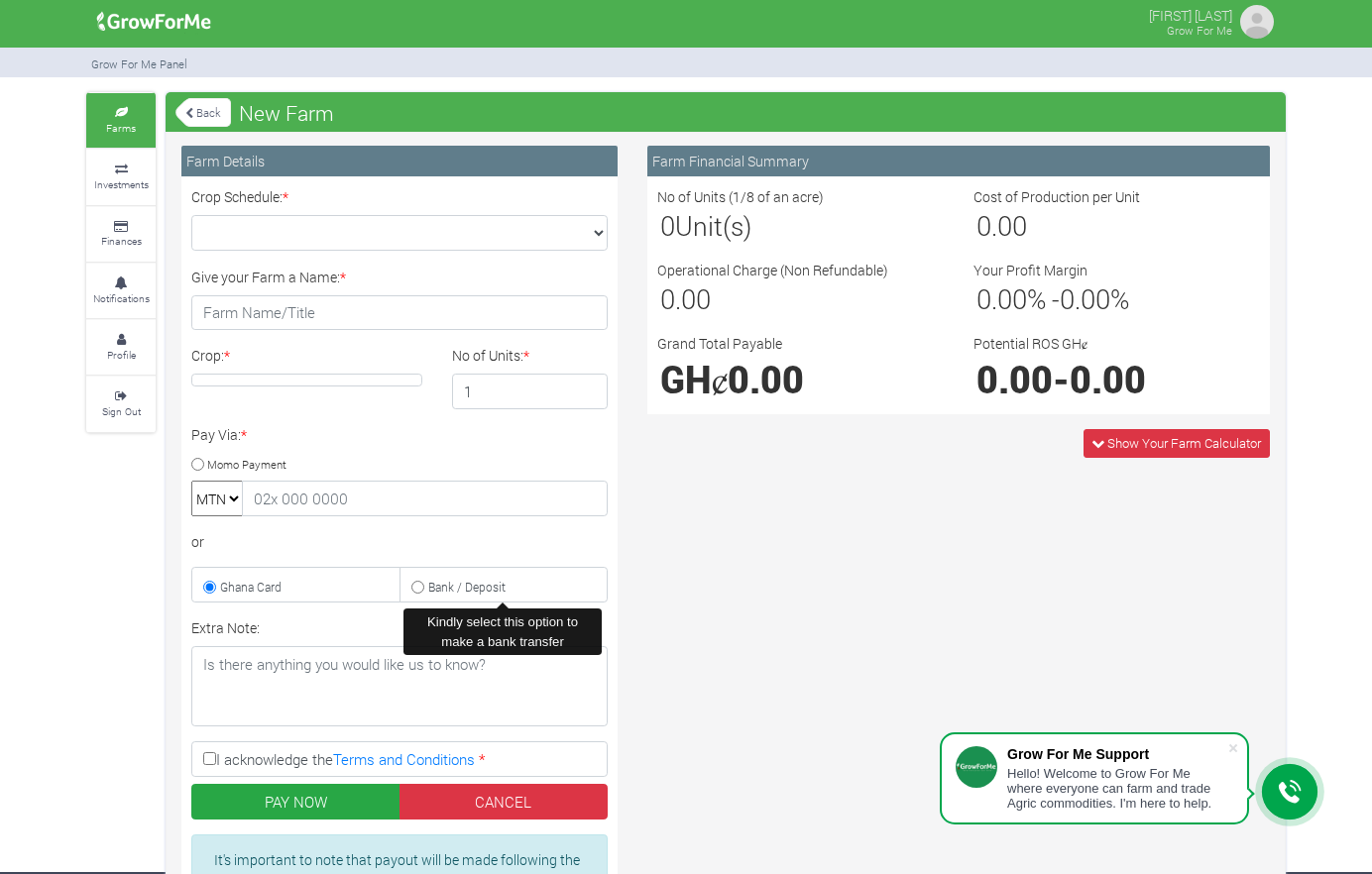 scroll, scrollTop: 0, scrollLeft: 0, axis: both 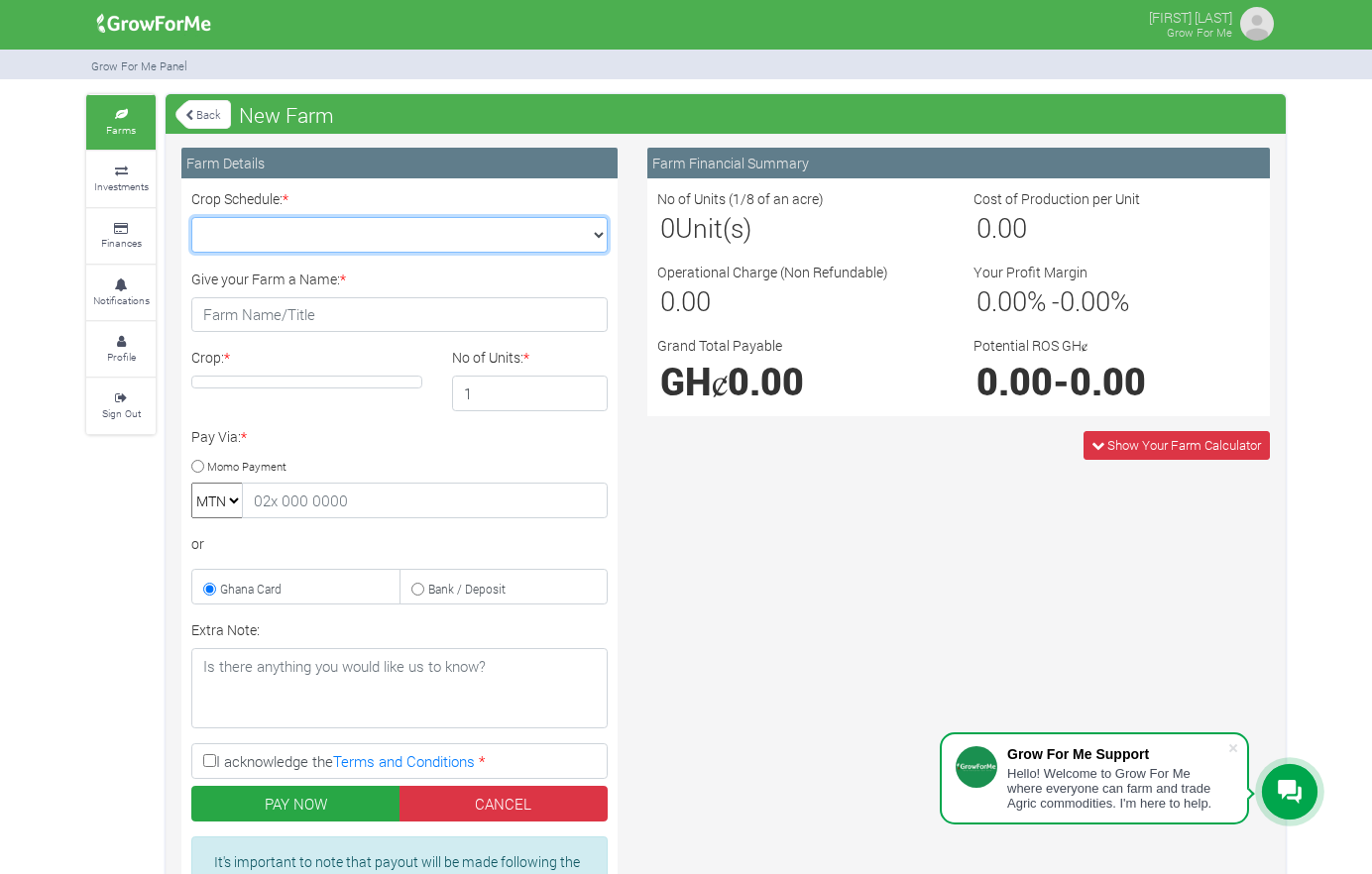 click on "Crop Schedule:  *" at bounding box center [400, 235] 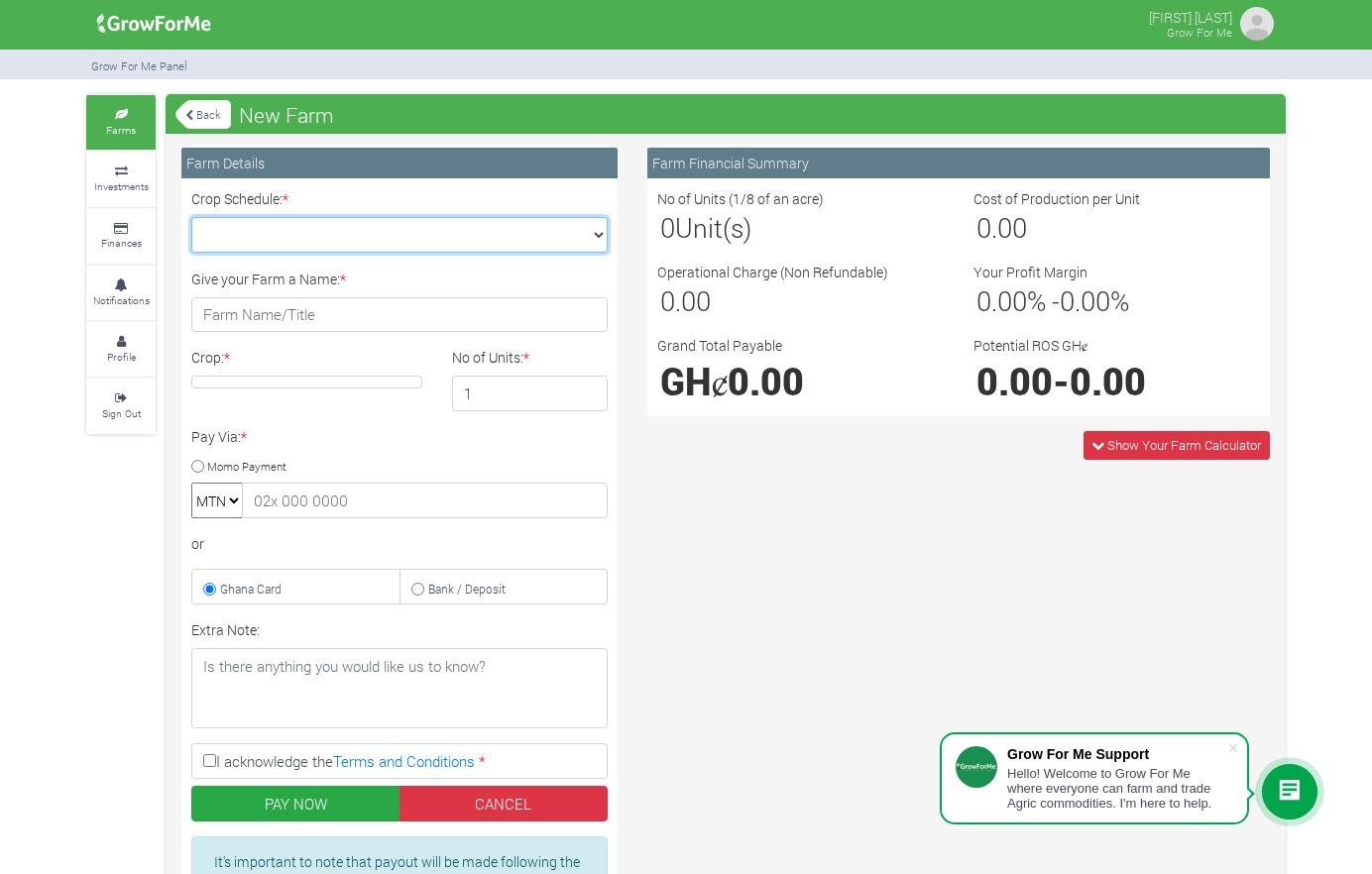 click on "Crop Schedule:  *" at bounding box center [400, 235] 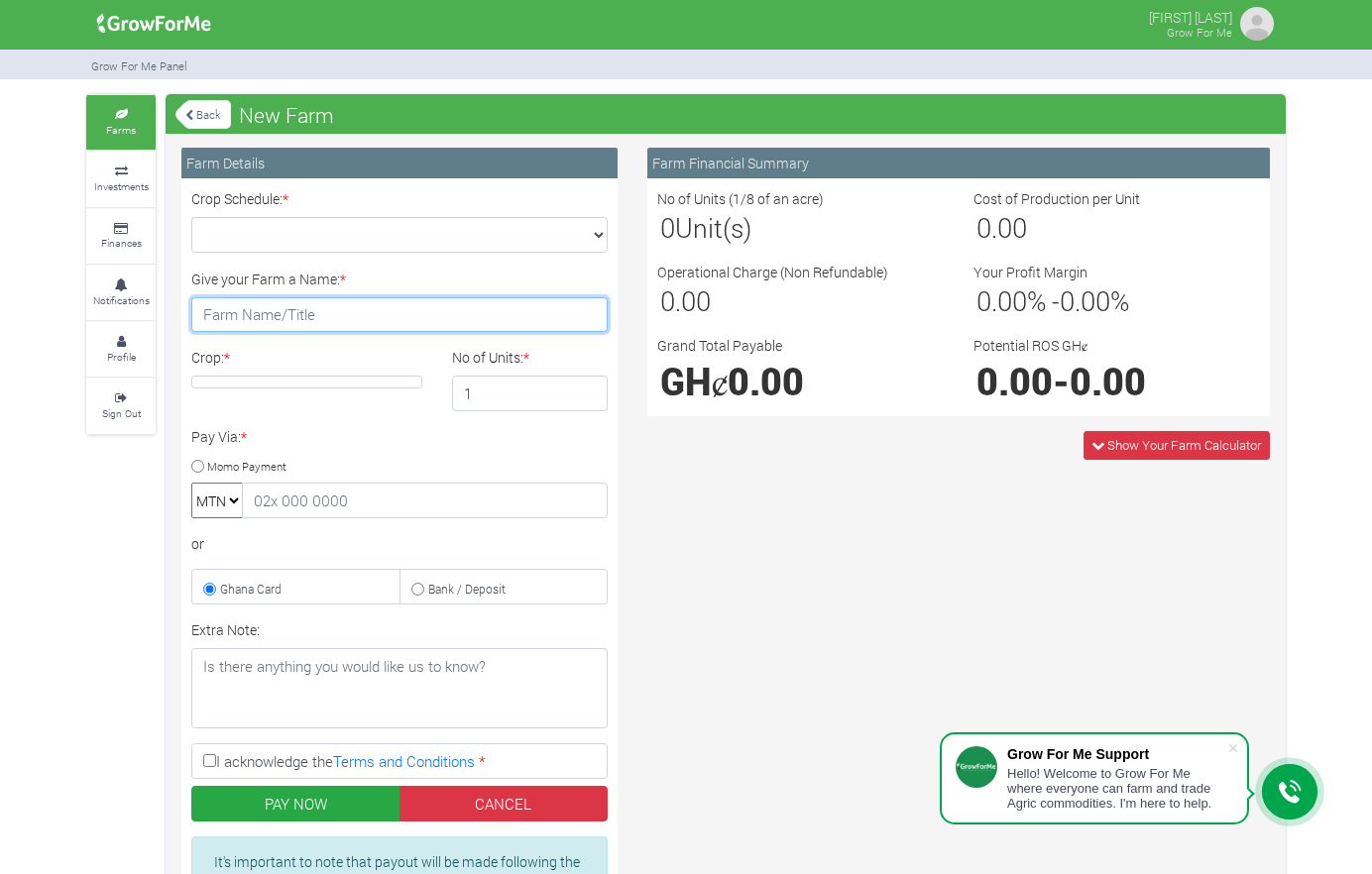 click on "Give your Farm a Name:  *" at bounding box center (400, 315) 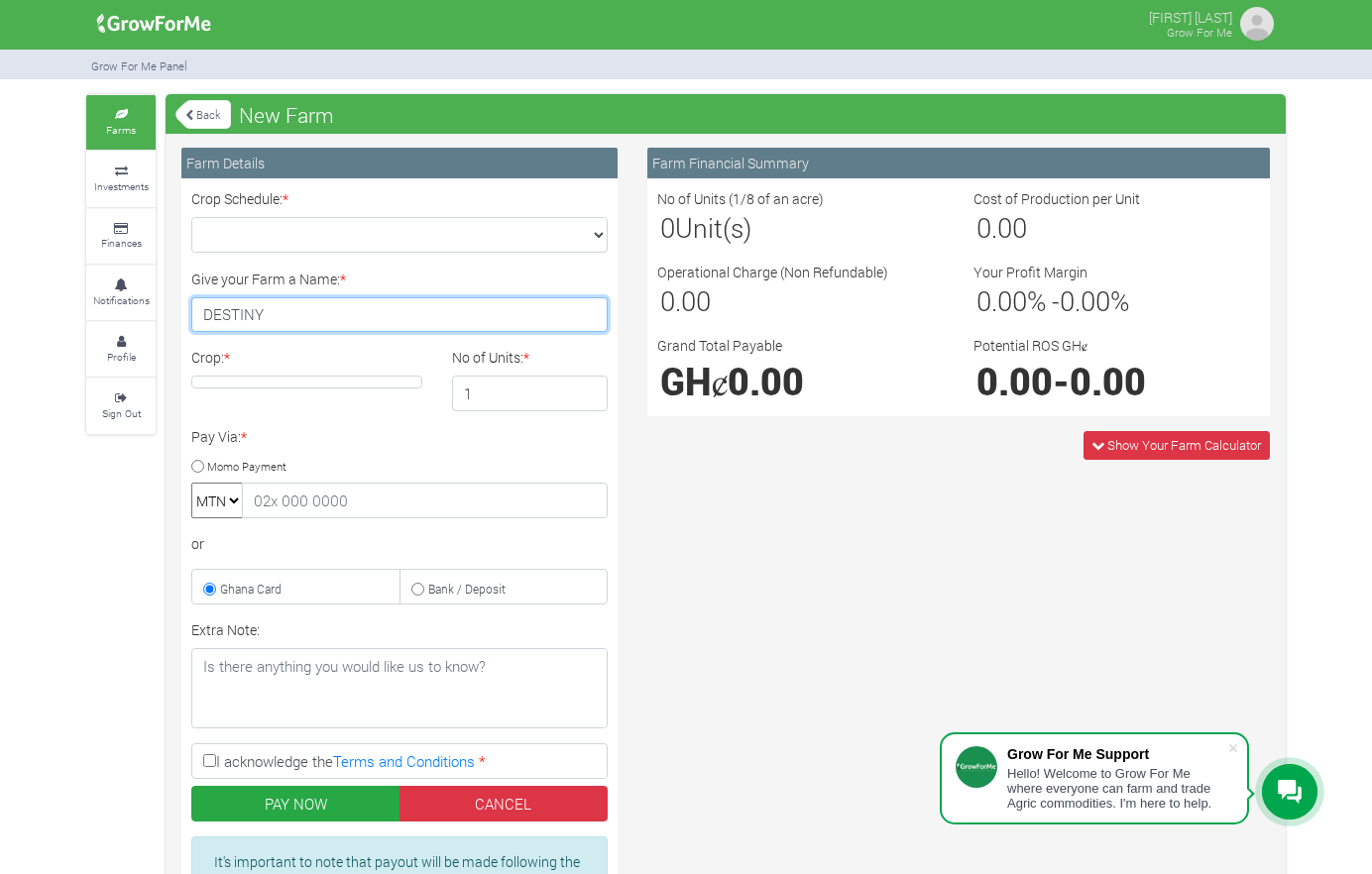 type on "DESTINY" 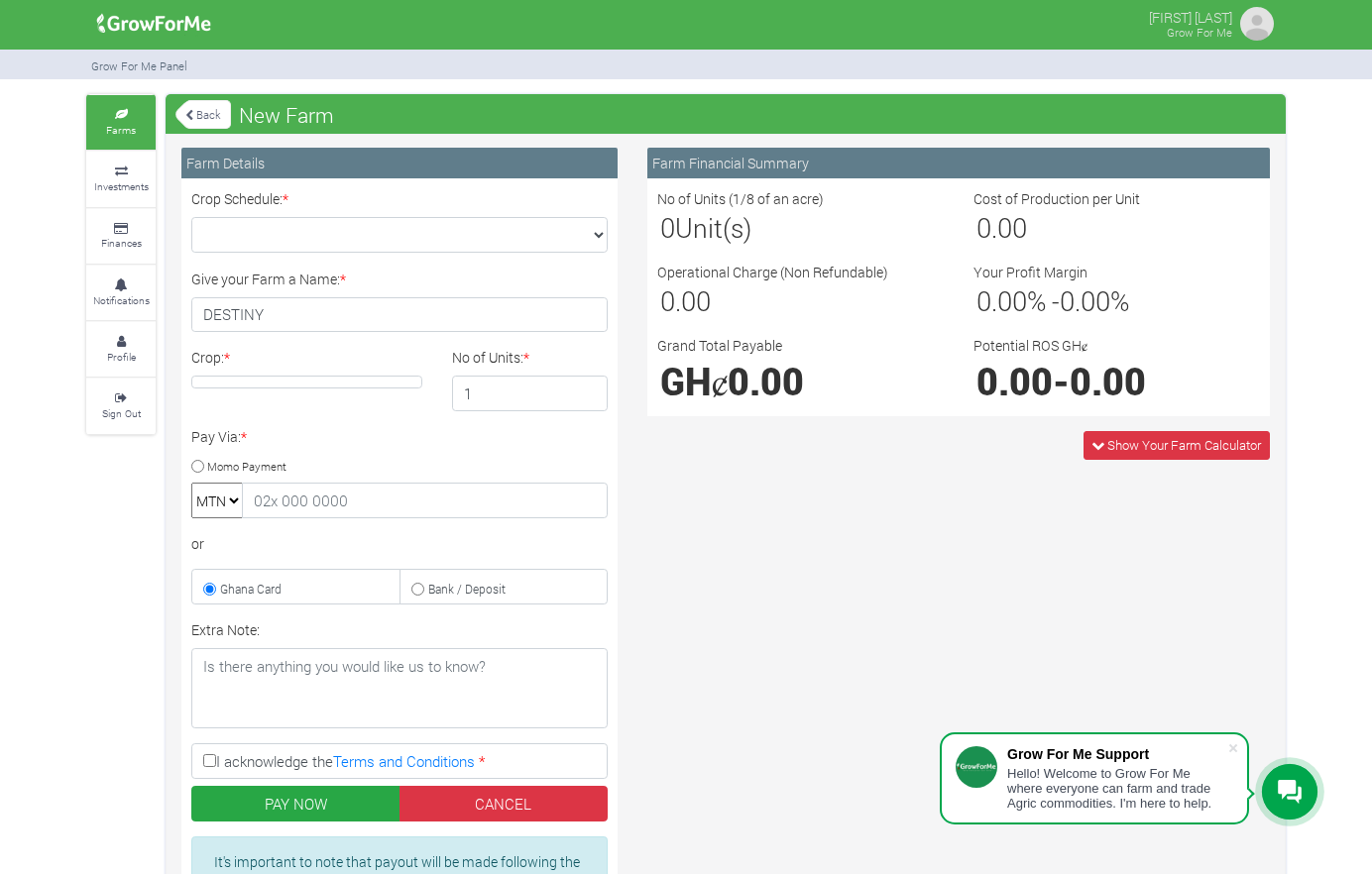 click on "Crop:  *" at bounding box center [306, 379] 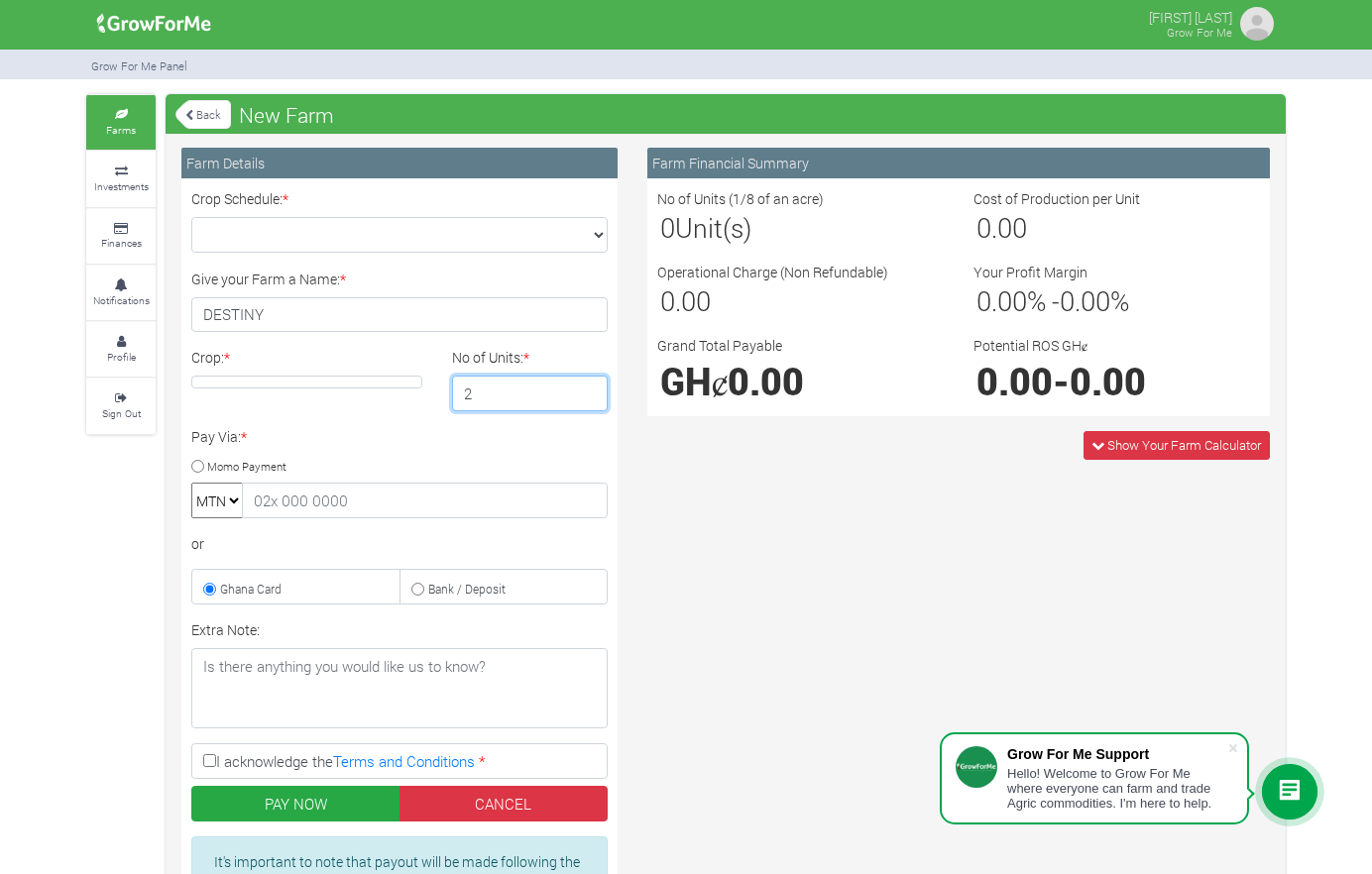 type on "2" 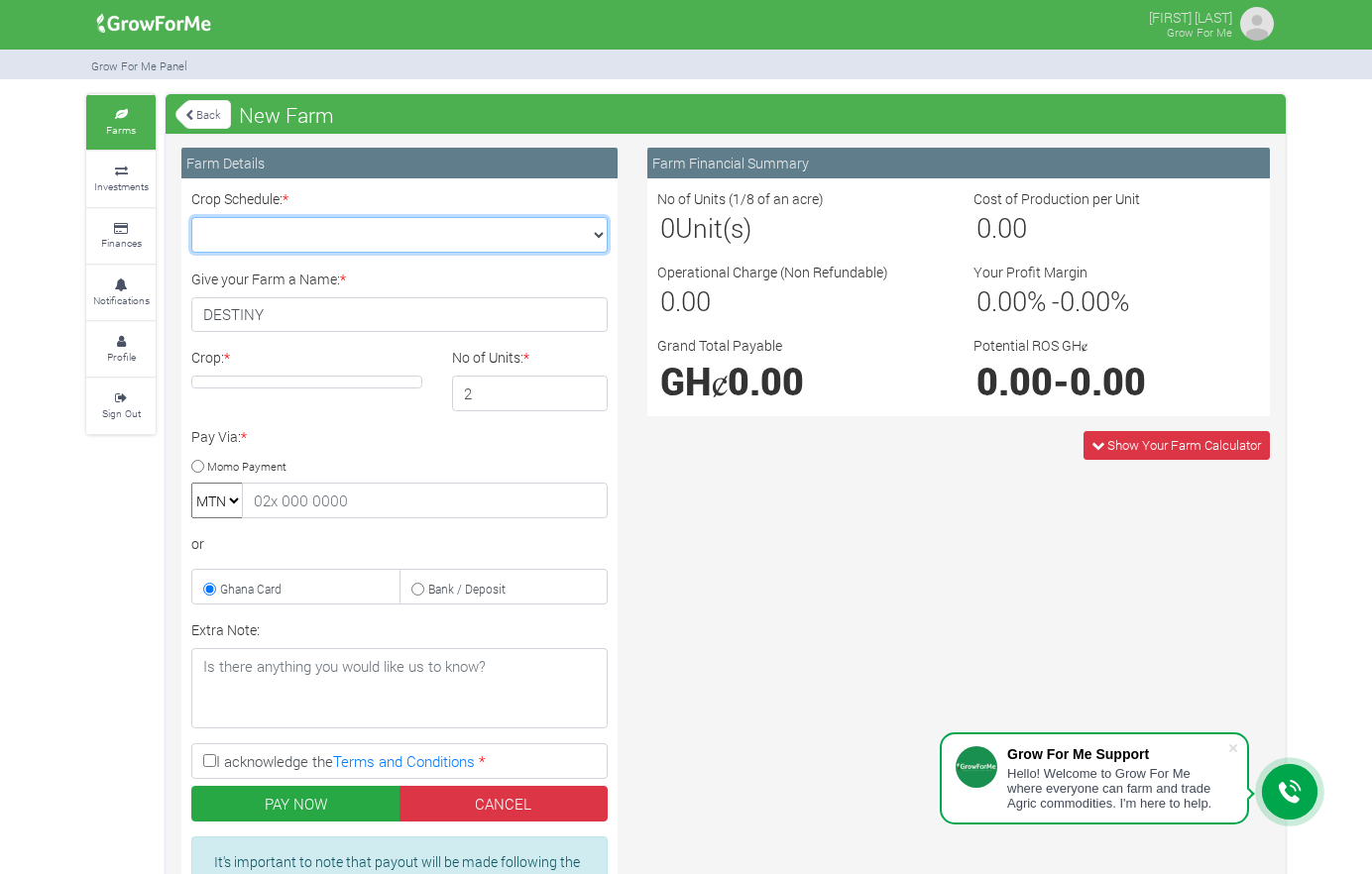click on "Crop Schedule:  *" at bounding box center [400, 235] 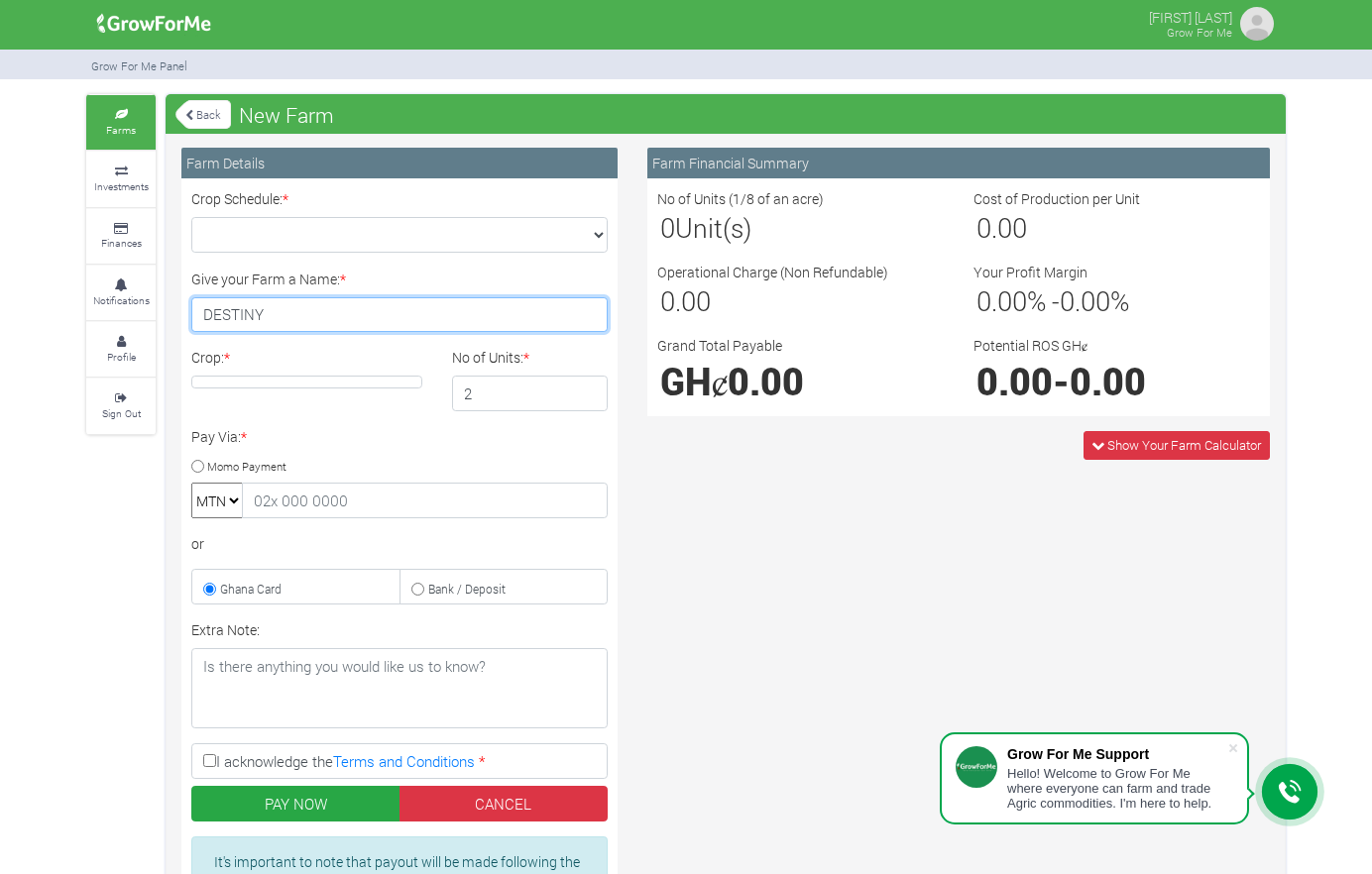 click on "DESTINY" at bounding box center [400, 315] 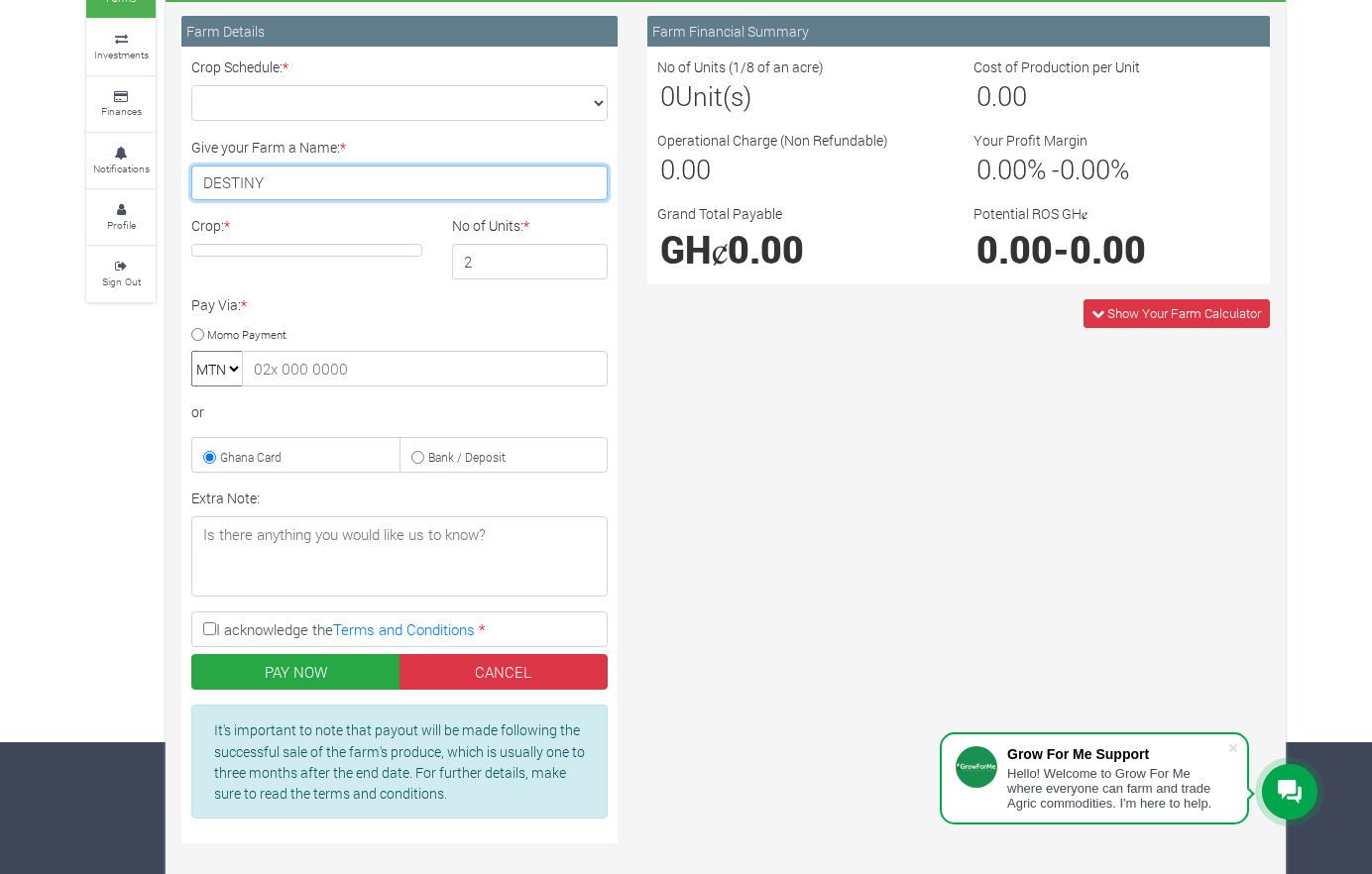 scroll, scrollTop: 170, scrollLeft: 0, axis: vertical 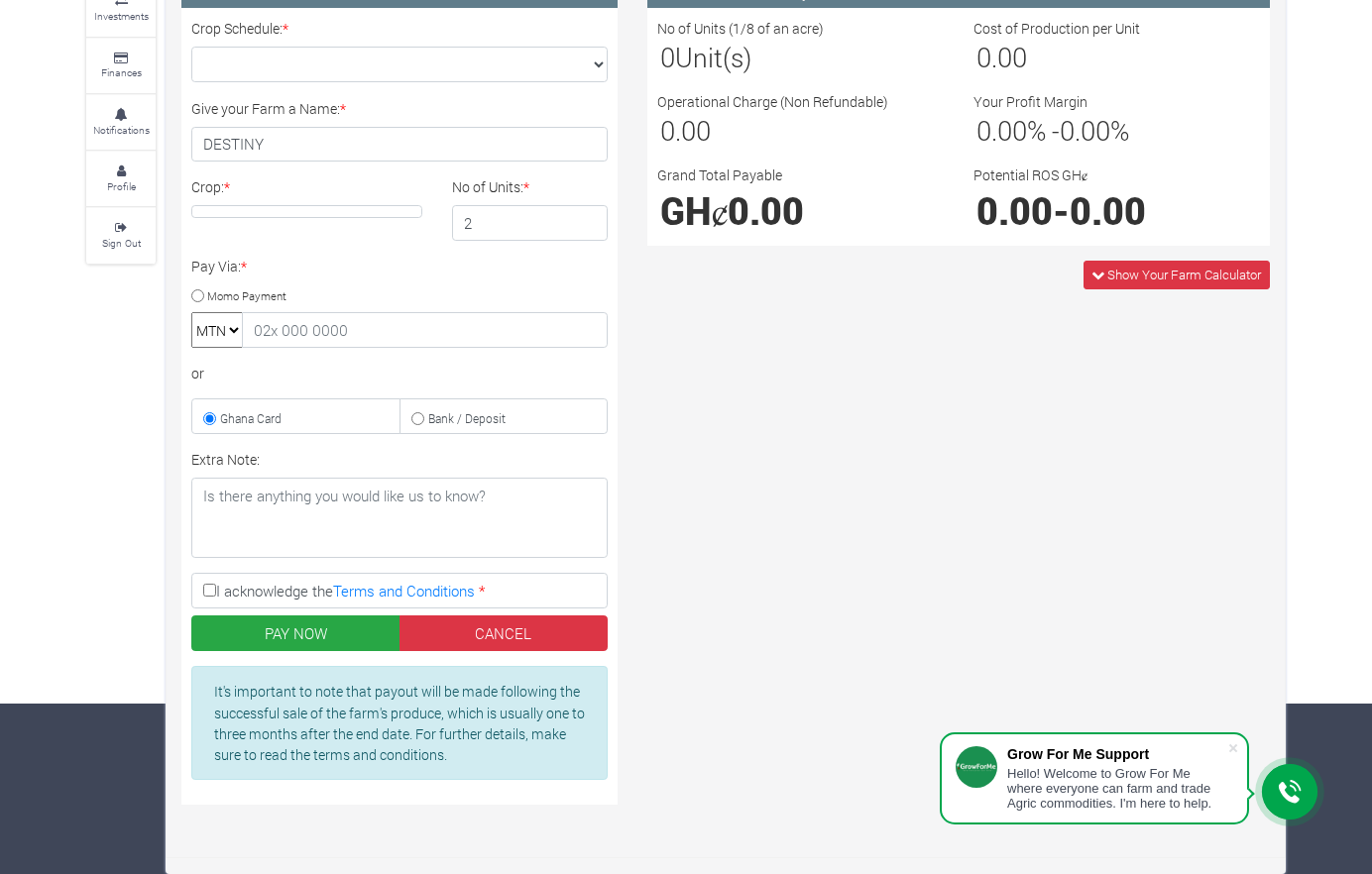 click on "I acknowledge the   Terms and Conditions    *" at bounding box center (209, 590) 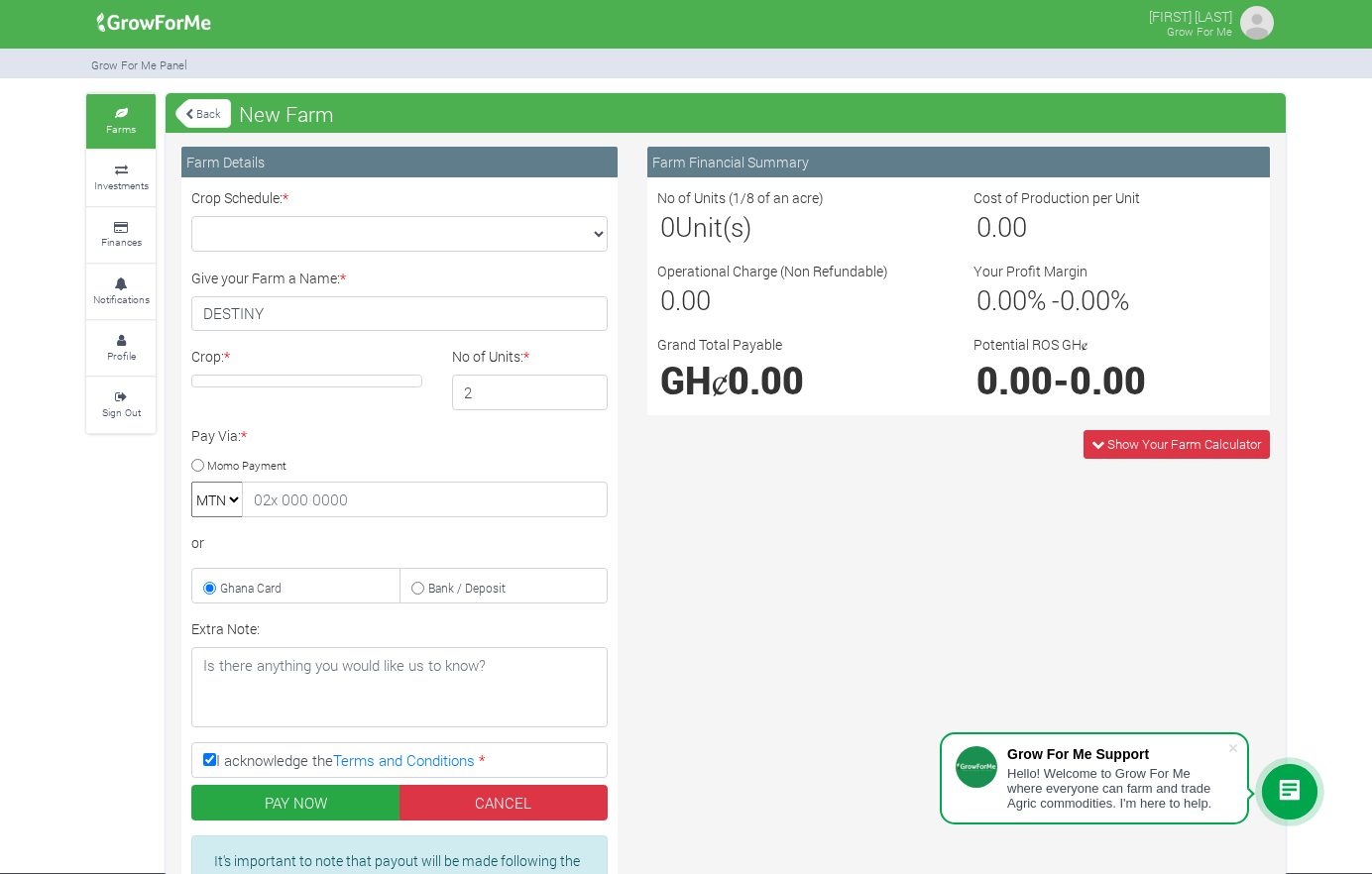 scroll, scrollTop: 0, scrollLeft: 0, axis: both 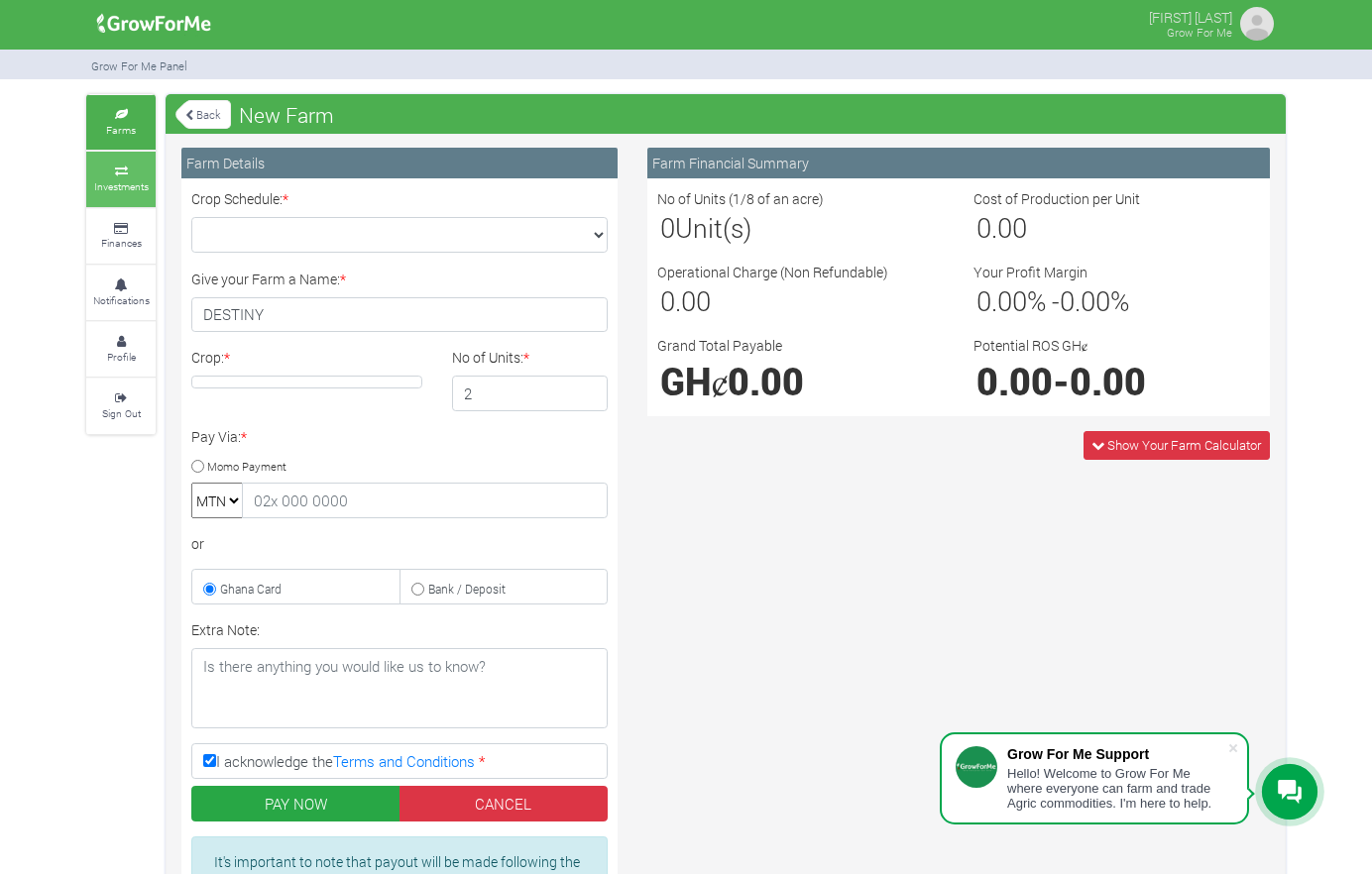 click on "Investments" at bounding box center [121, 178] 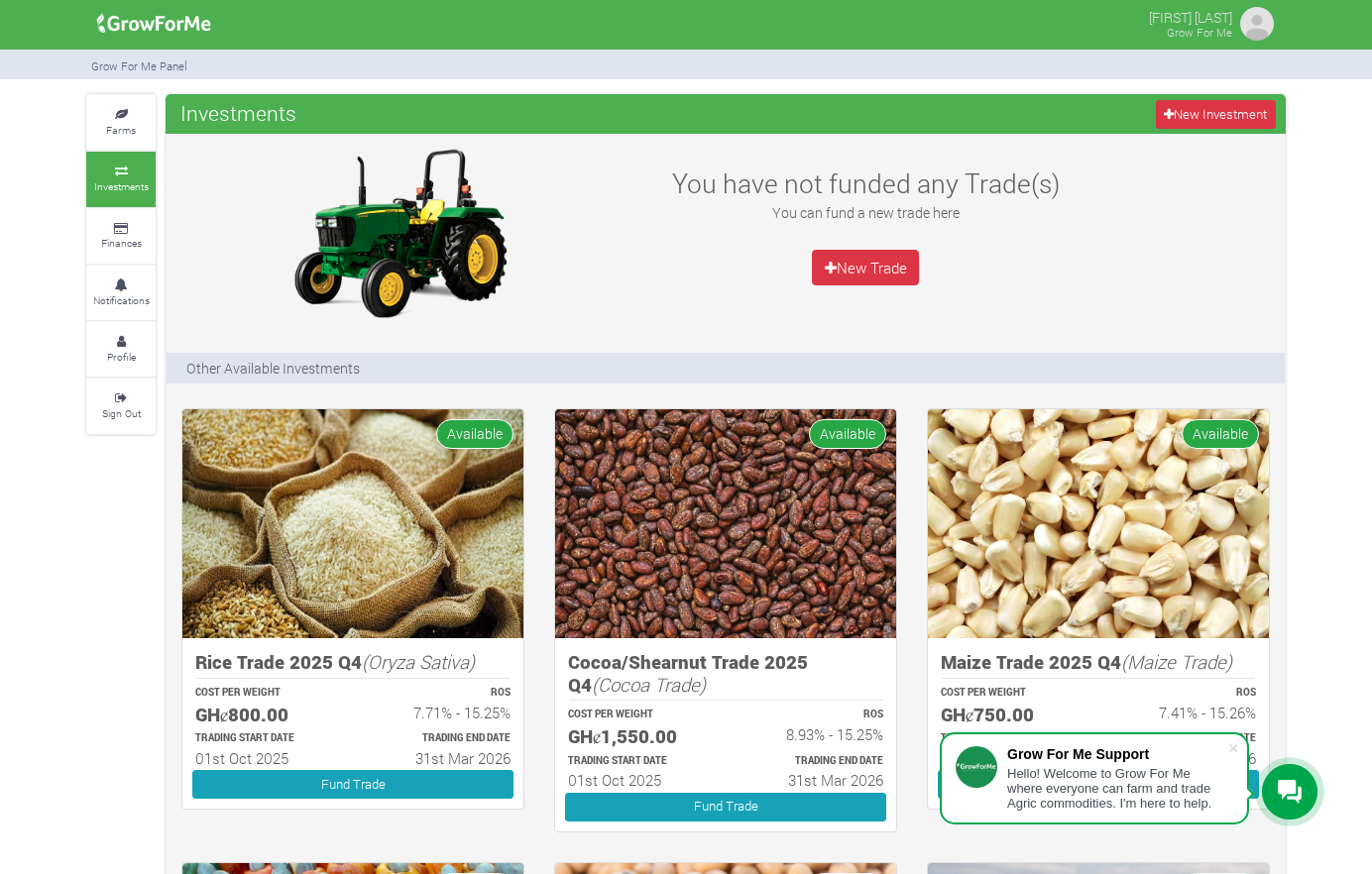 scroll, scrollTop: 0, scrollLeft: 0, axis: both 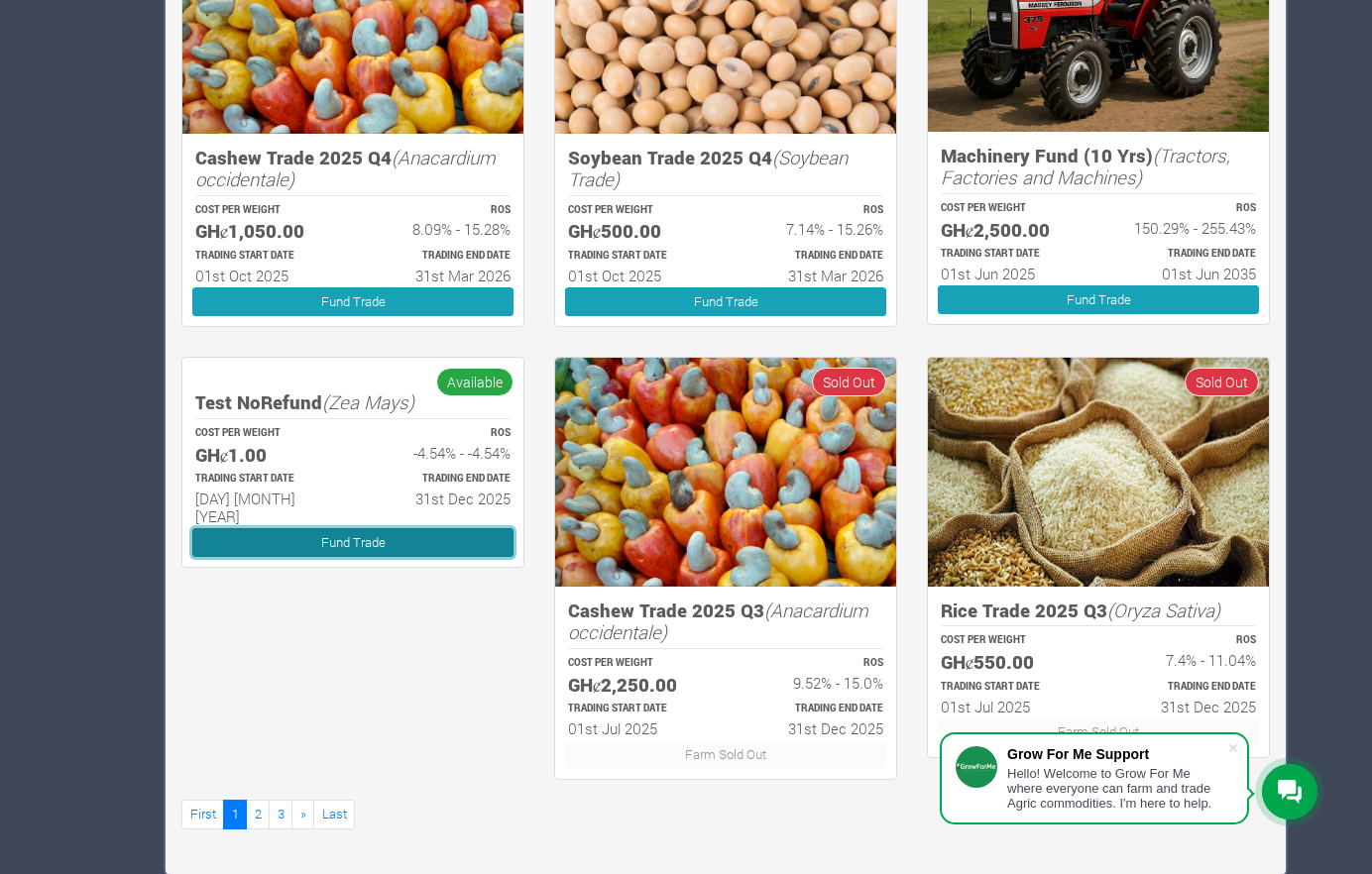 click on "Fund Trade" at bounding box center (353, 542) 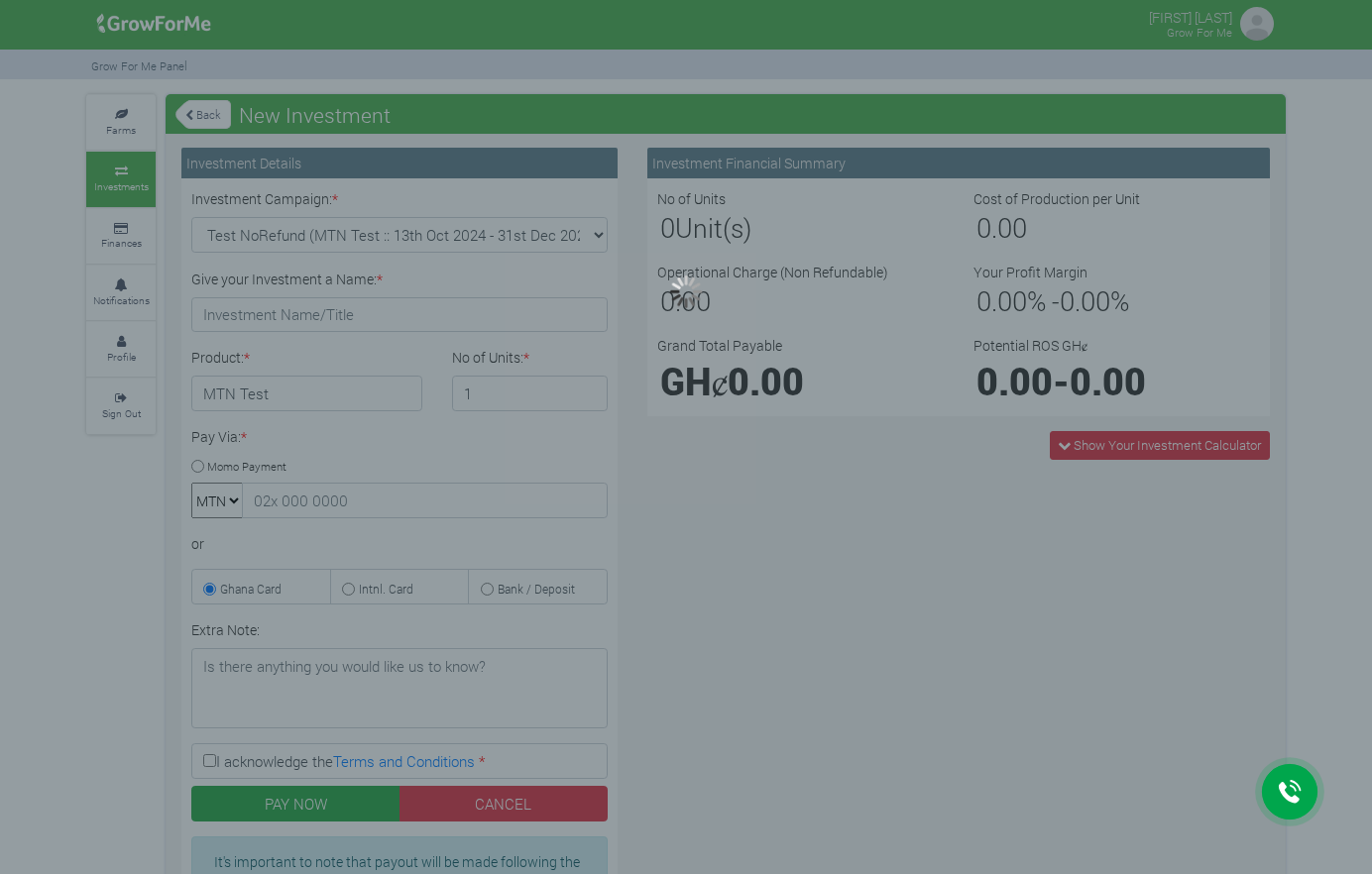 scroll, scrollTop: 0, scrollLeft: 0, axis: both 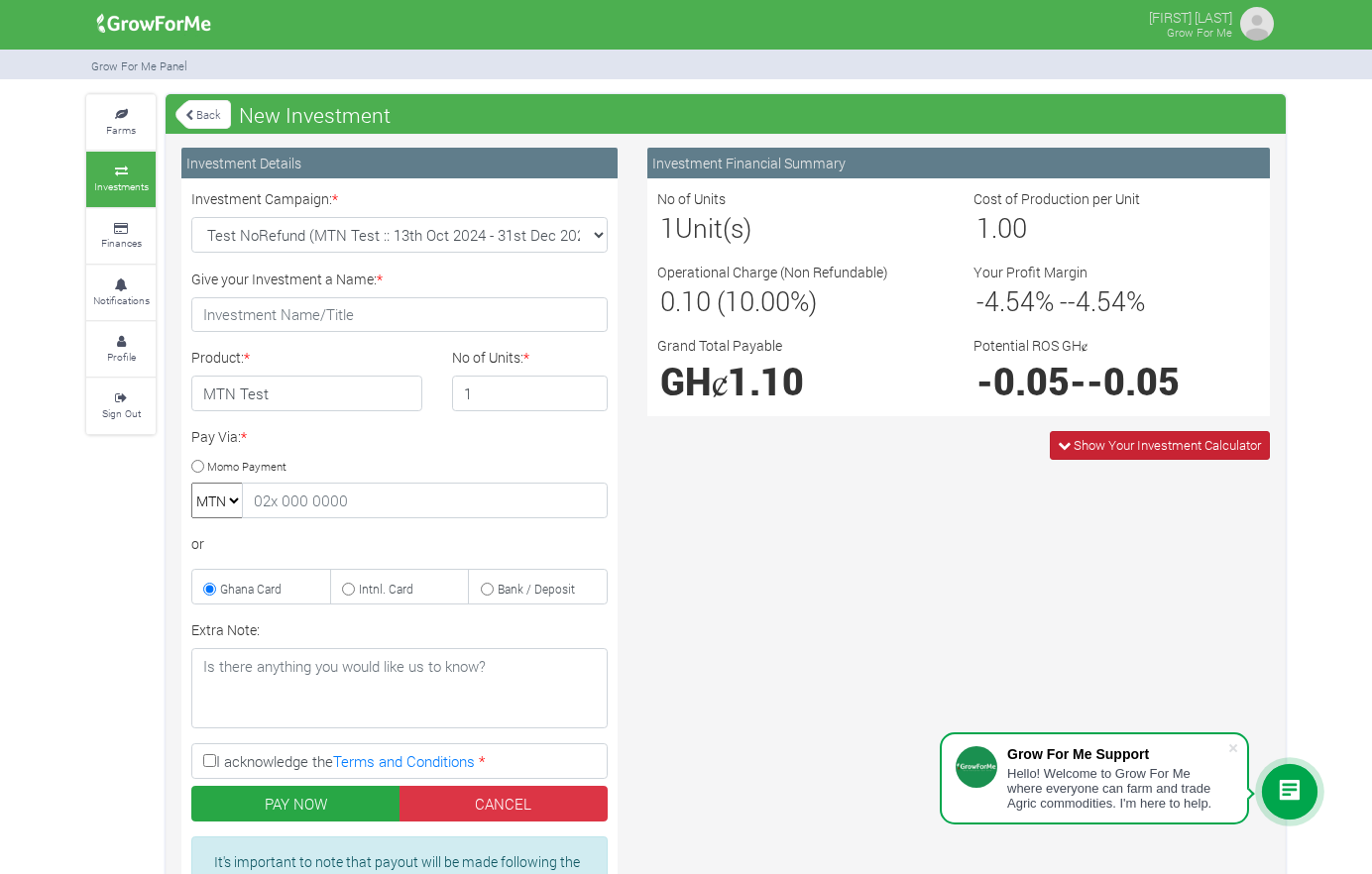 click on "Show Your Investment Calculator" at bounding box center [1167, 445] 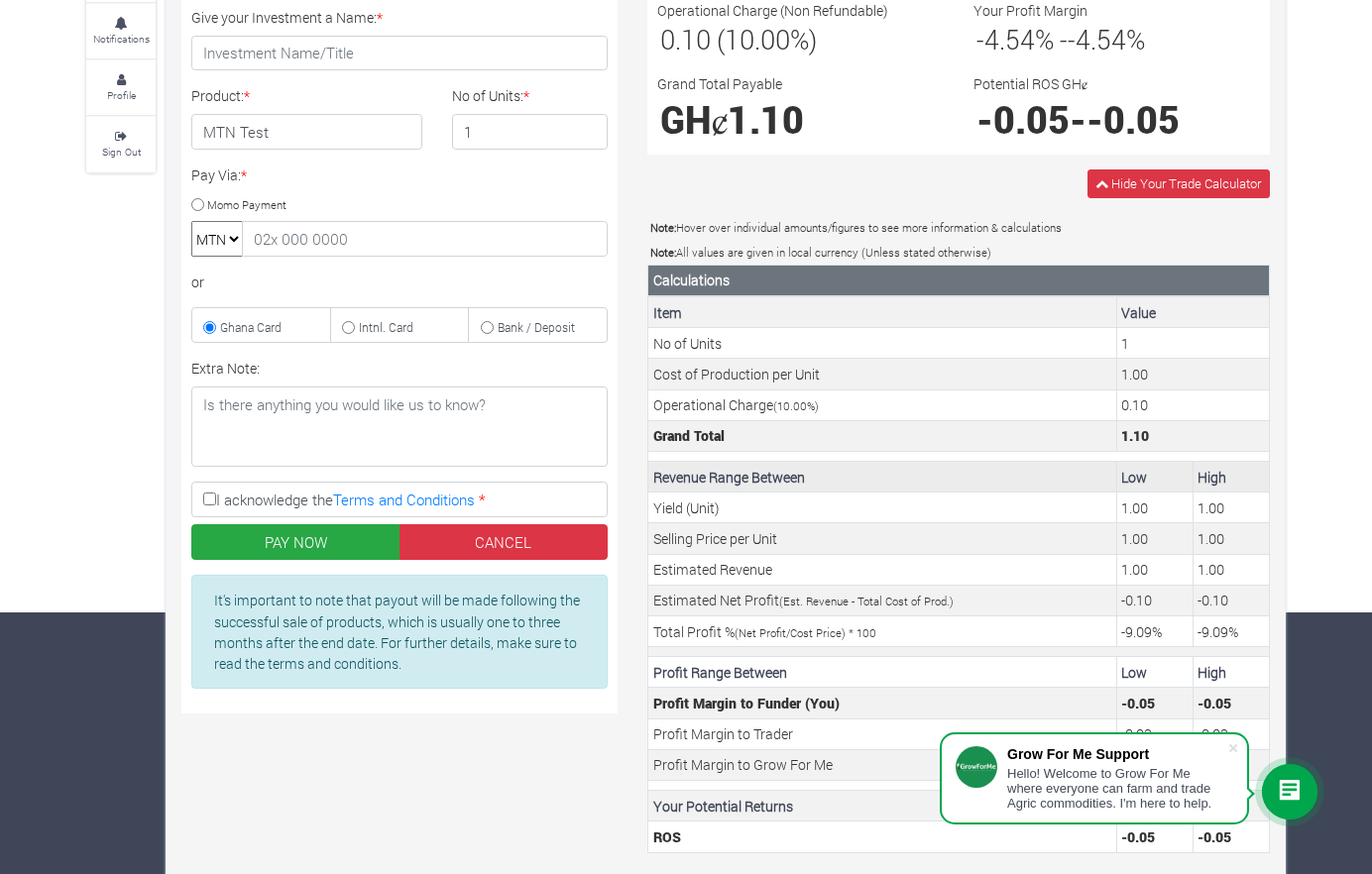 scroll, scrollTop: 309, scrollLeft: 0, axis: vertical 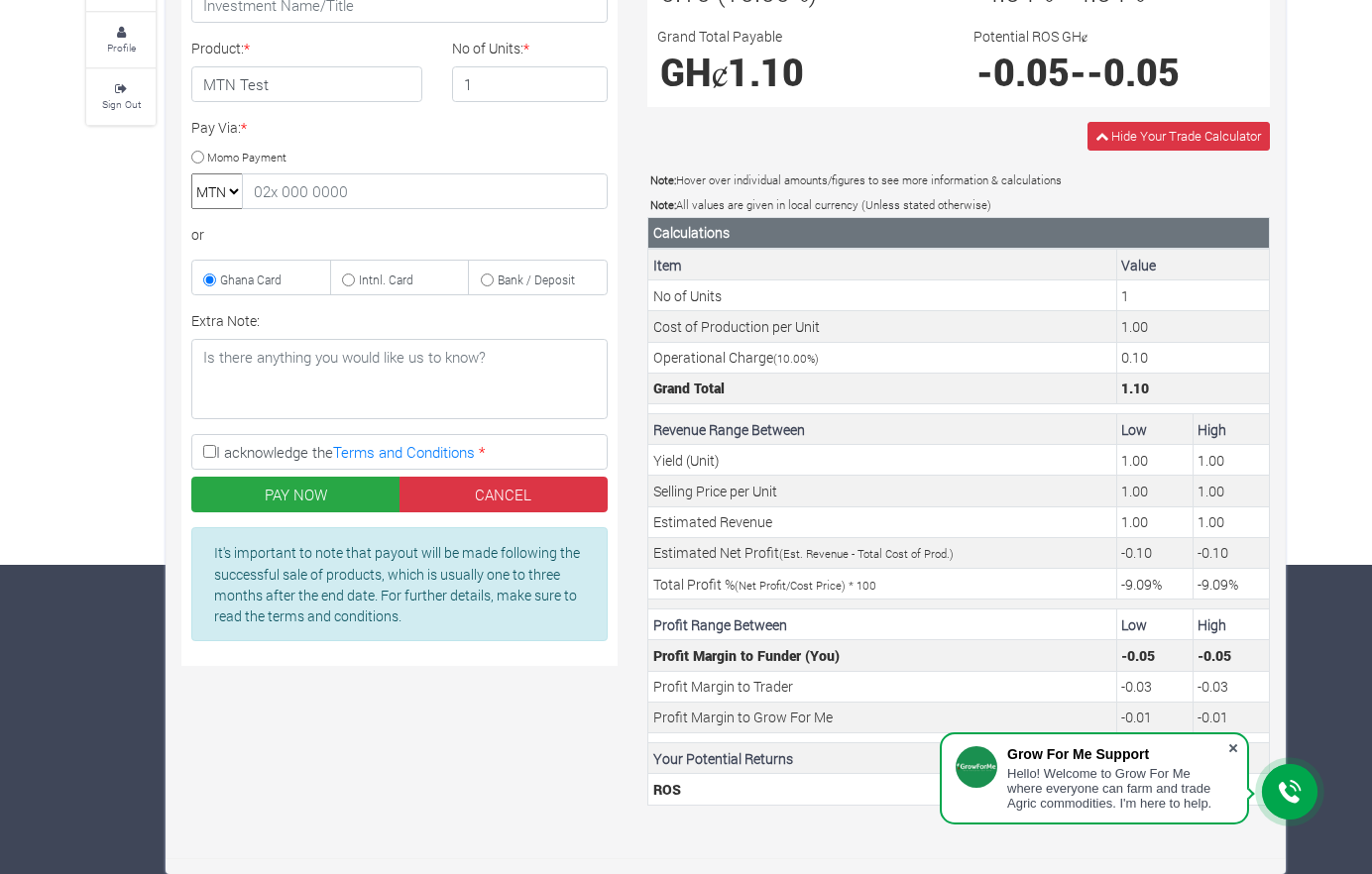 click at bounding box center (1233, 748) 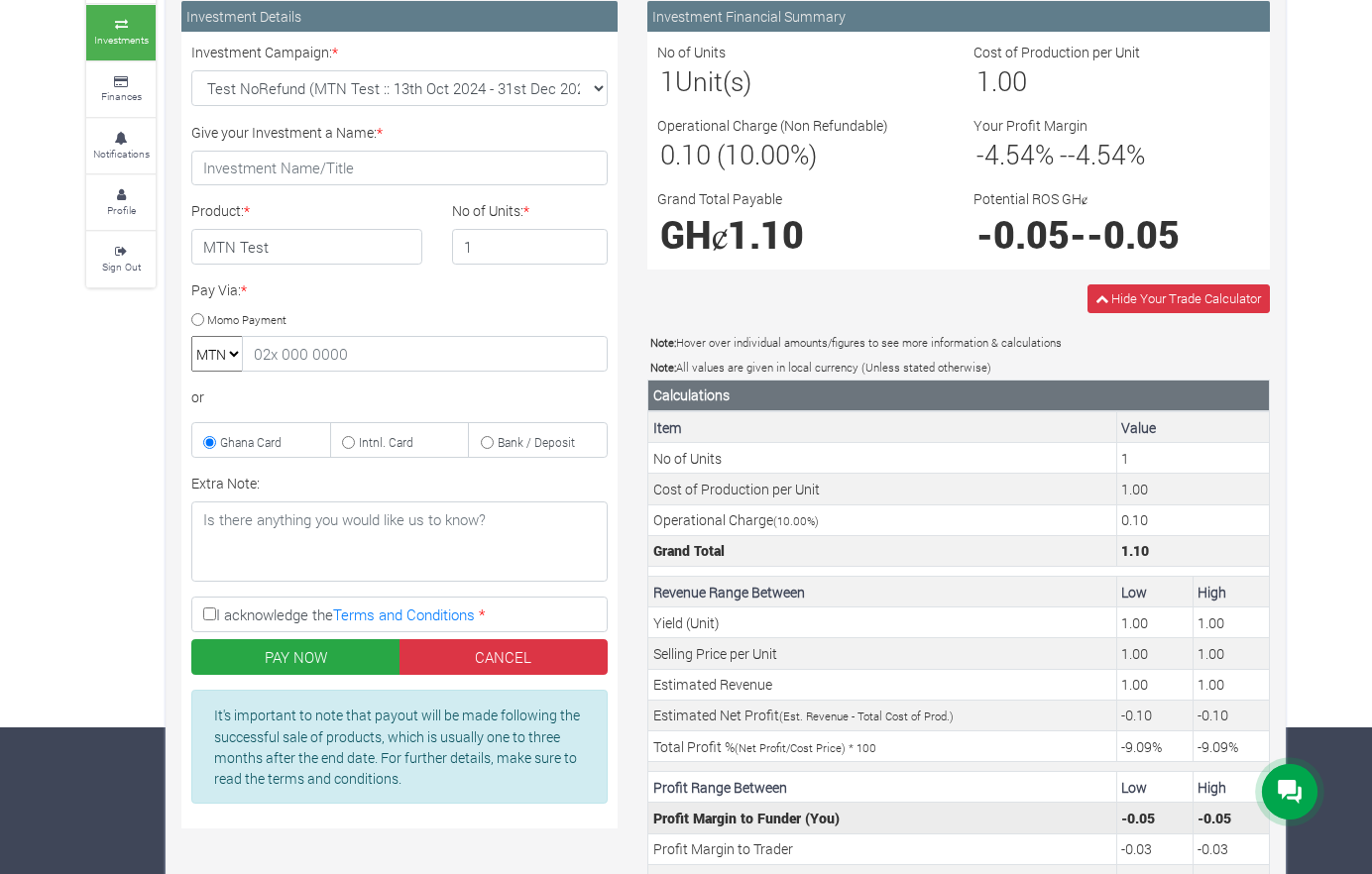 scroll, scrollTop: 111, scrollLeft: 0, axis: vertical 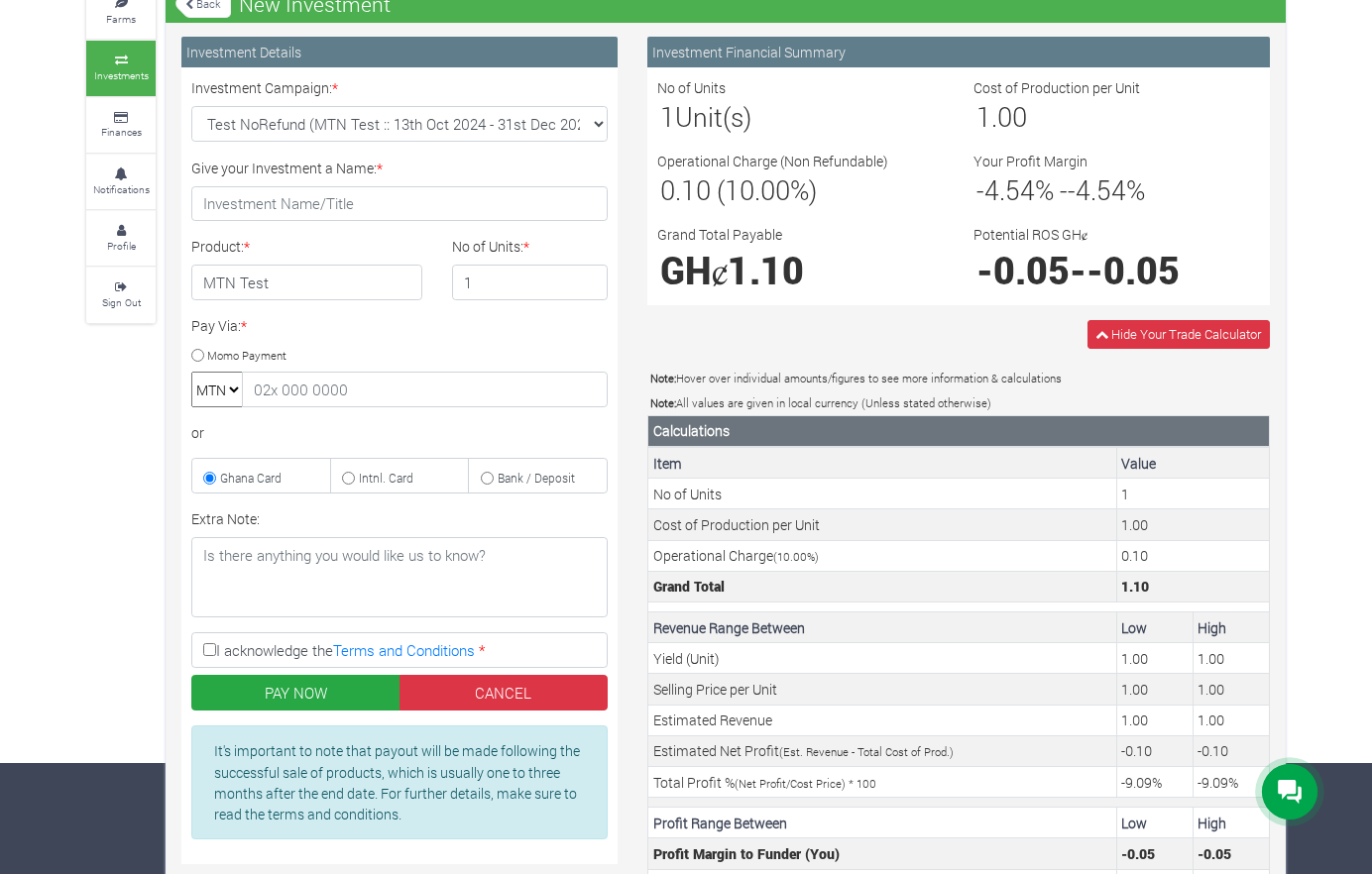 click on "I acknowledge the   Terms and Conditions    *" at bounding box center [400, 650] 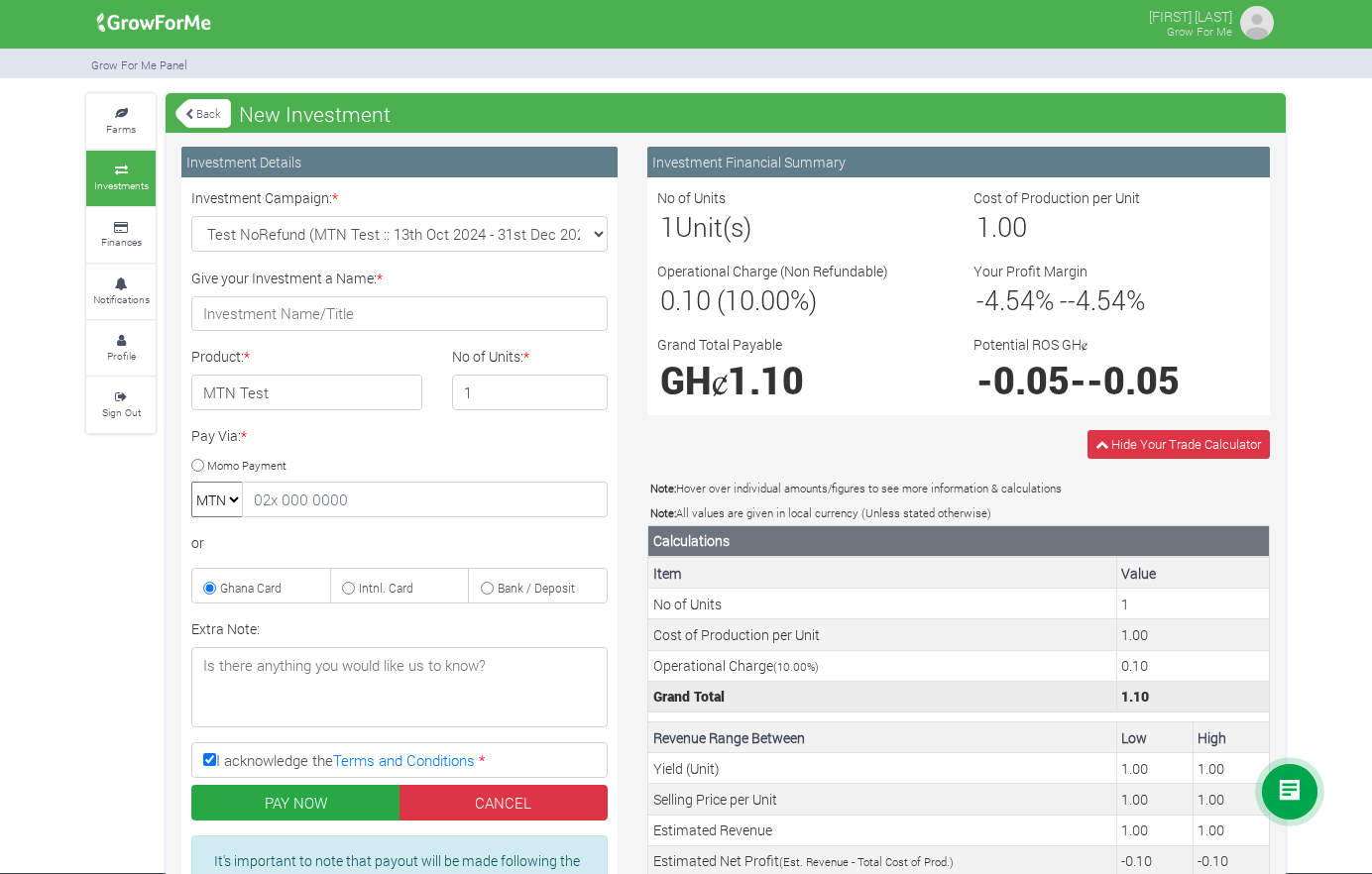 scroll, scrollTop: 0, scrollLeft: 0, axis: both 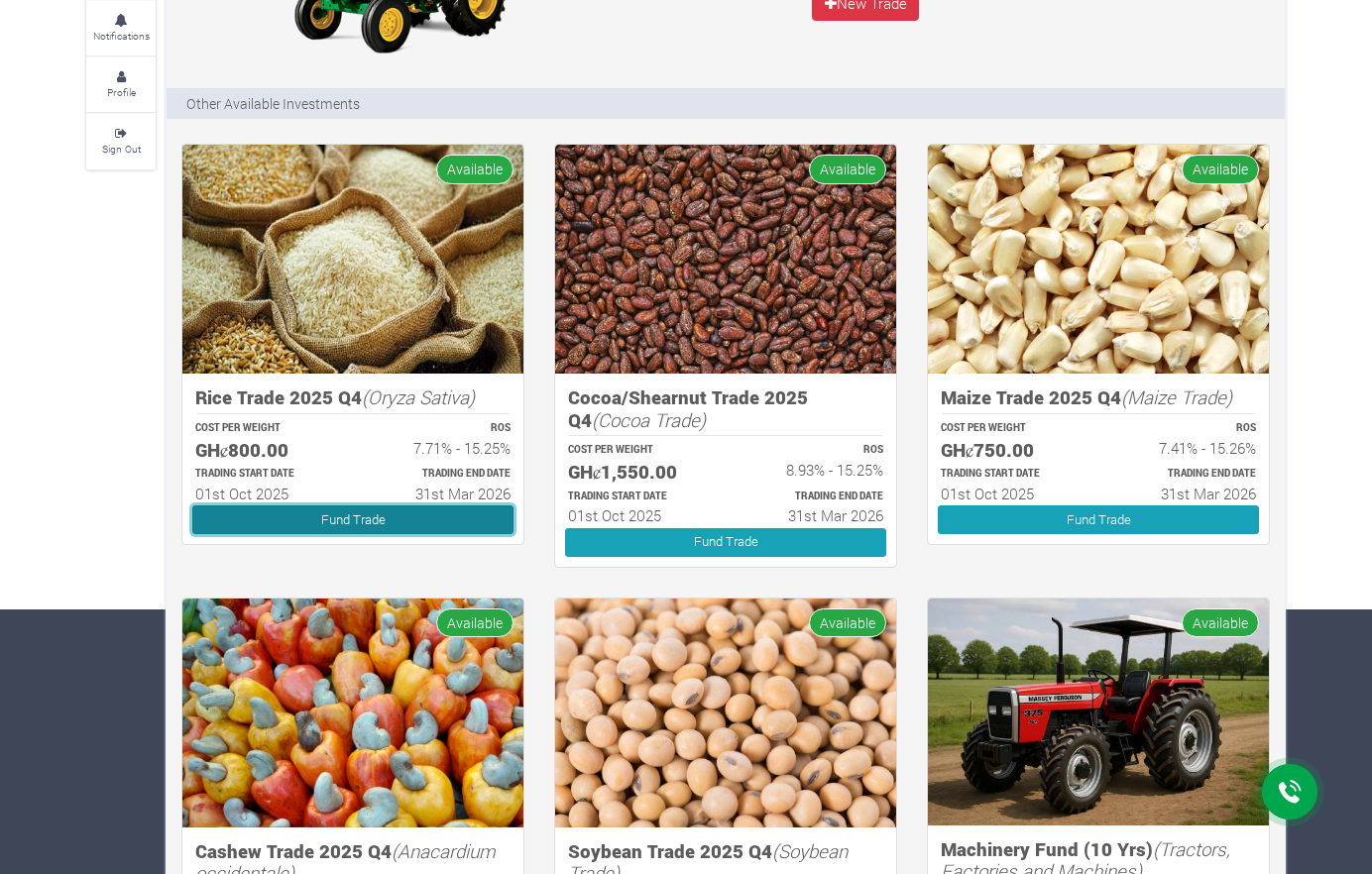 click on "Fund Trade" at bounding box center (353, 519) 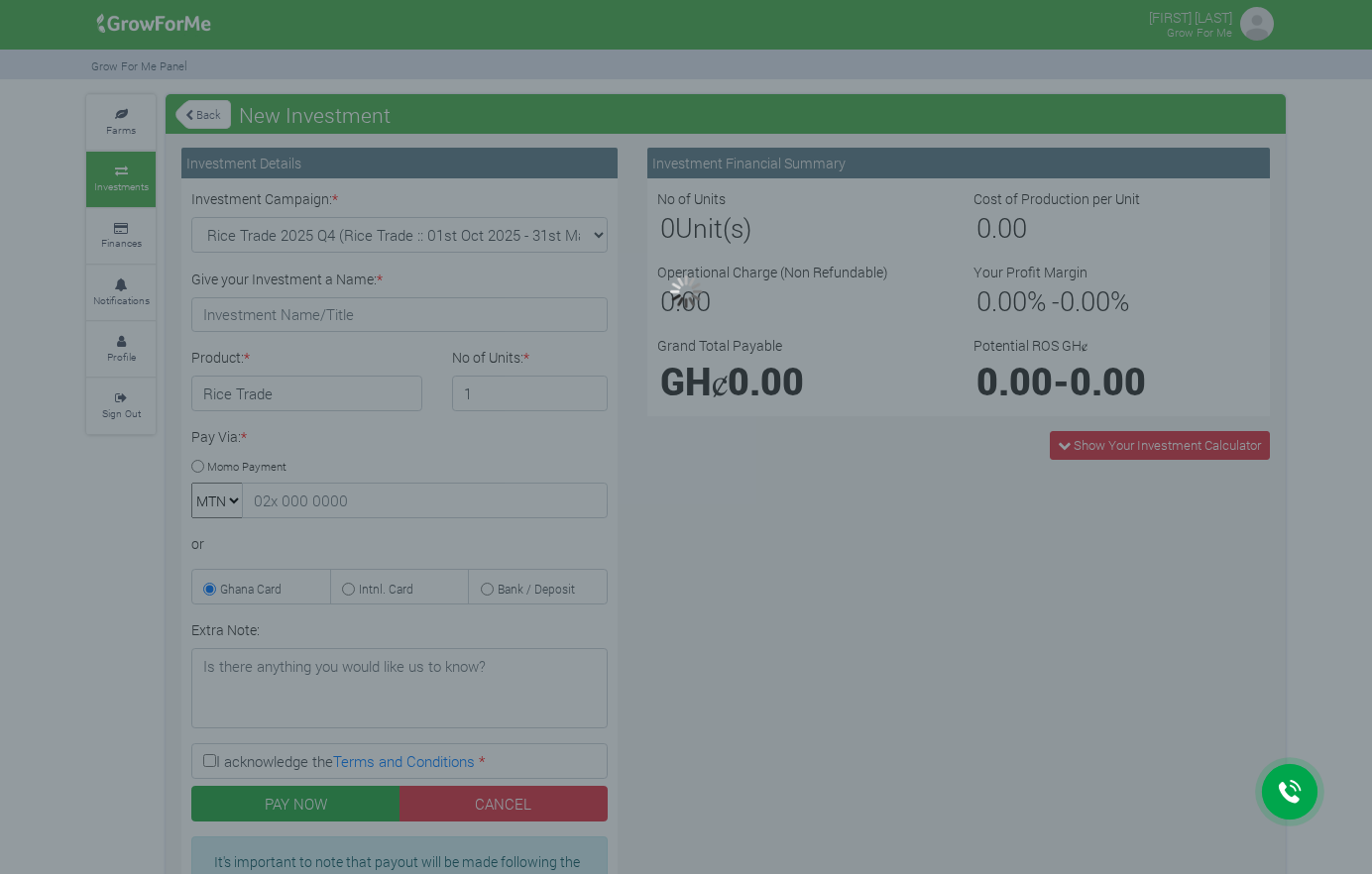 scroll, scrollTop: 0, scrollLeft: 0, axis: both 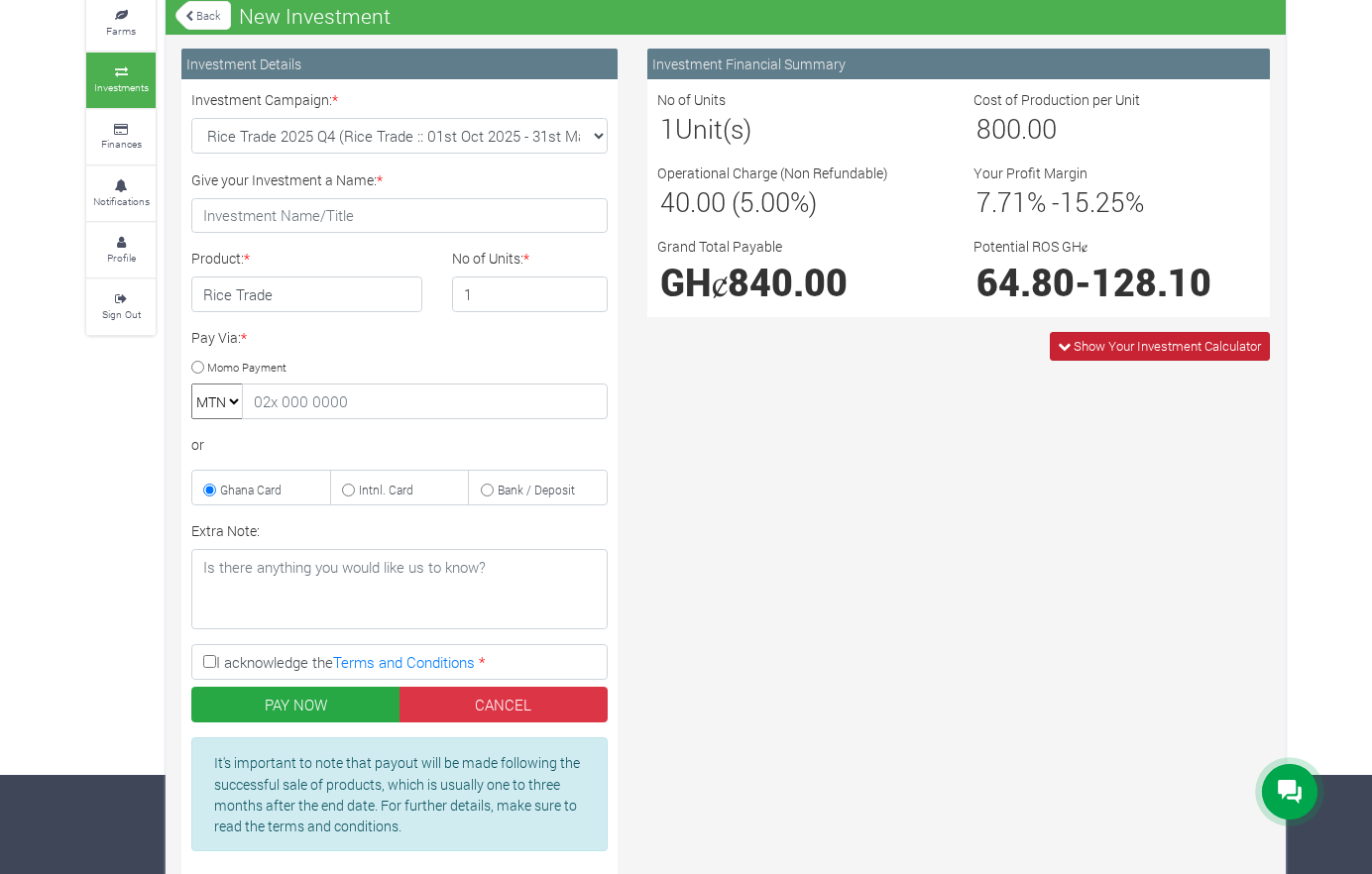 click on "Show Your Investment Calculator" at bounding box center (1167, 346) 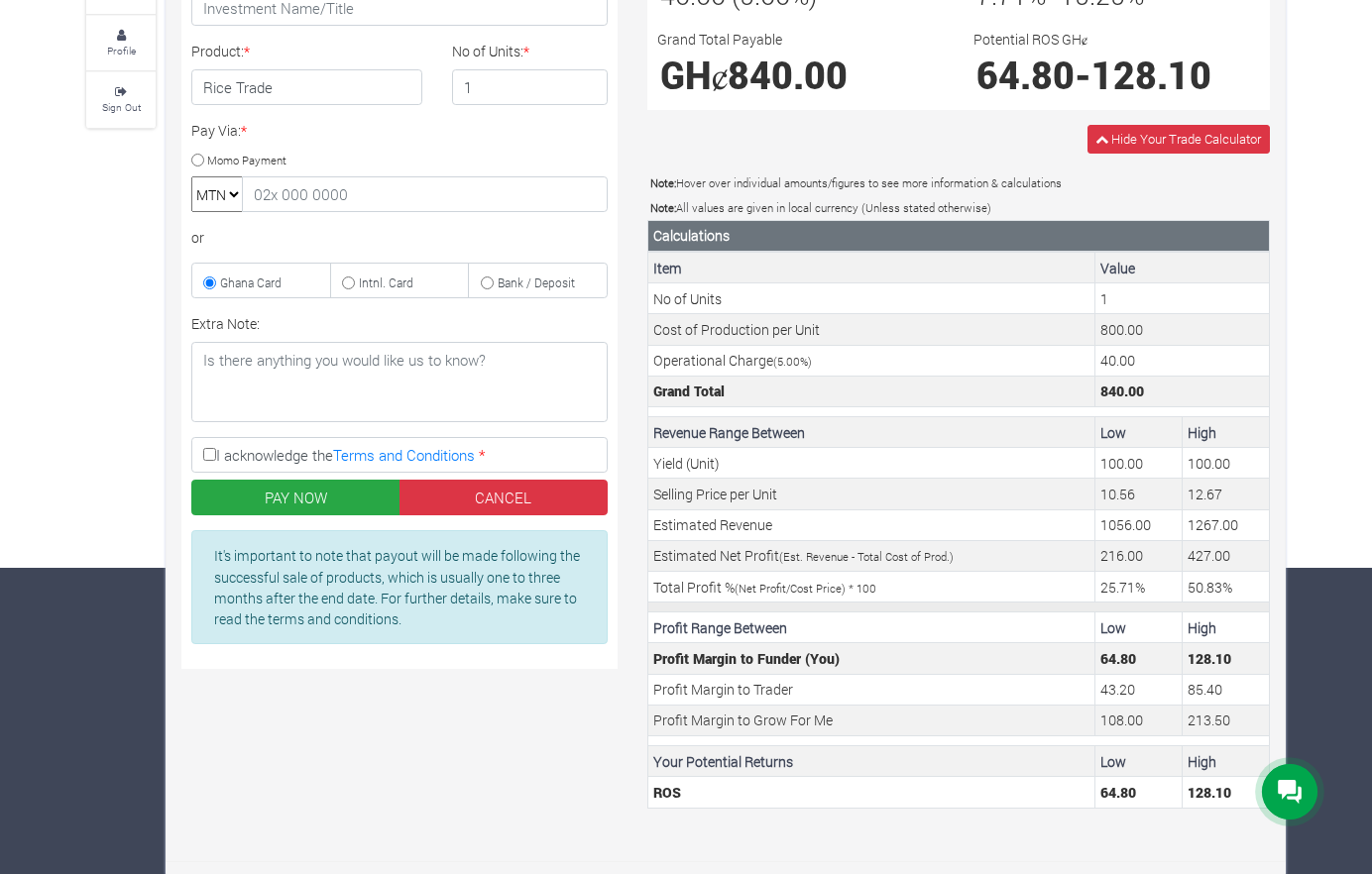 scroll, scrollTop: 309, scrollLeft: 0, axis: vertical 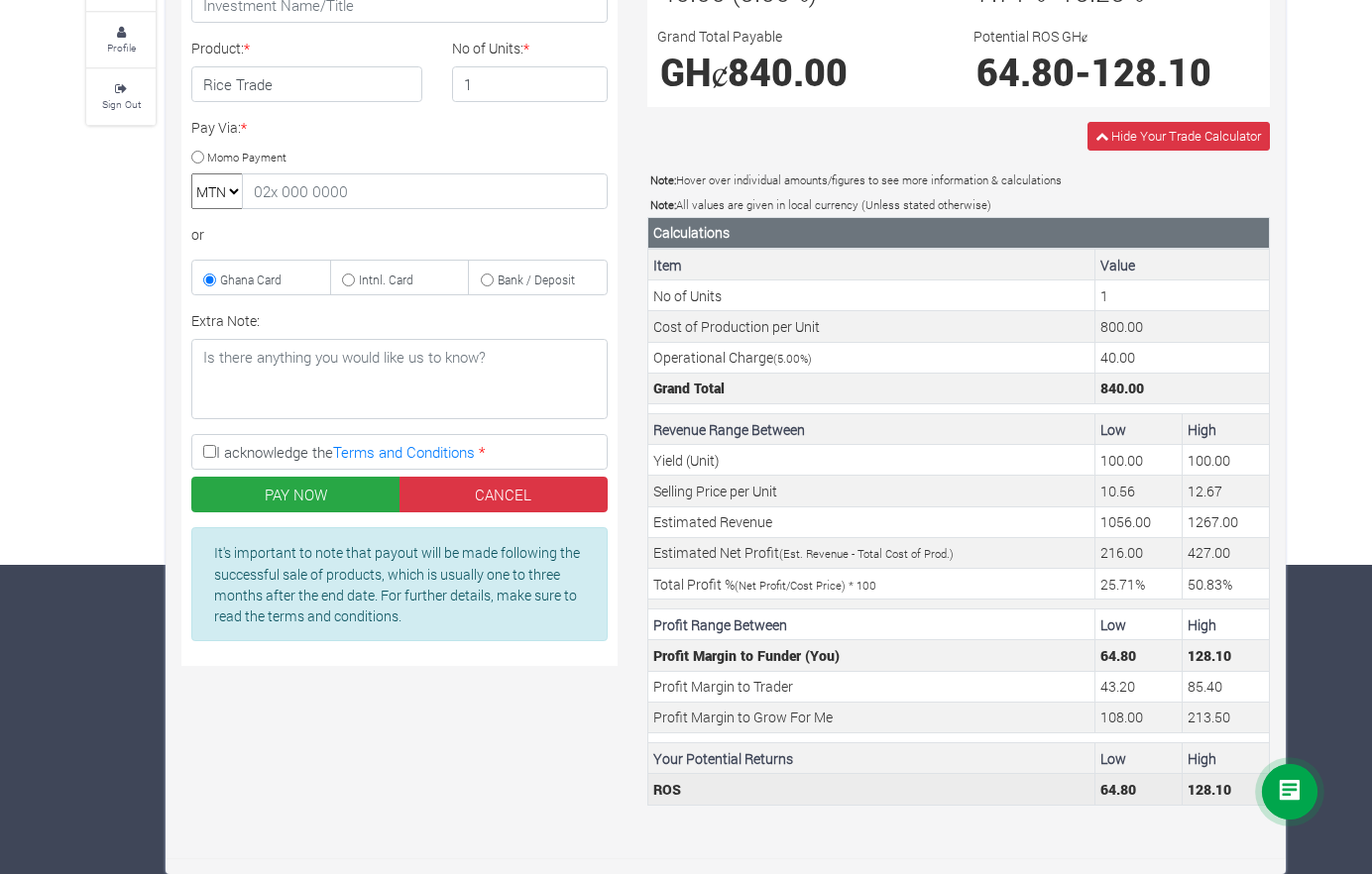 click on "128.10" at bounding box center [1226, 789] 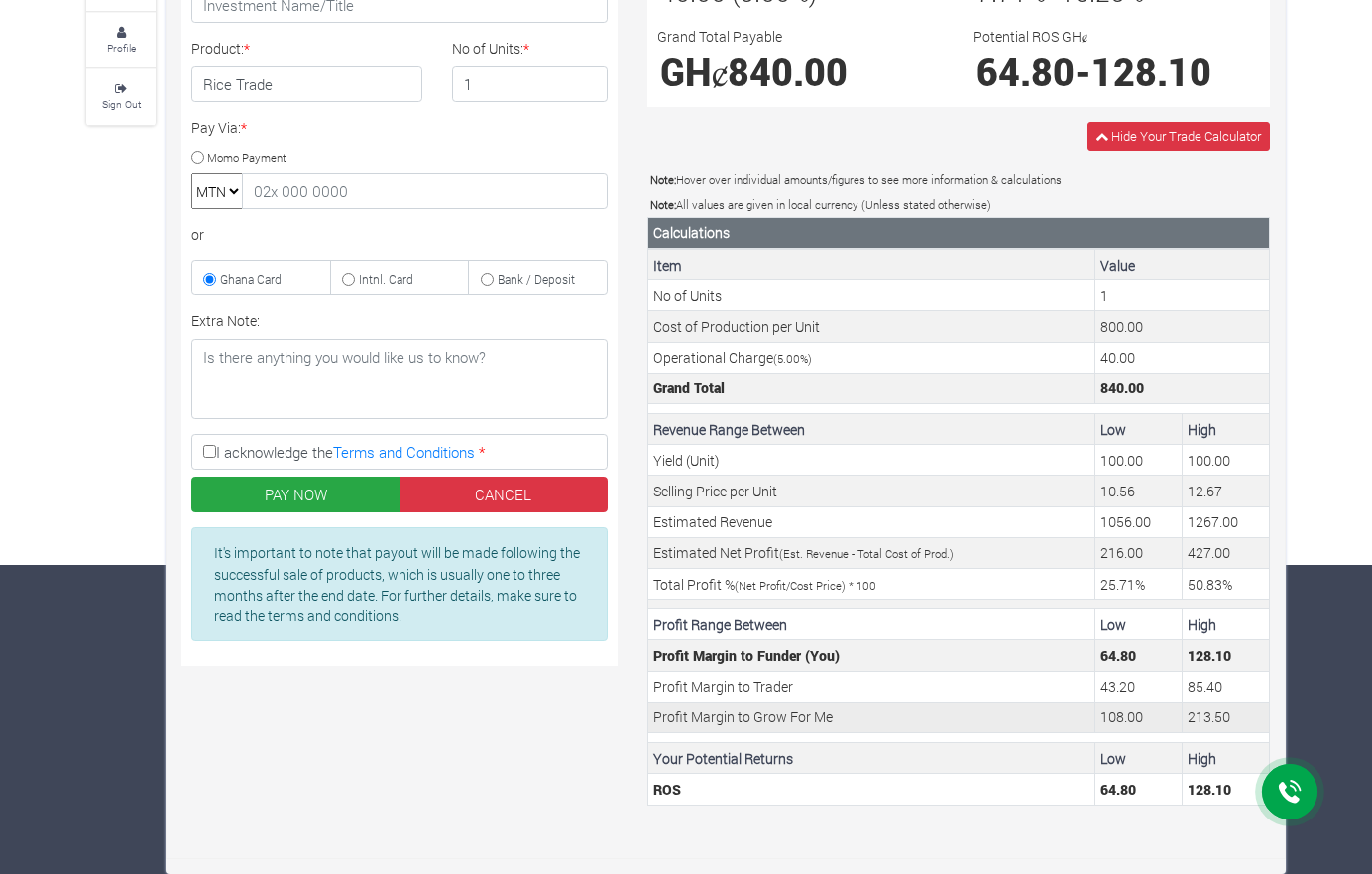 click on "213.50" at bounding box center (1226, 716) 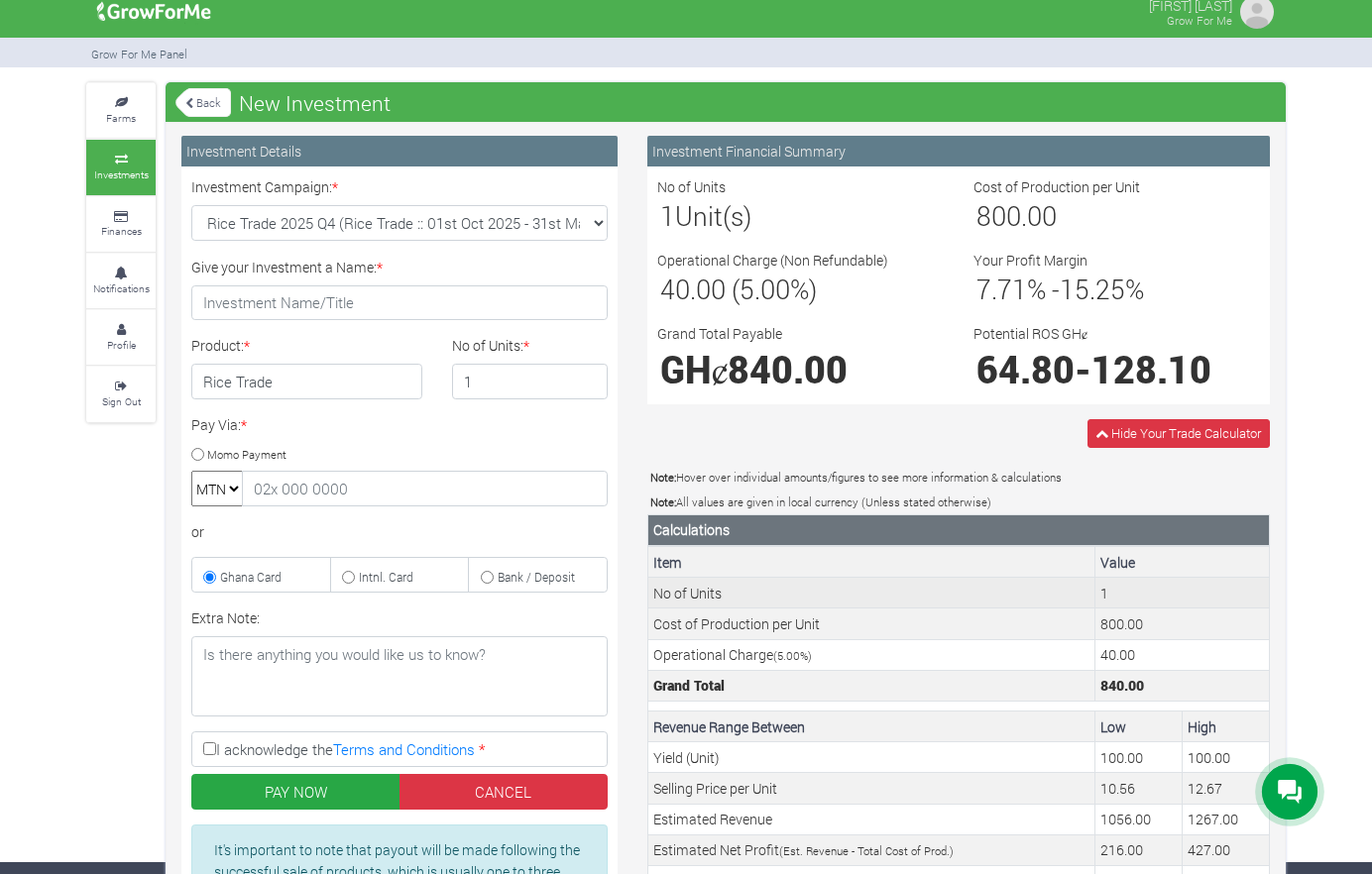scroll, scrollTop: 0, scrollLeft: 0, axis: both 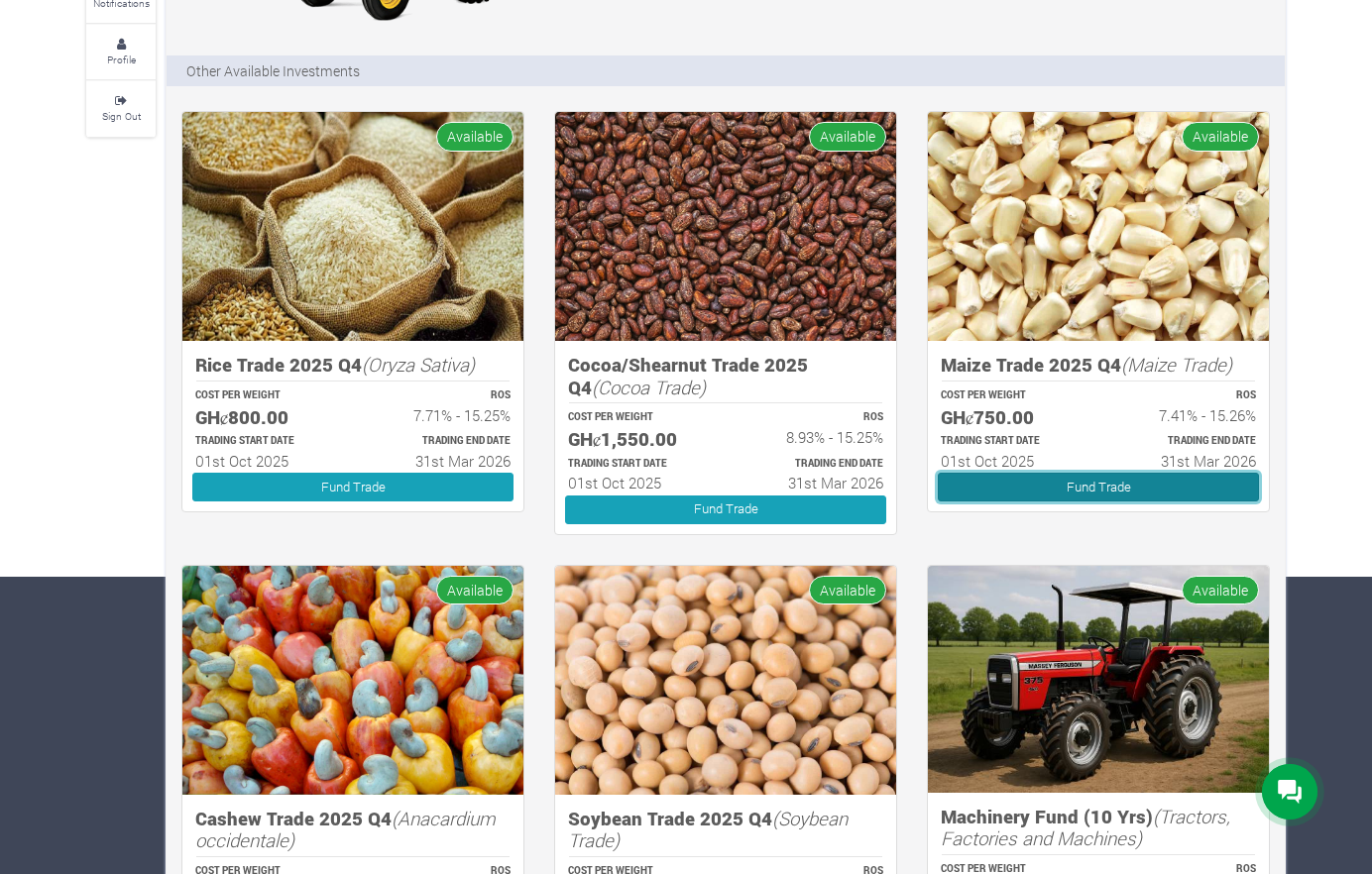 click on "Fund Trade" at bounding box center (1098, 487) 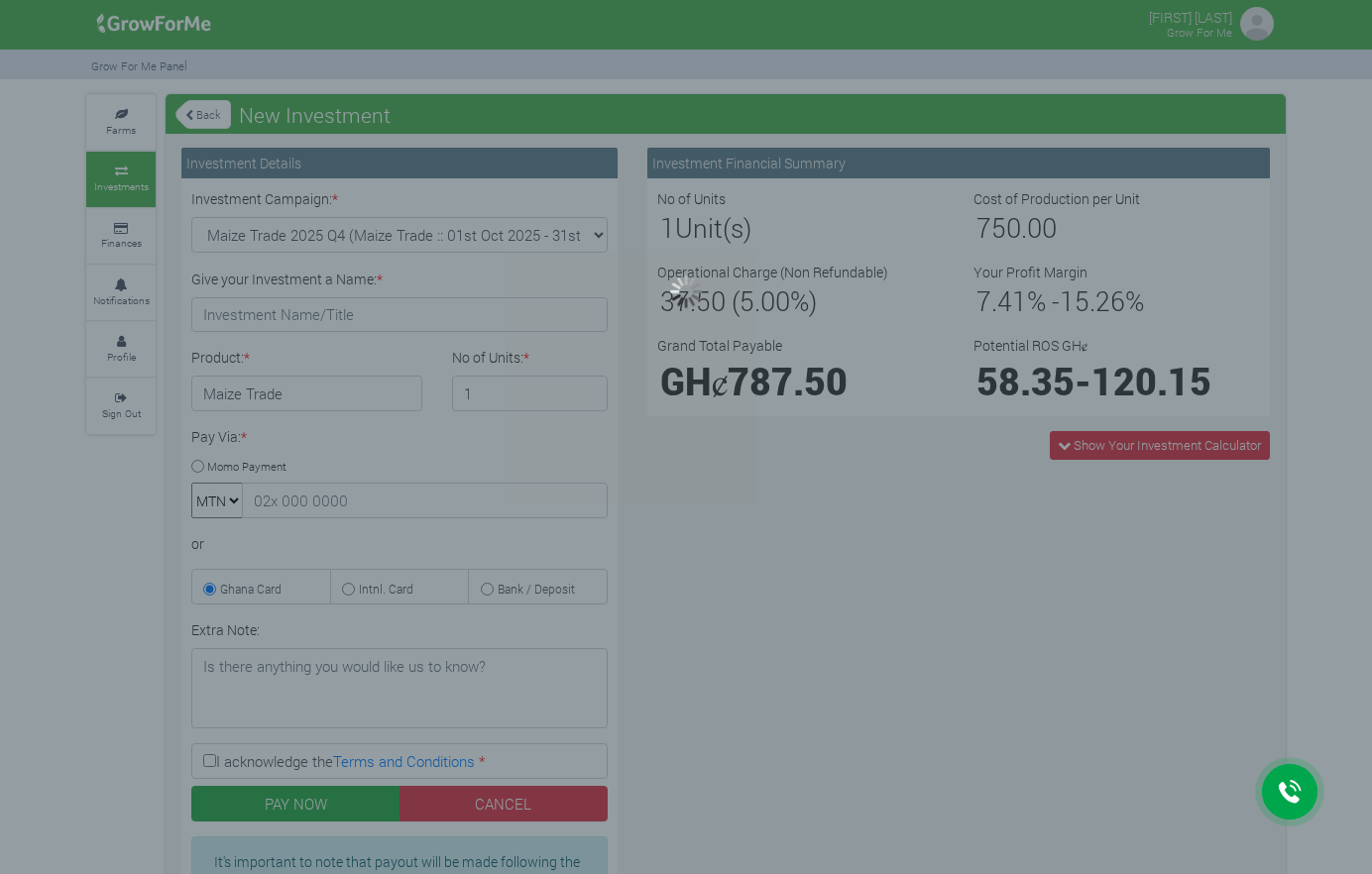 scroll, scrollTop: 0, scrollLeft: 0, axis: both 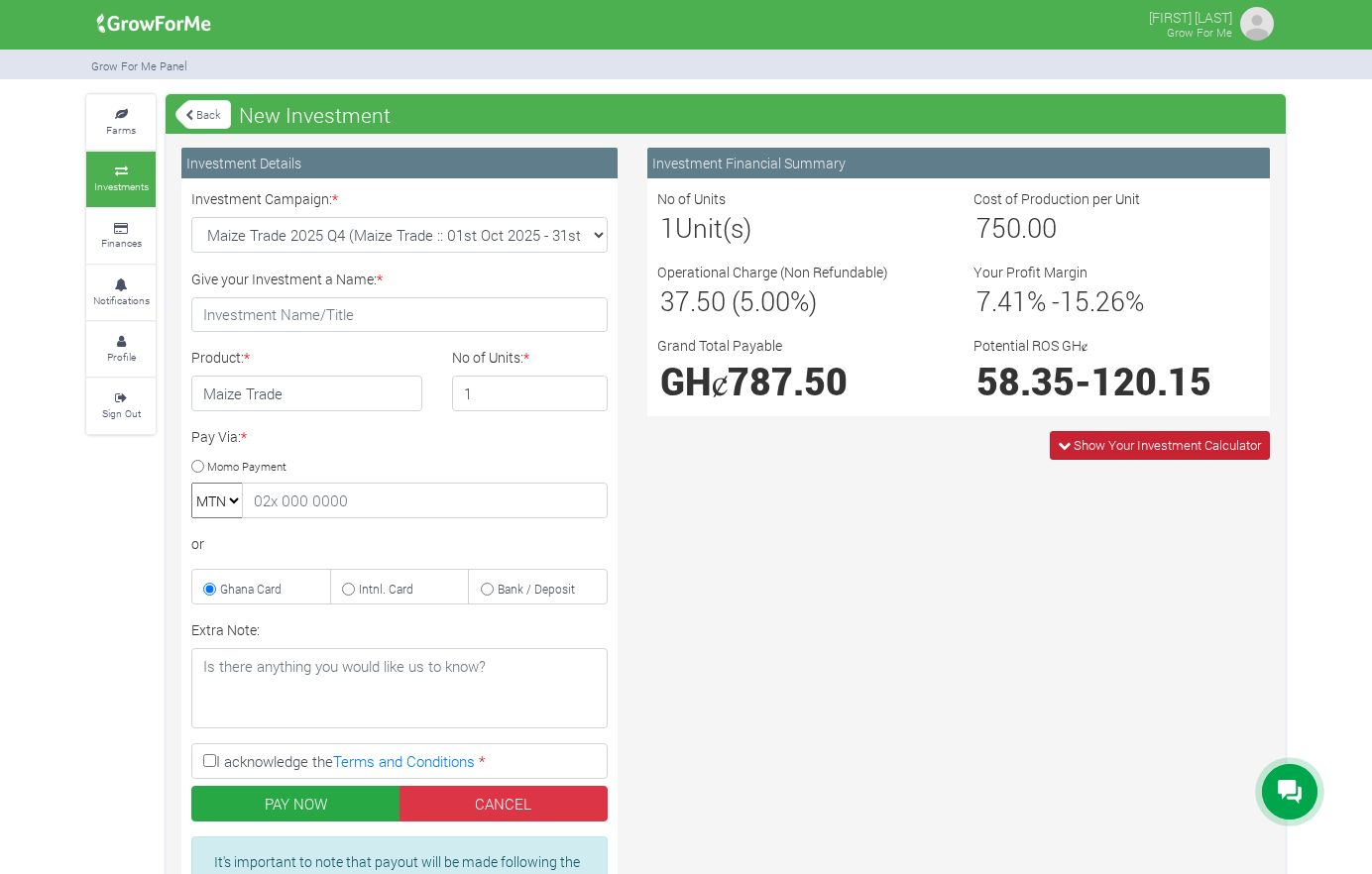 click on "Show Your Investment Calculator" at bounding box center (1167, 445) 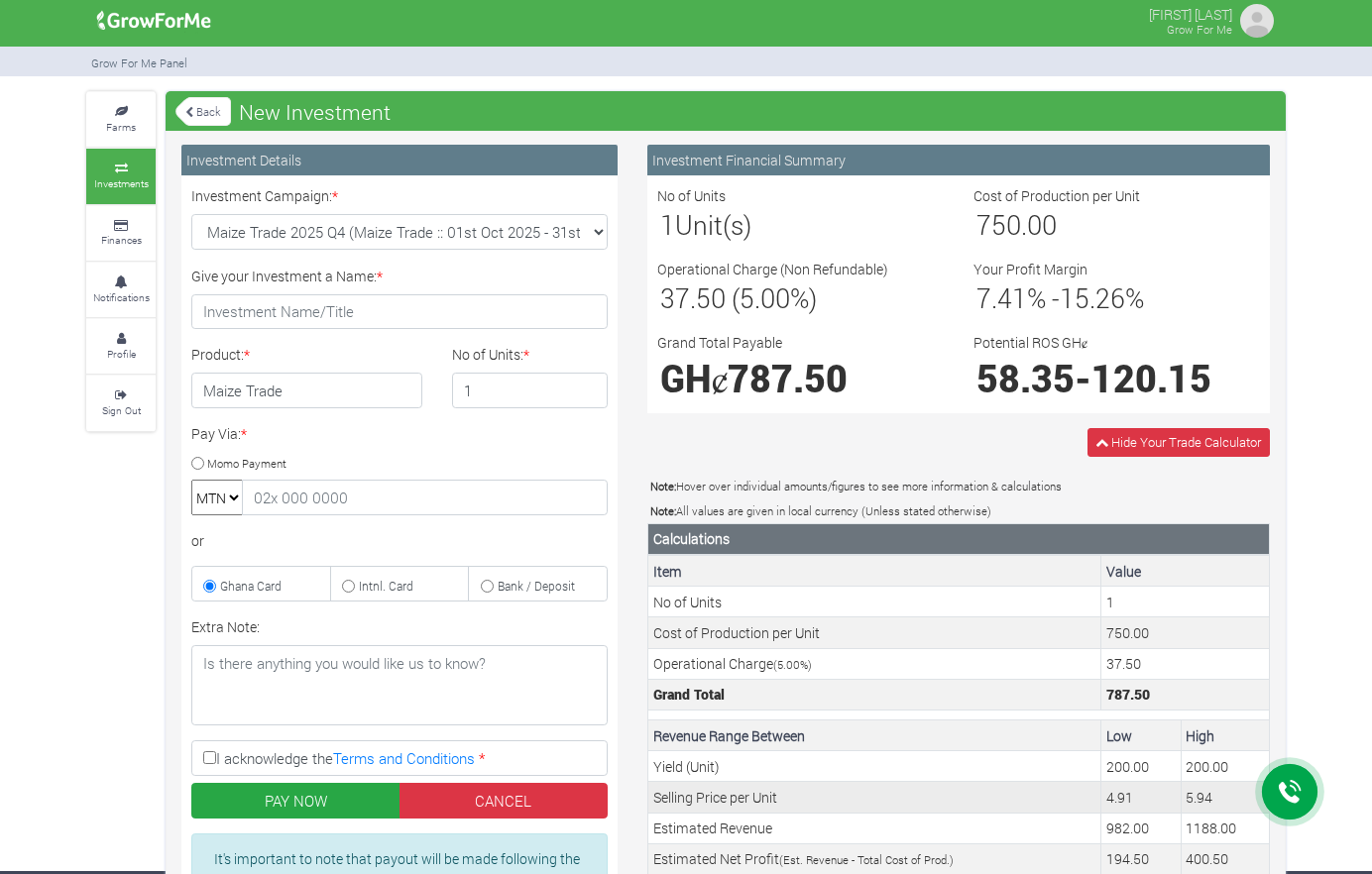 scroll, scrollTop: 0, scrollLeft: 0, axis: both 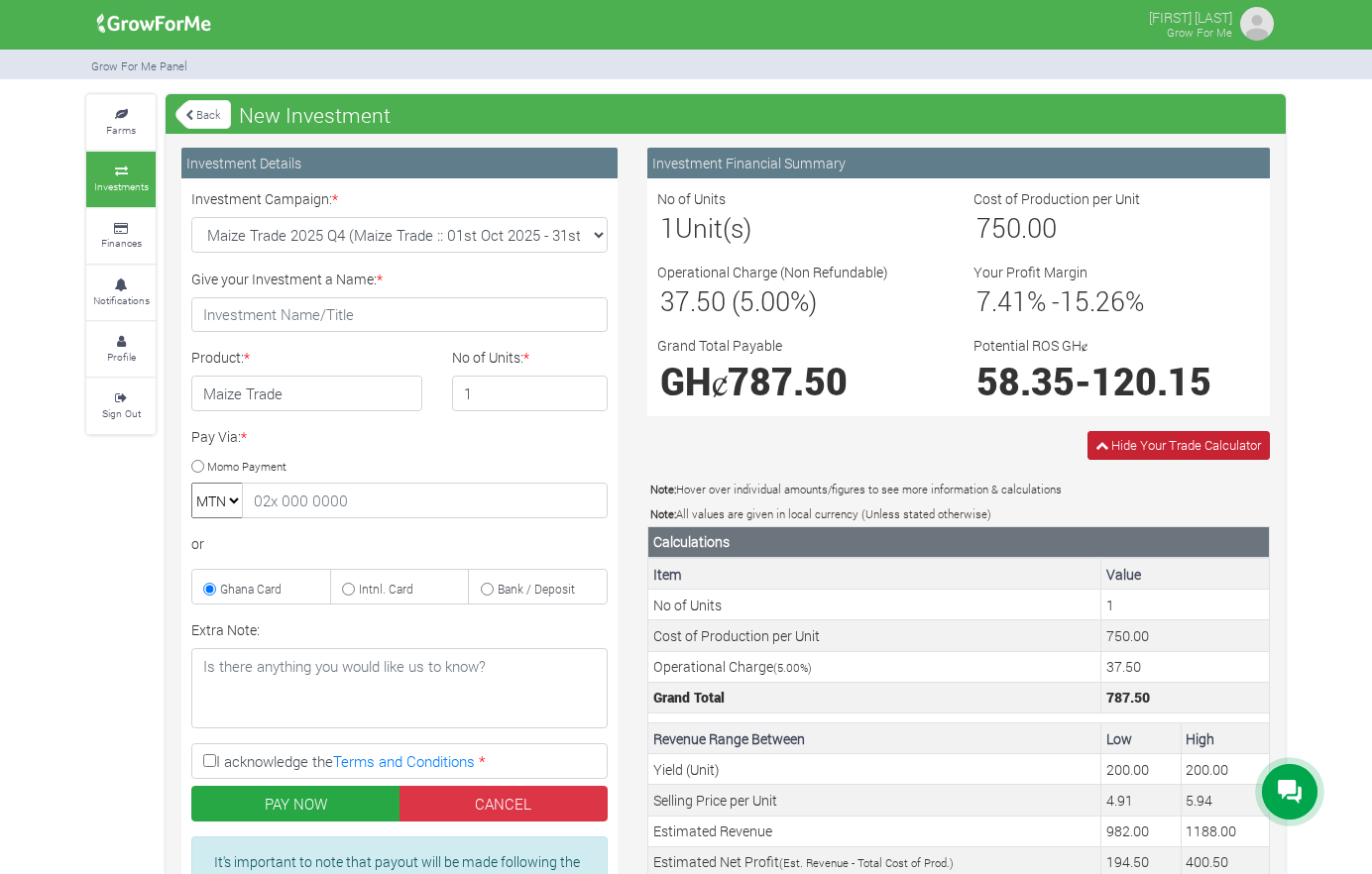 click on "Hide Your Trade Calculator" at bounding box center [1179, 445] 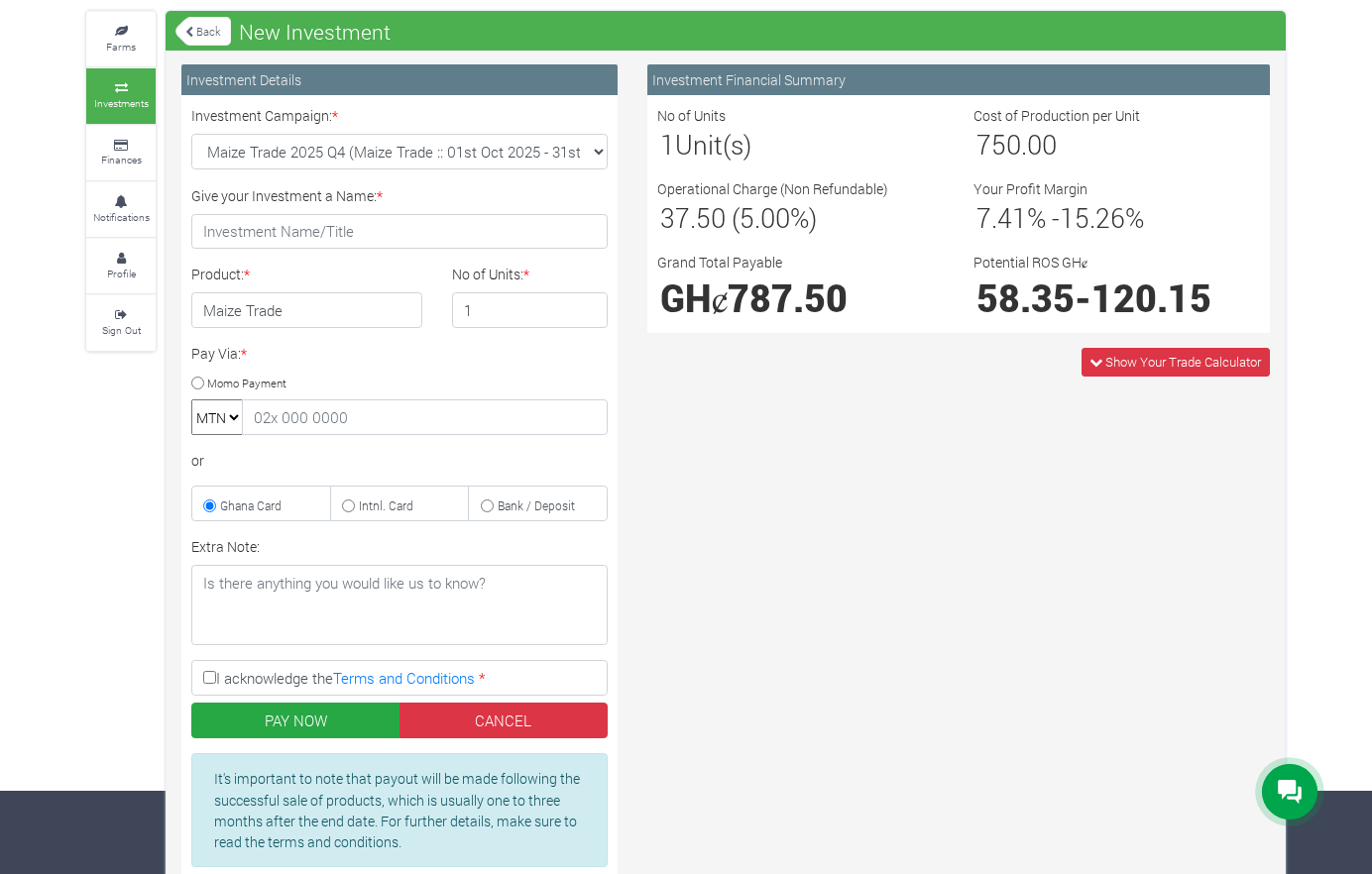 scroll, scrollTop: 0, scrollLeft: 0, axis: both 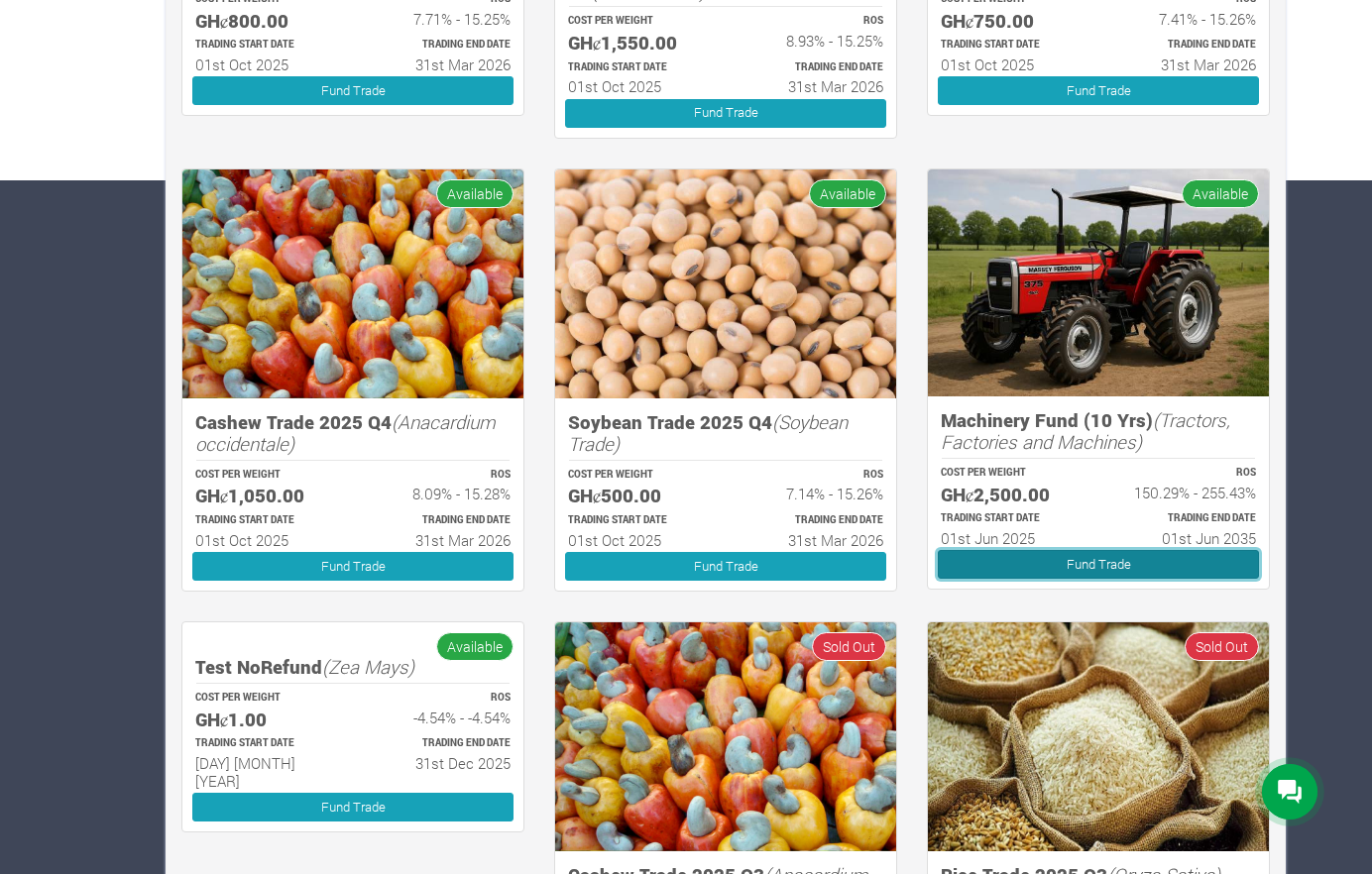 click on "Fund Trade" at bounding box center (1098, 564) 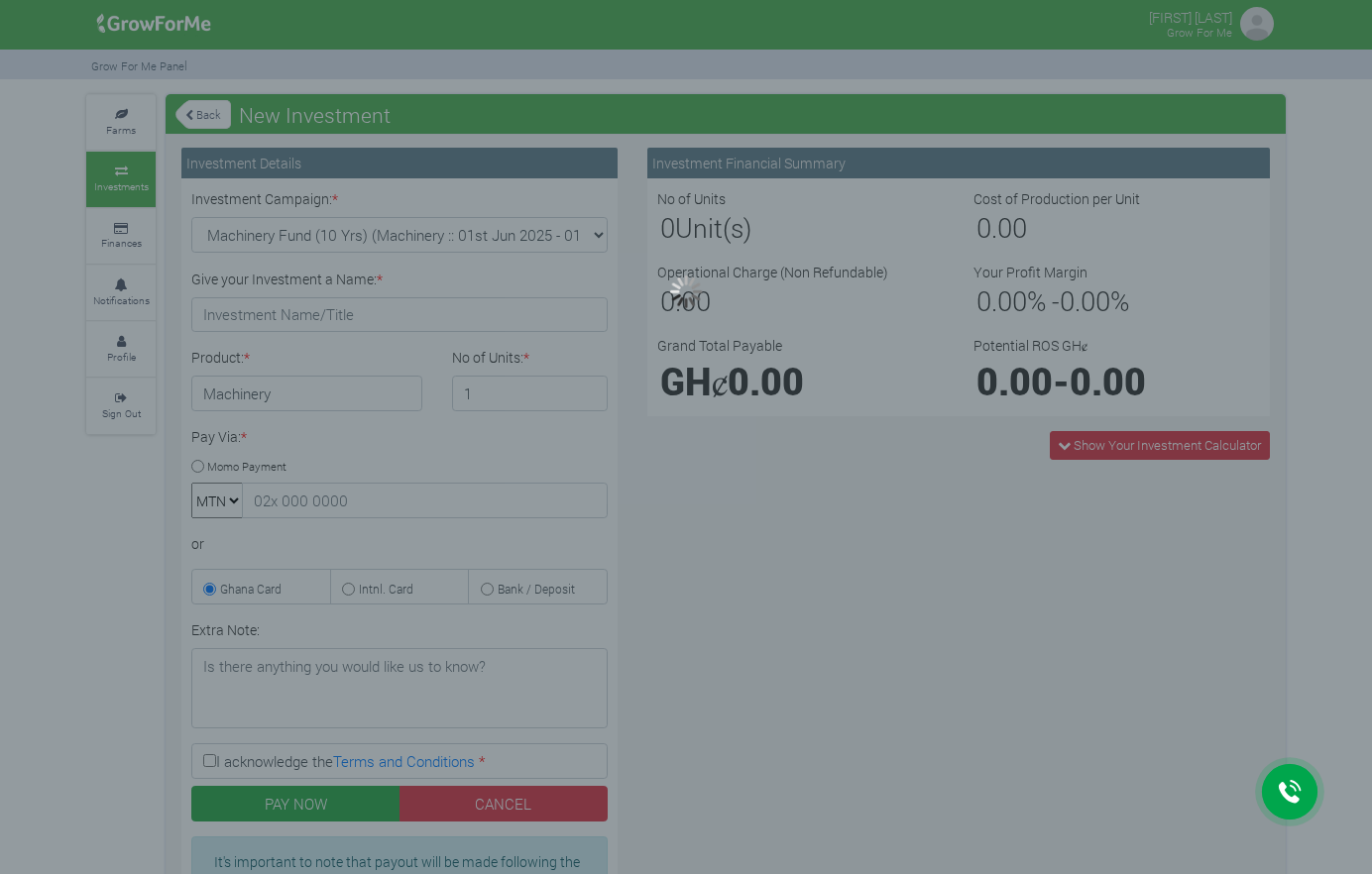 scroll, scrollTop: 0, scrollLeft: 0, axis: both 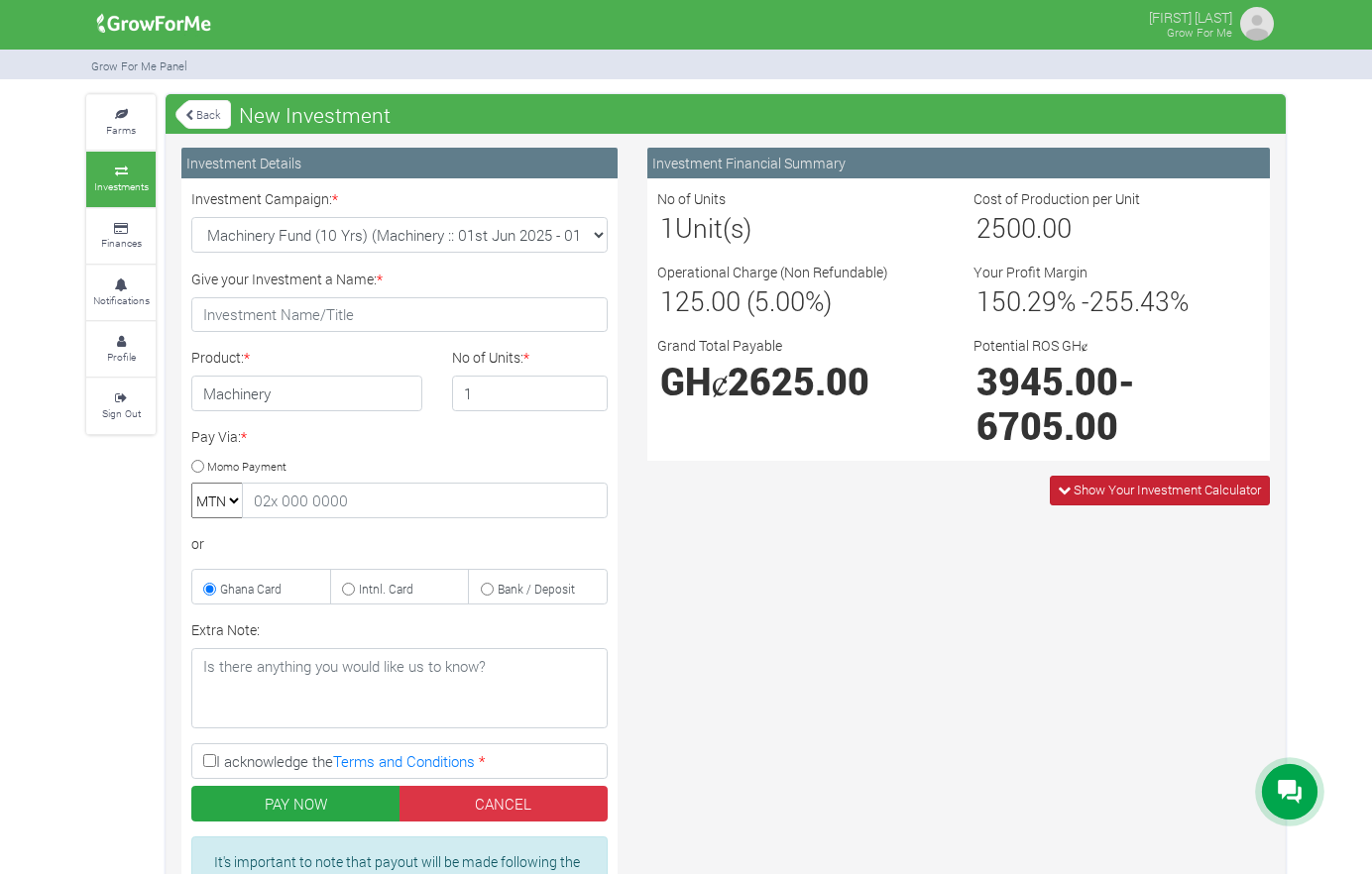 click on "Show Your Investment Calculator" at bounding box center [1167, 490] 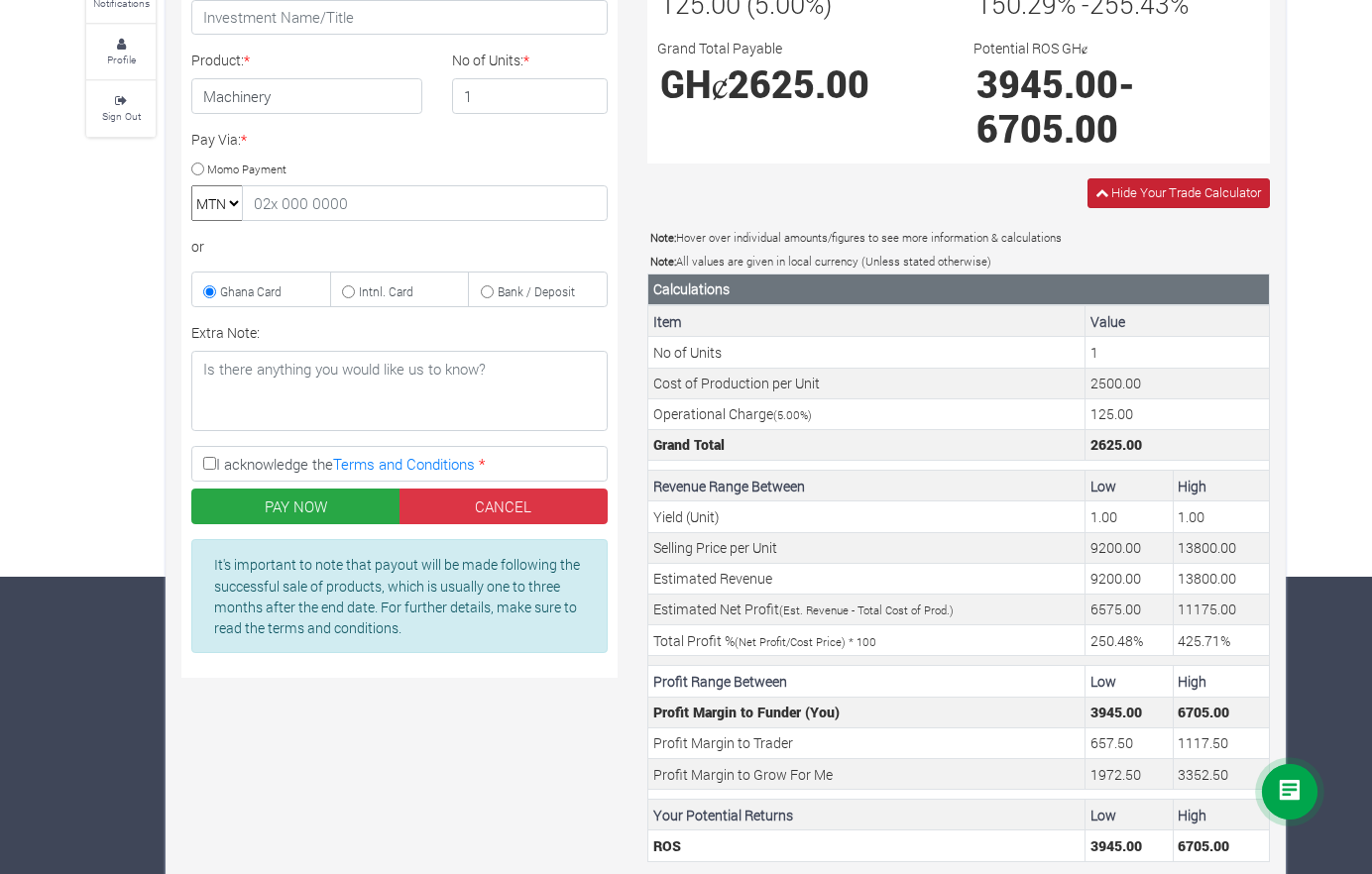 scroll, scrollTop: 354, scrollLeft: 0, axis: vertical 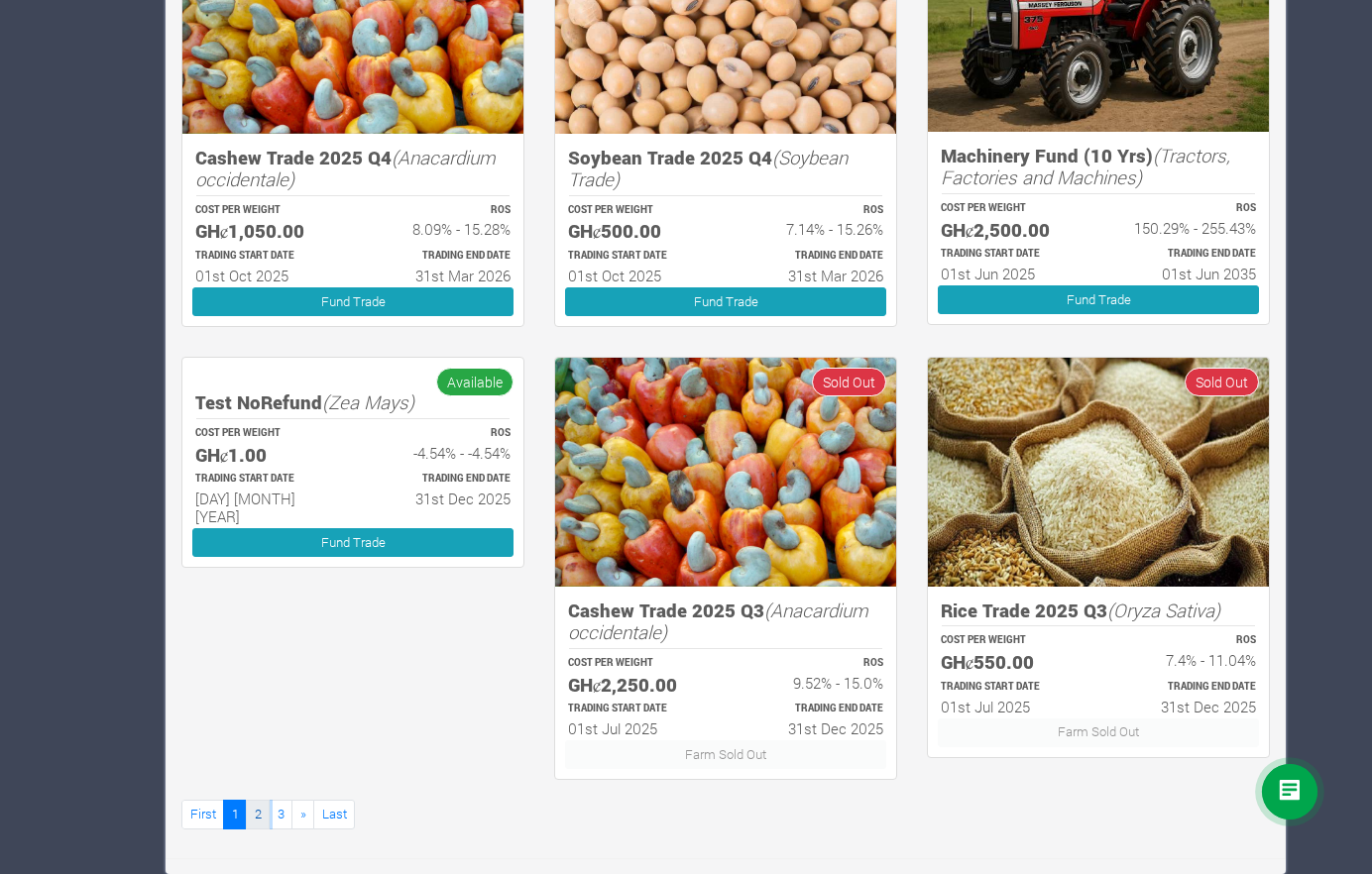 click on "2" at bounding box center (258, 814) 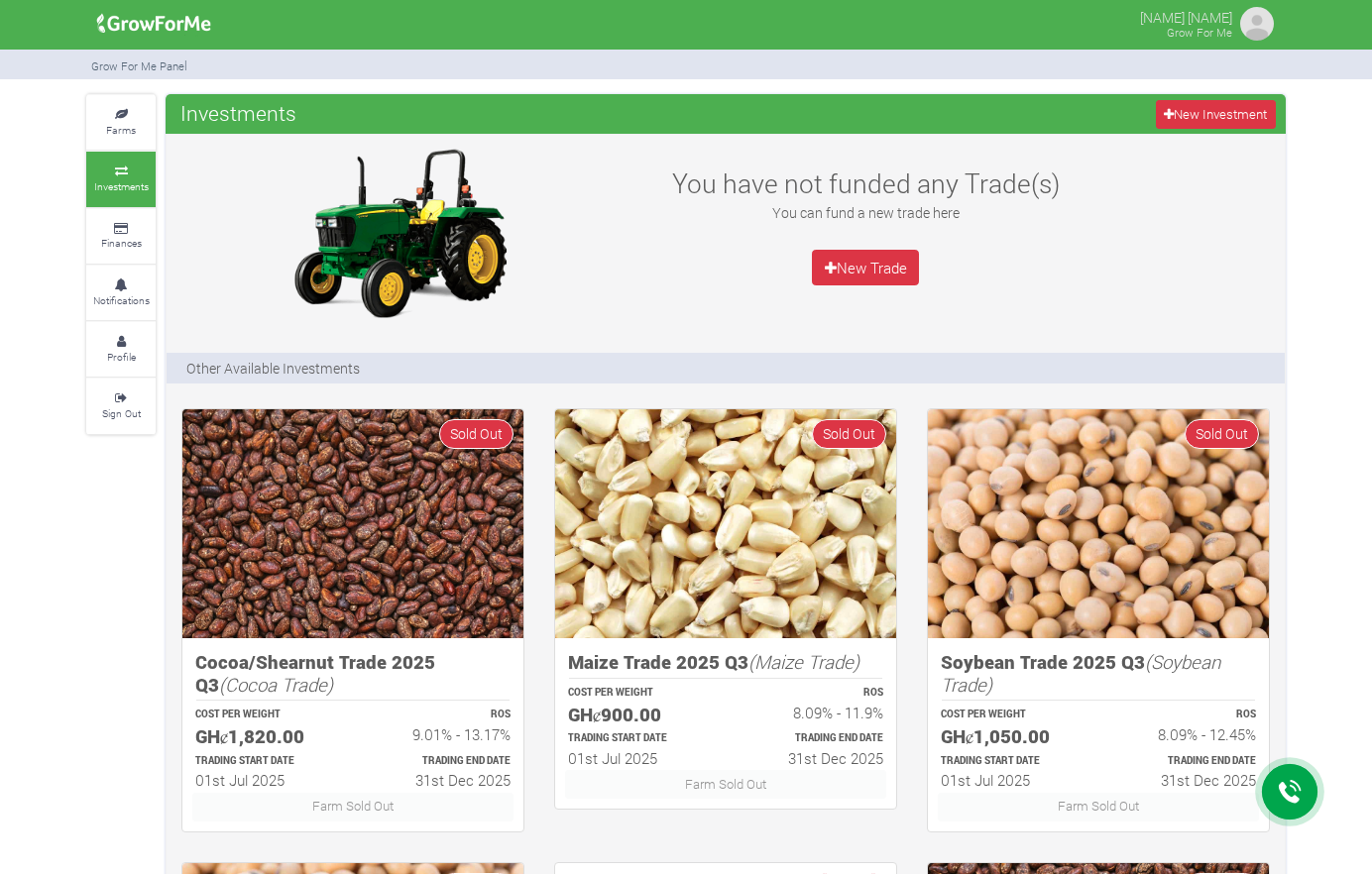 scroll, scrollTop: 0, scrollLeft: 0, axis: both 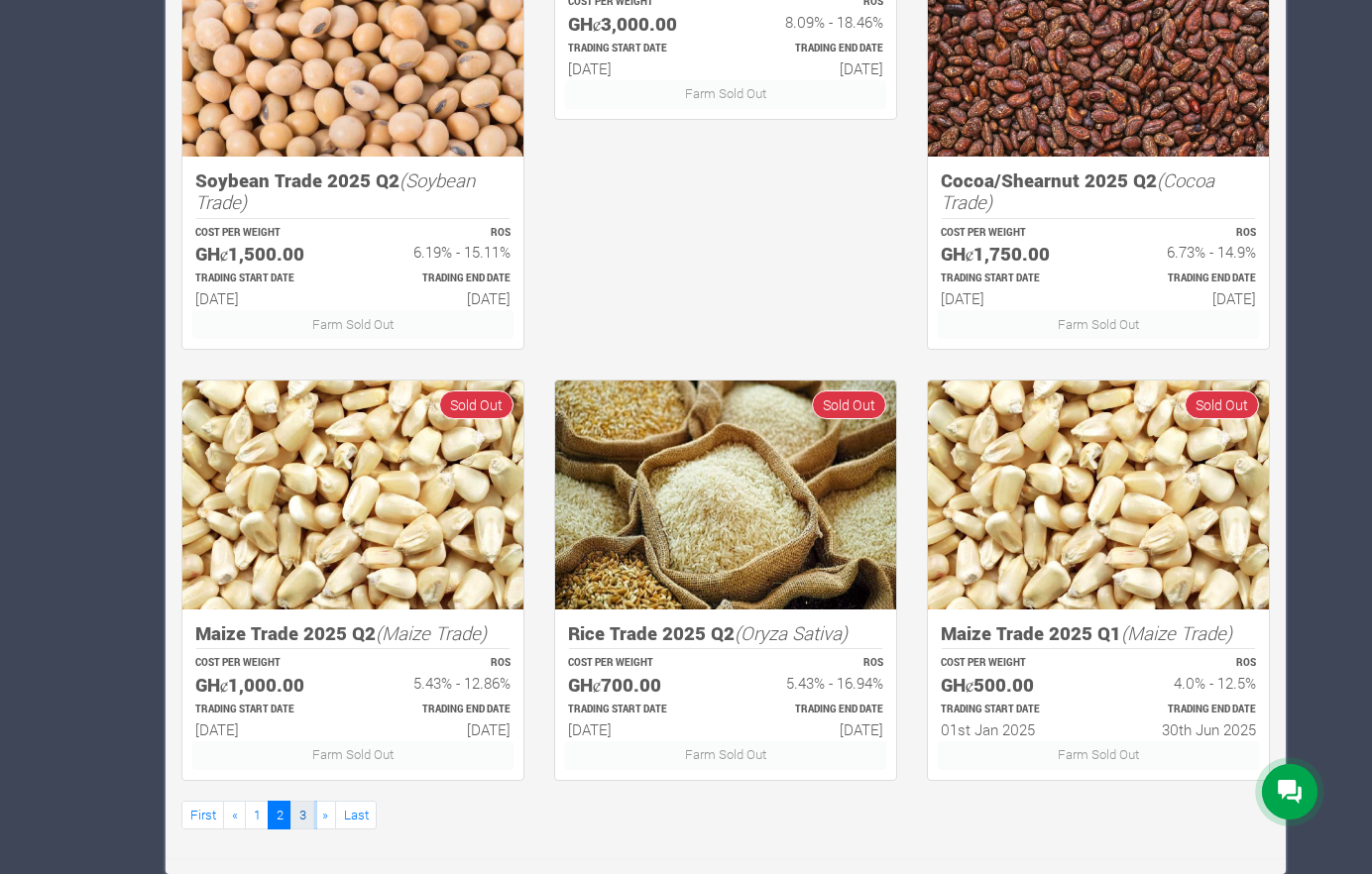 click on "3" at bounding box center (302, 815) 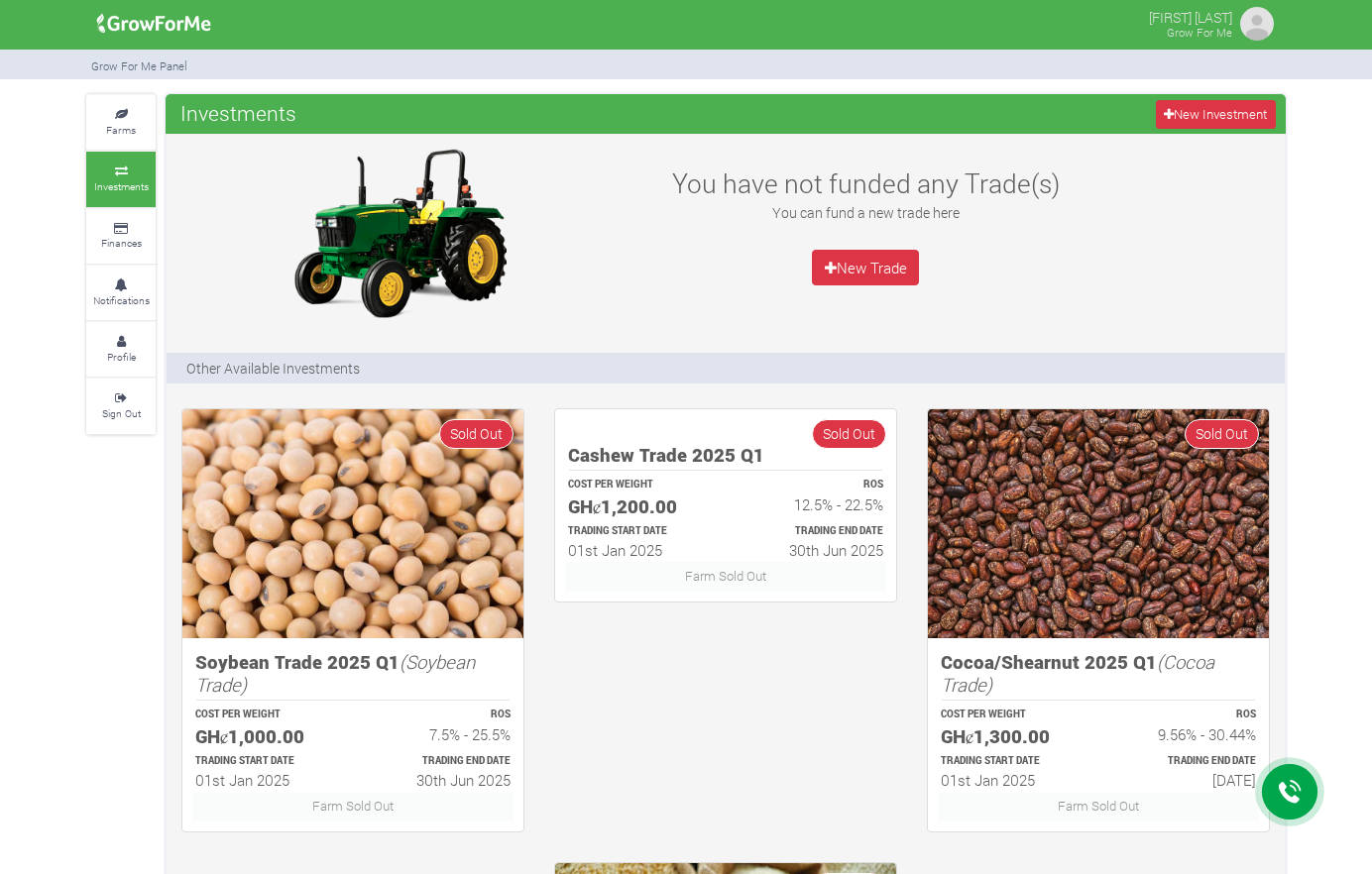 scroll, scrollTop: 0, scrollLeft: 0, axis: both 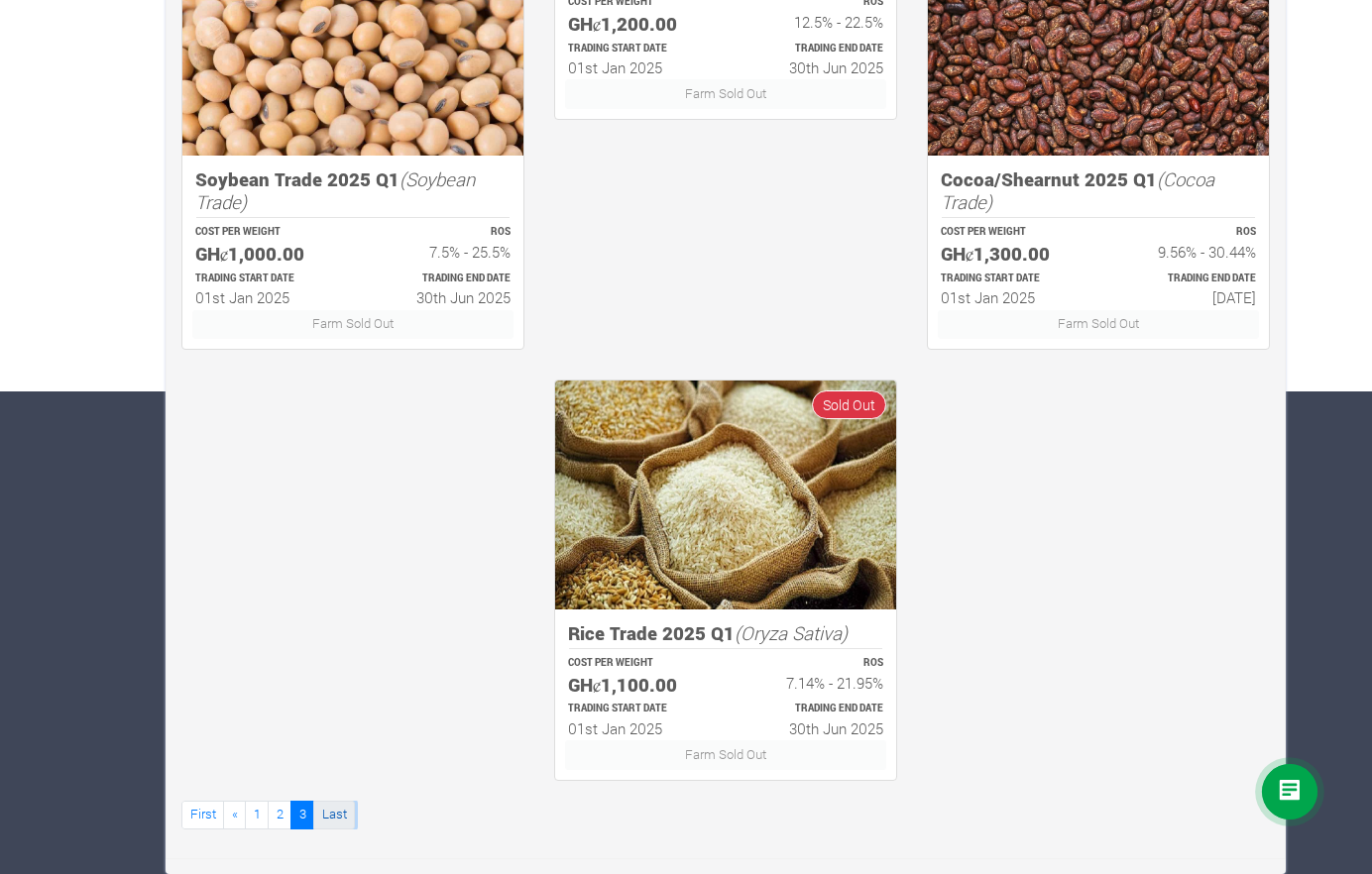 click on "Last" at bounding box center (334, 815) 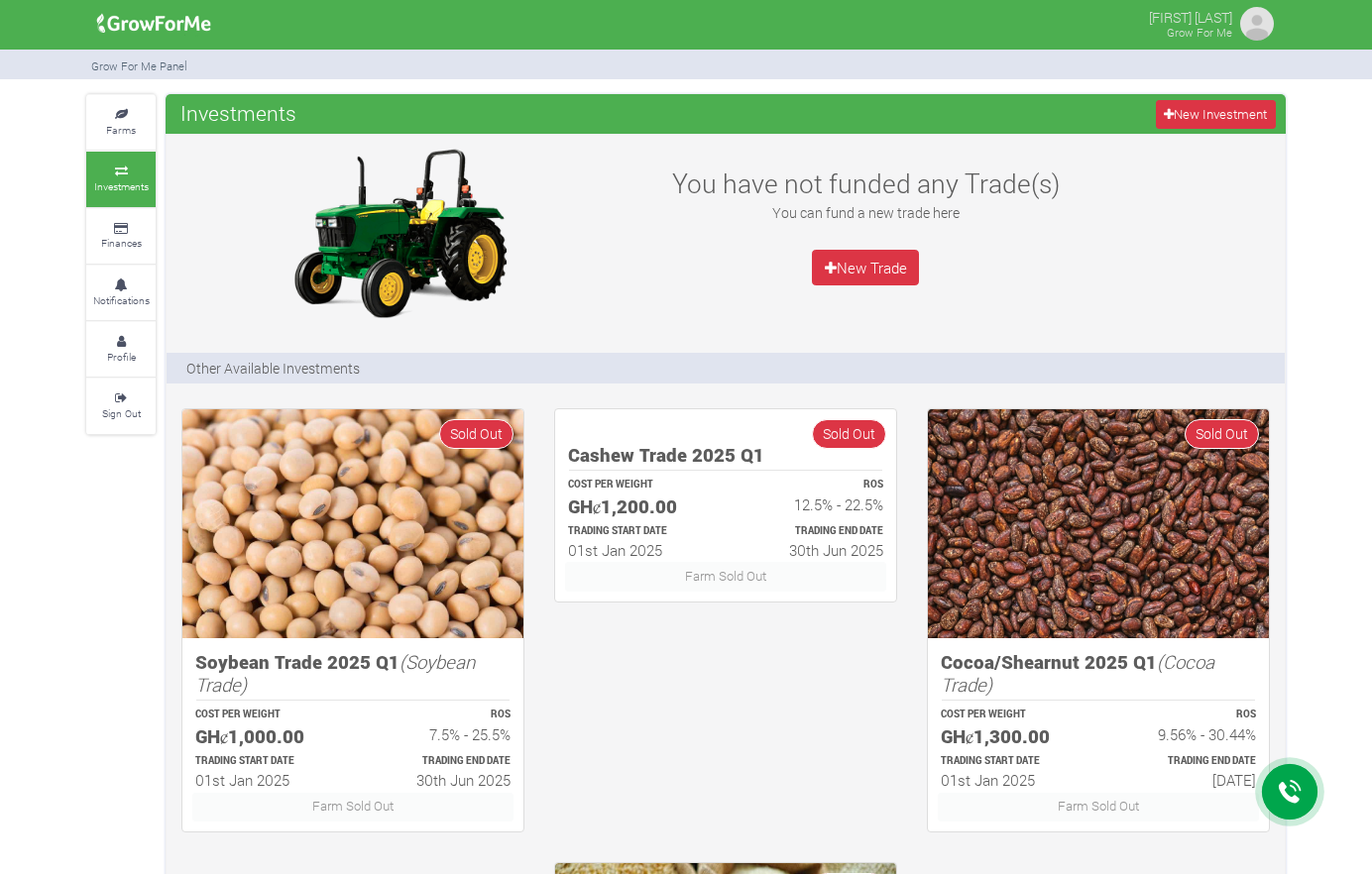 scroll, scrollTop: 0, scrollLeft: 0, axis: both 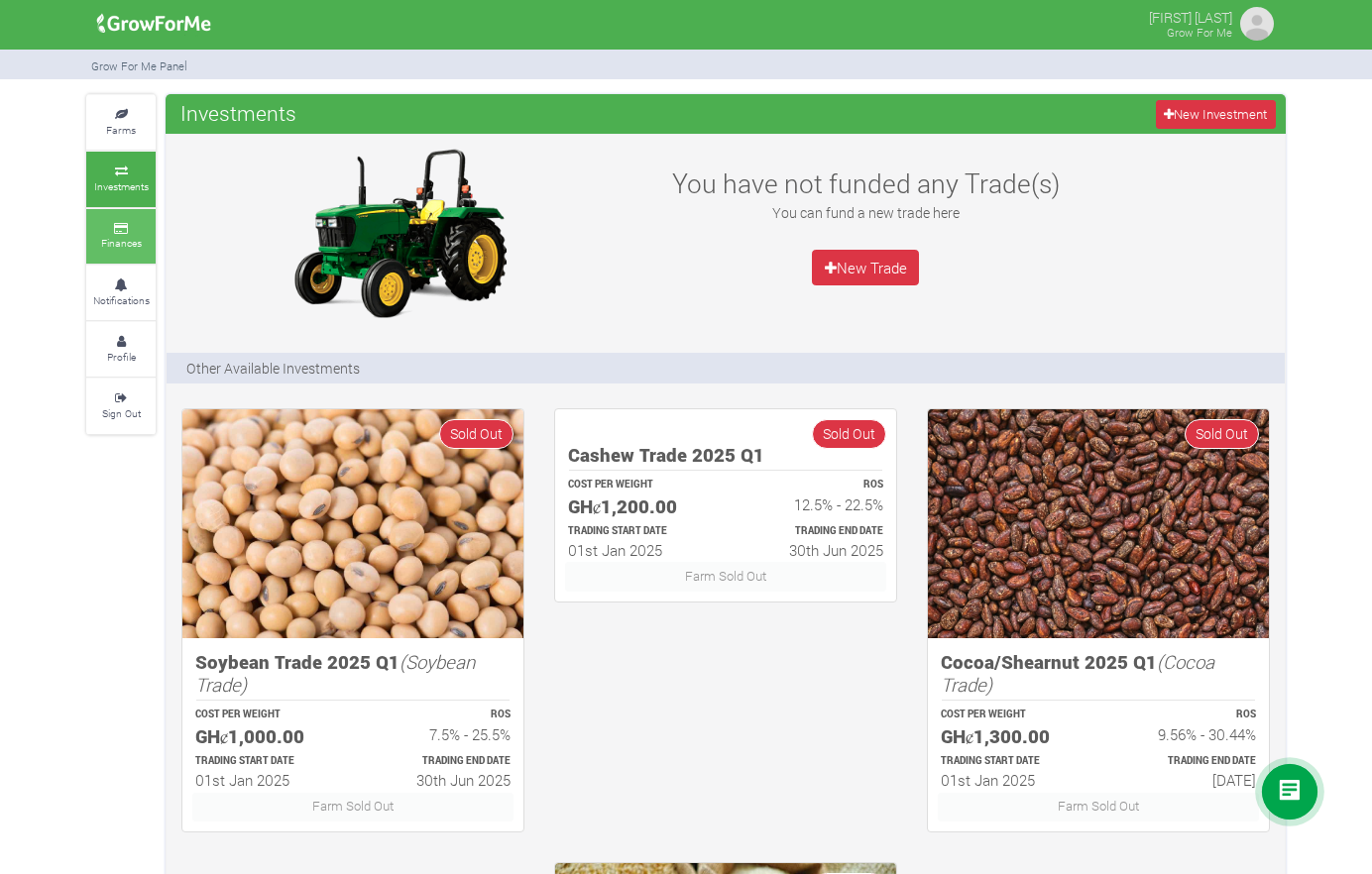 click on "Finances" at bounding box center [121, 243] 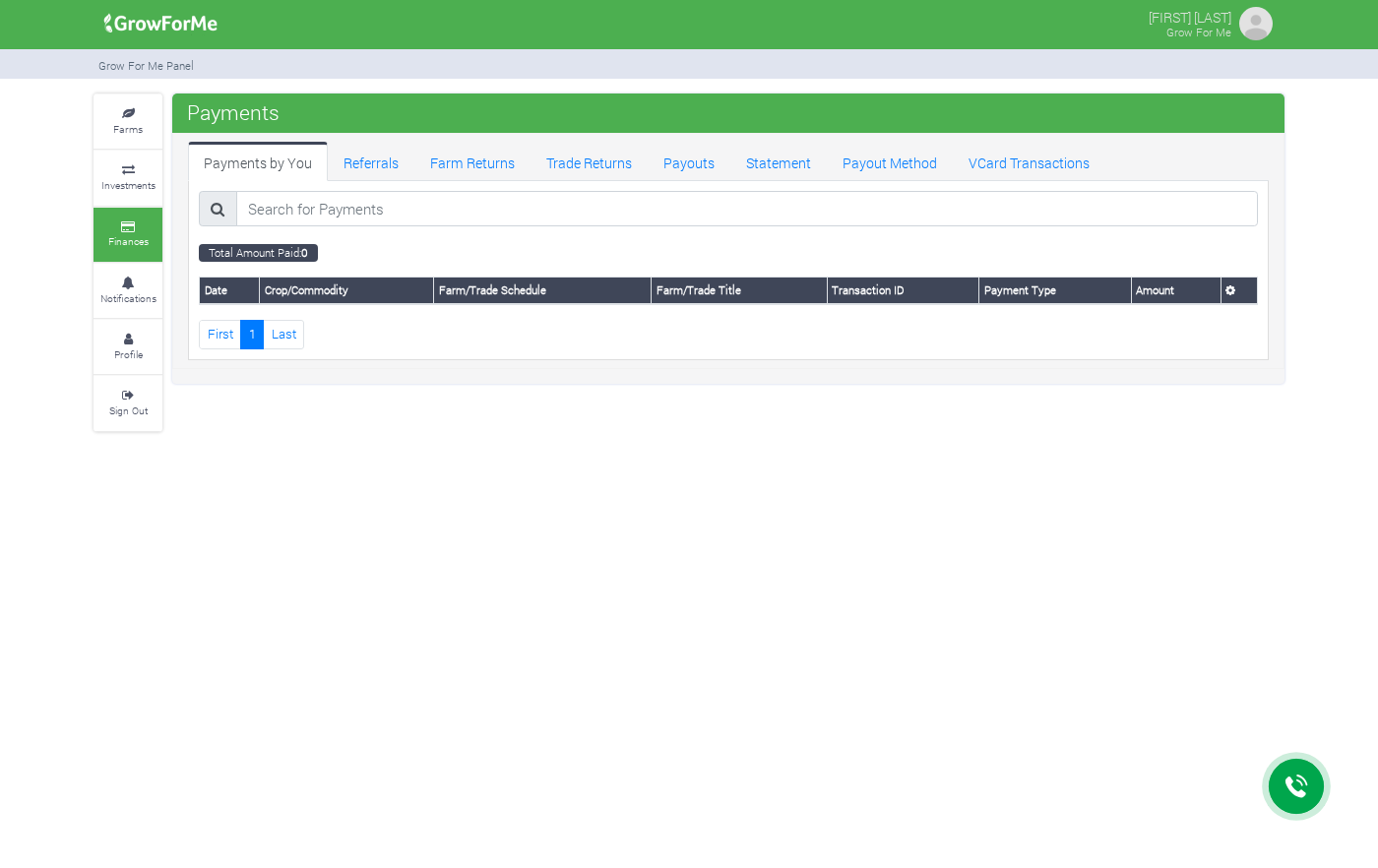 scroll, scrollTop: 0, scrollLeft: 0, axis: both 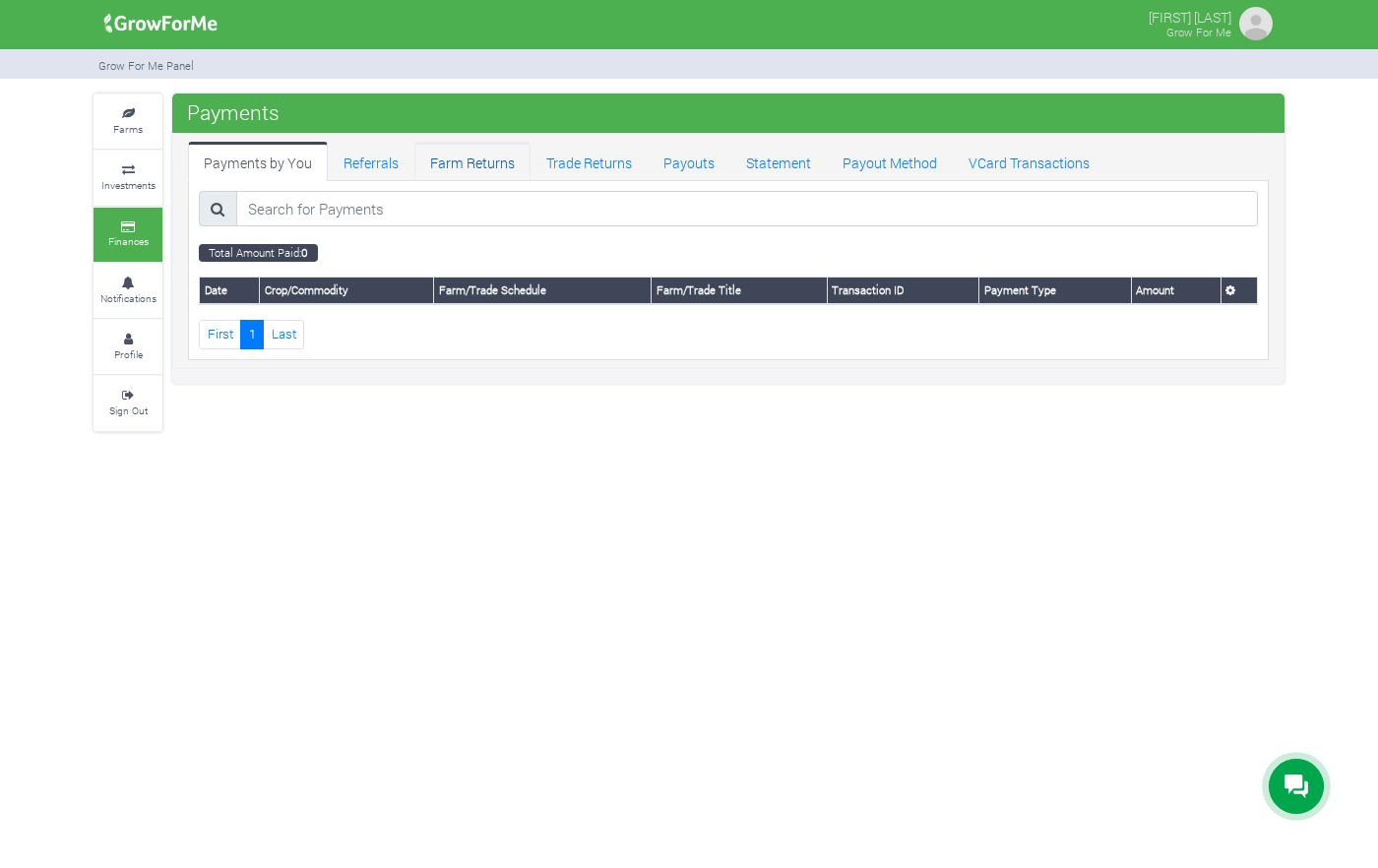 click on "Farm Returns" at bounding box center (472, 161) 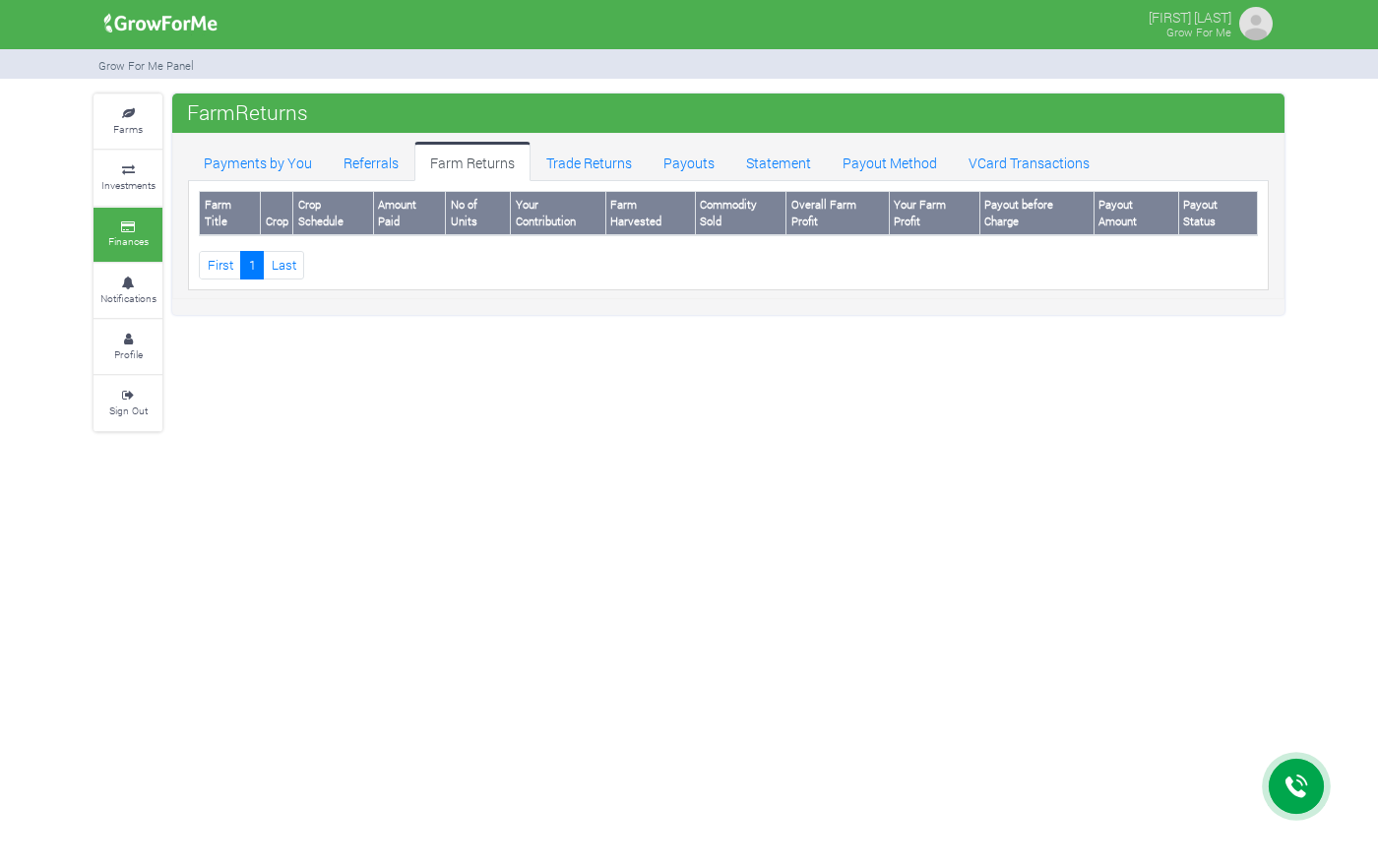 scroll, scrollTop: 0, scrollLeft: 0, axis: both 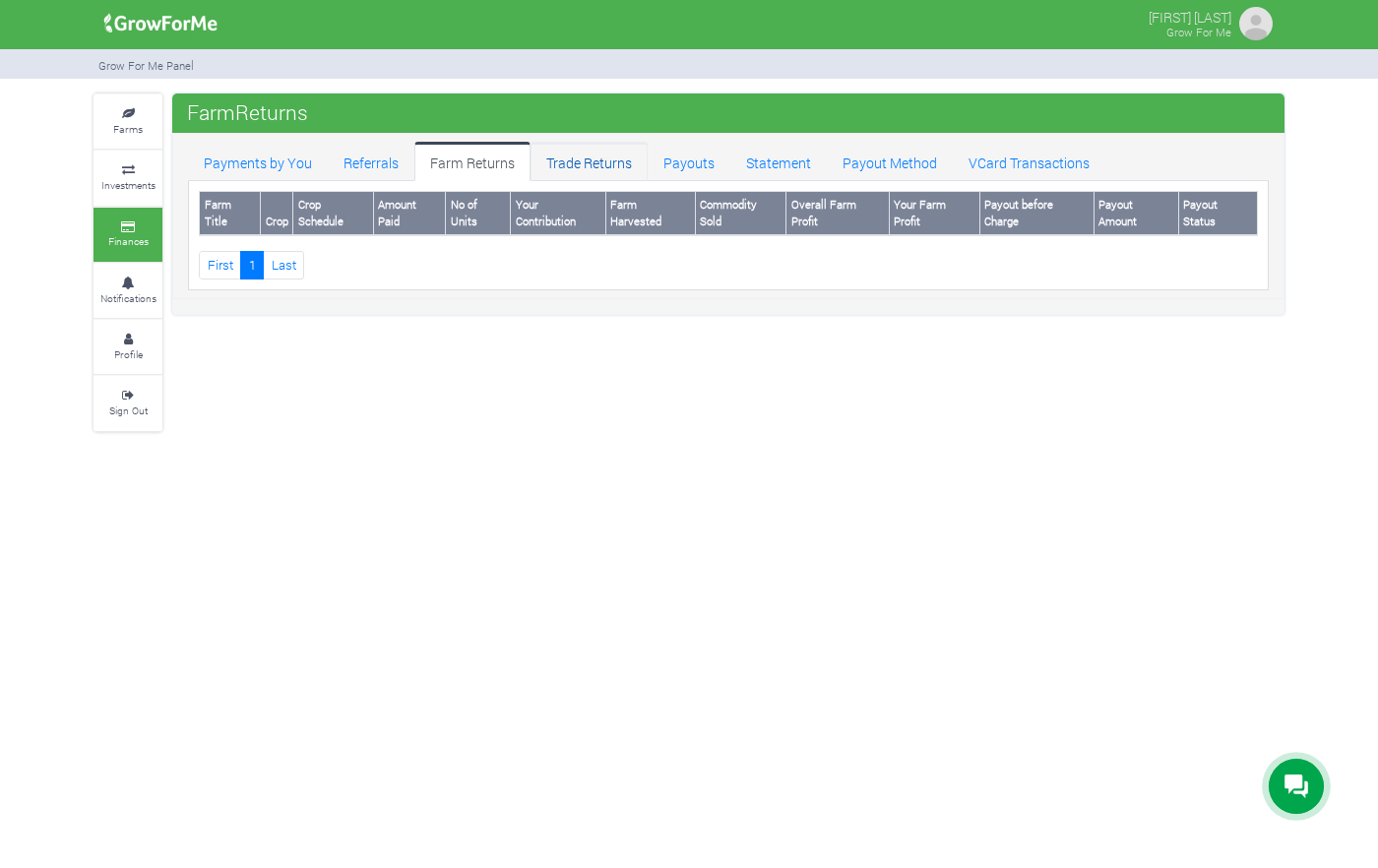 click on "Trade Returns" at bounding box center (589, 161) 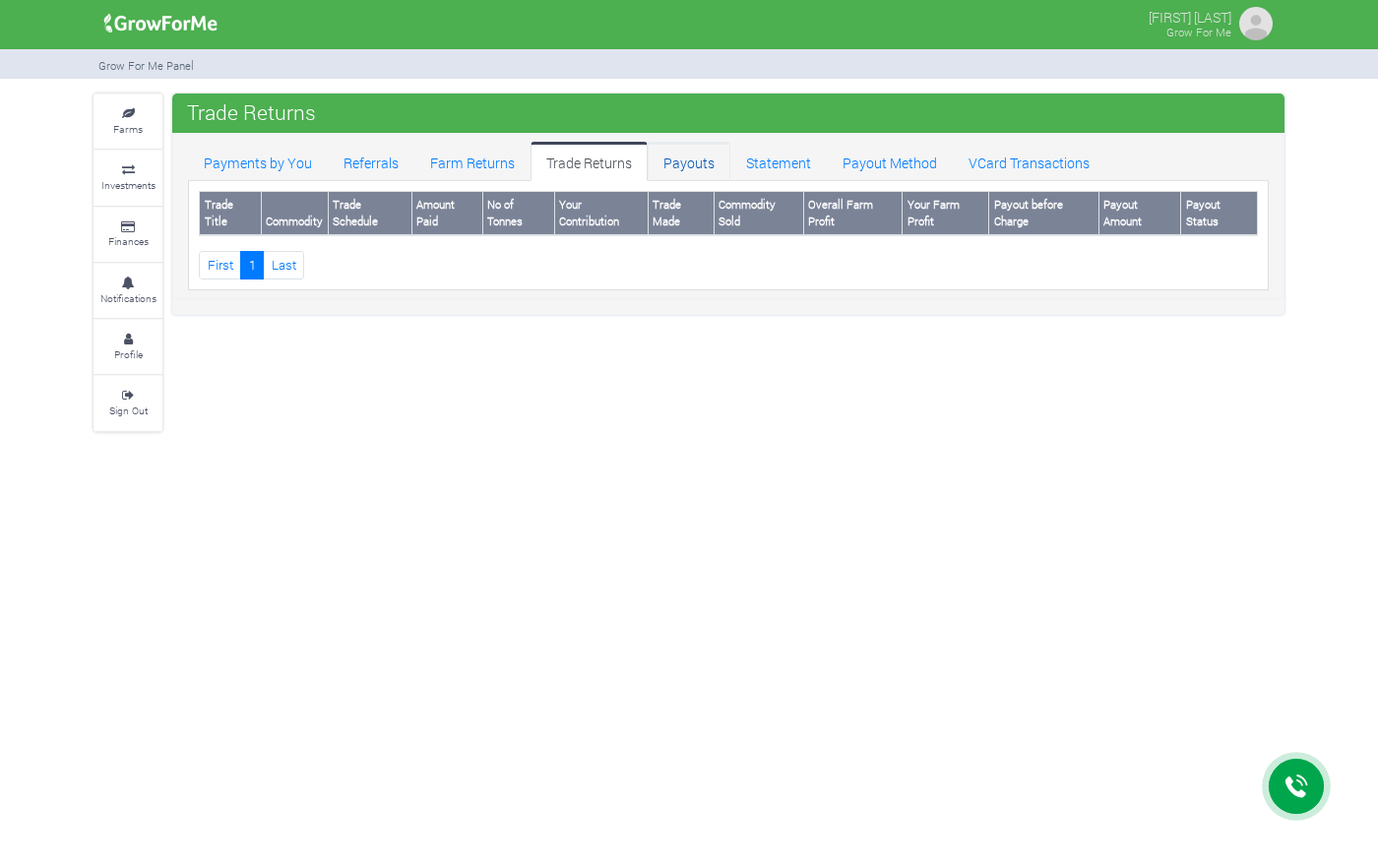 scroll, scrollTop: 0, scrollLeft: 0, axis: both 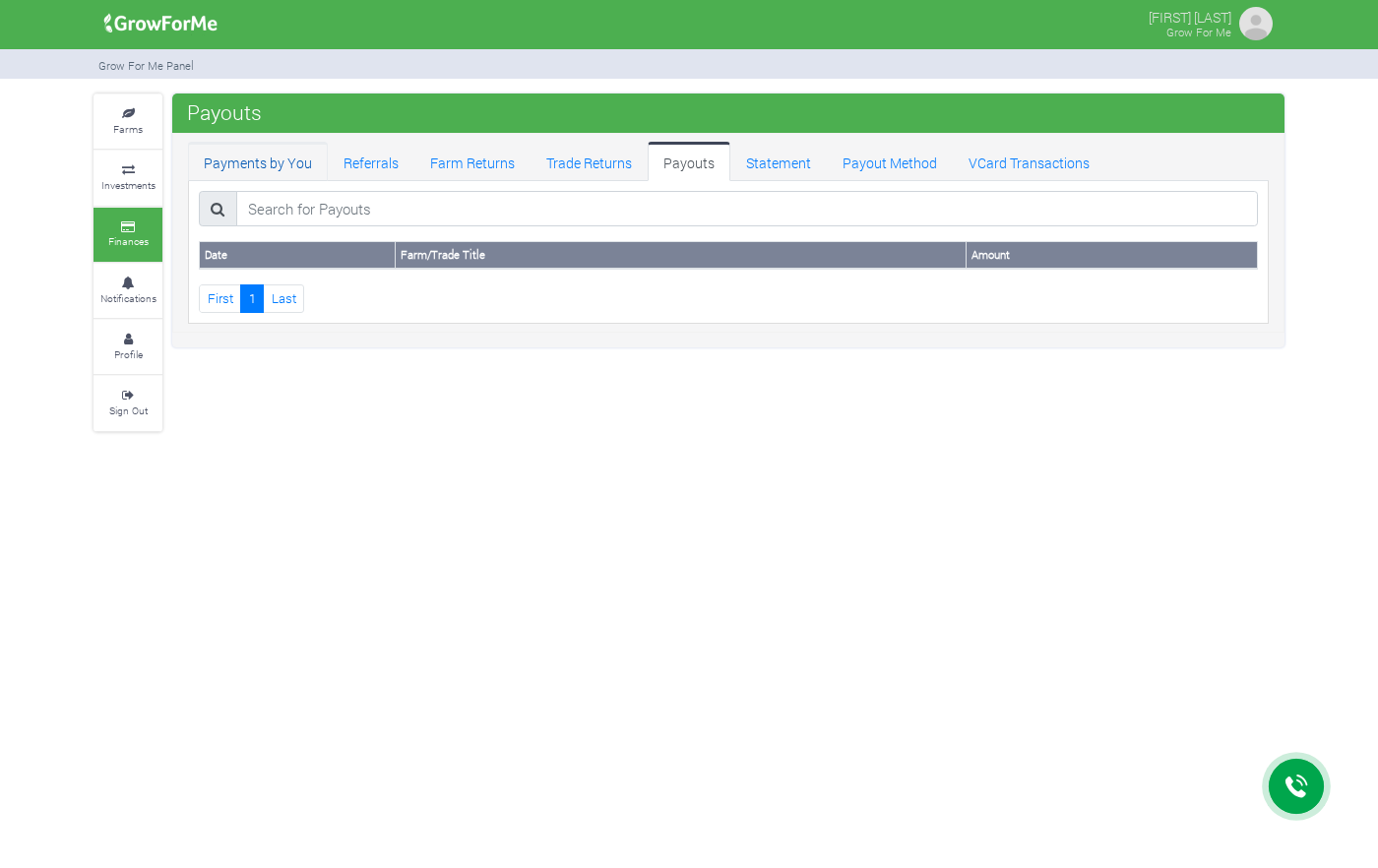 click on "Payments by You" at bounding box center (258, 161) 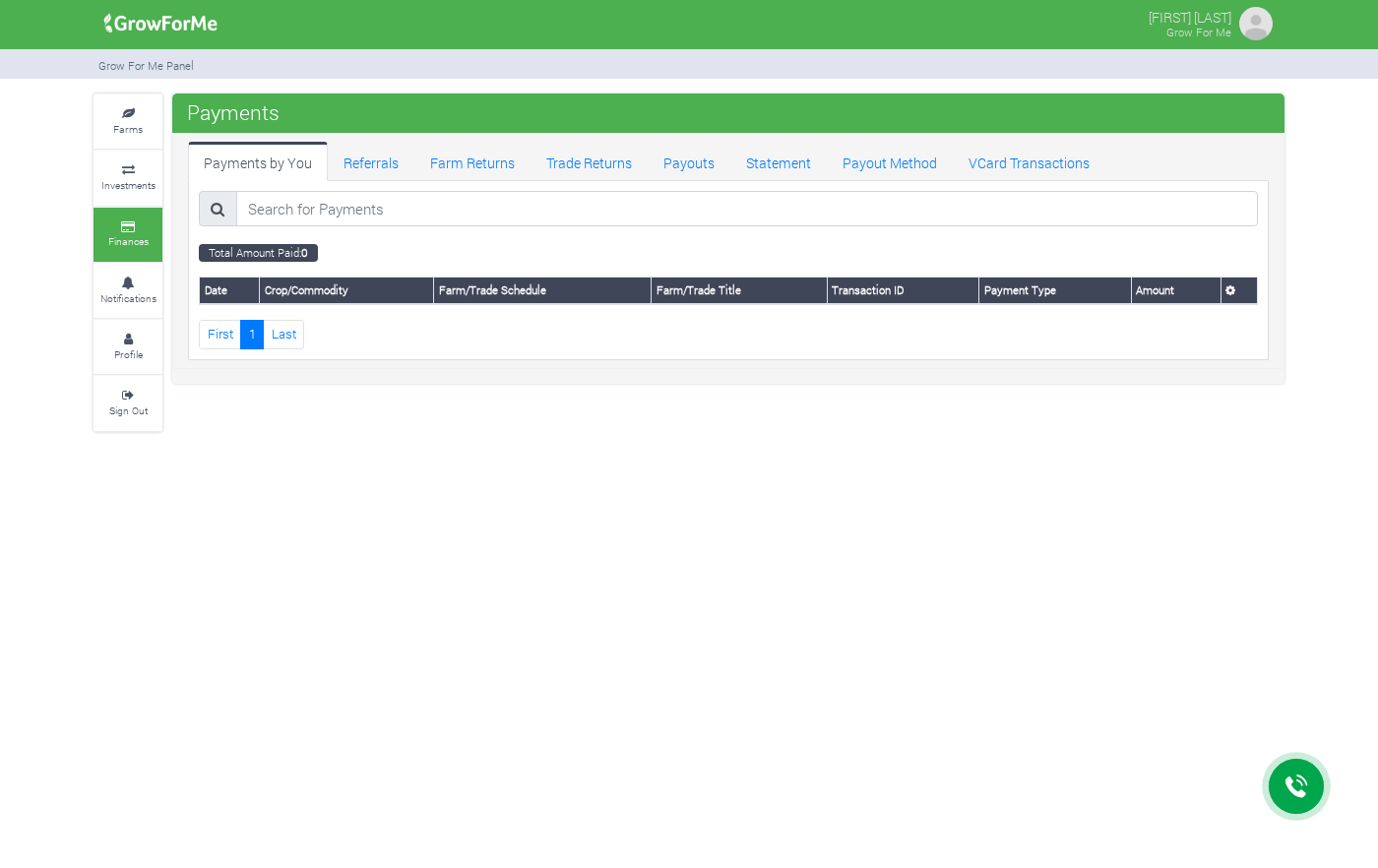 scroll, scrollTop: 0, scrollLeft: 0, axis: both 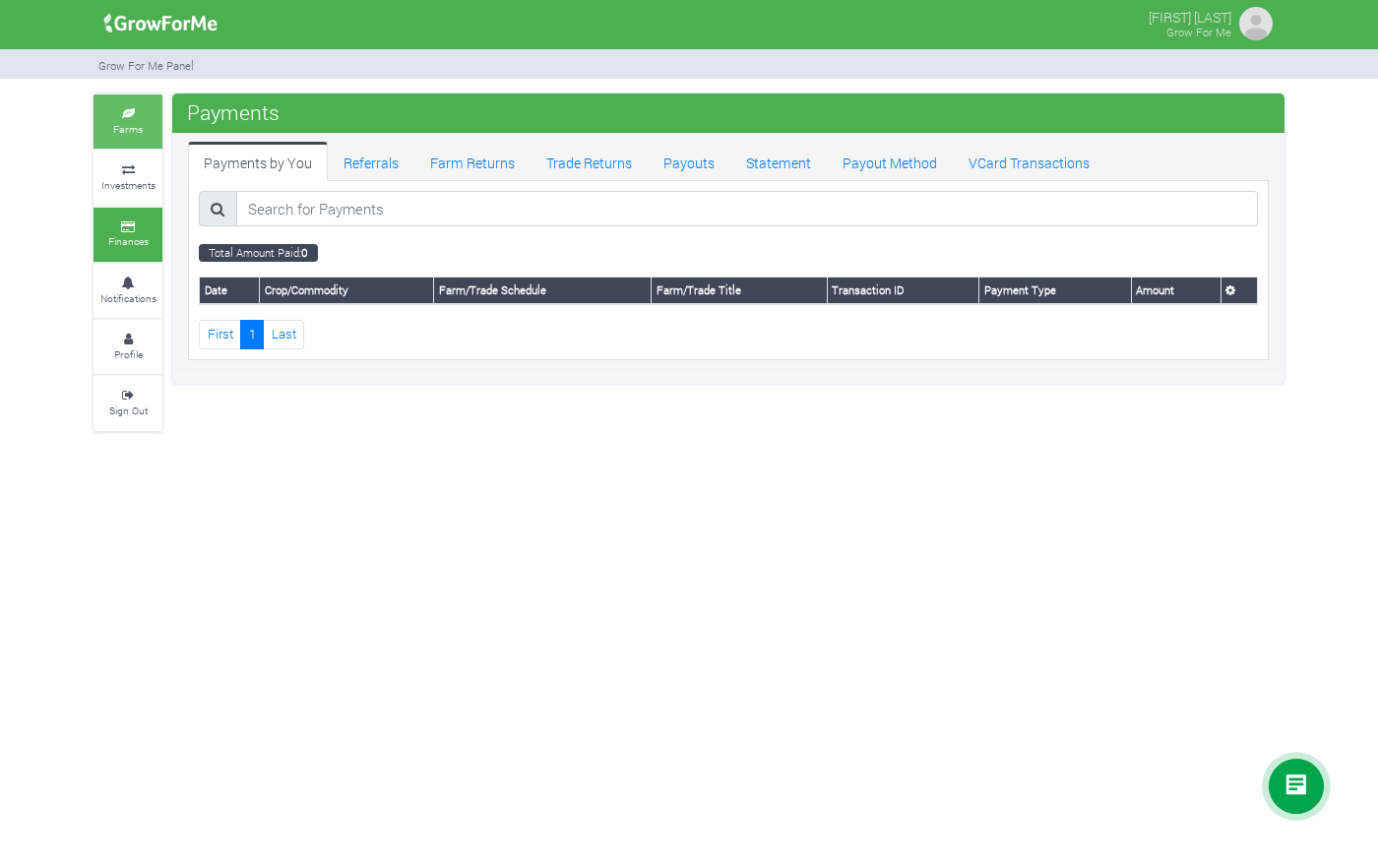 click on "Farms" at bounding box center [128, 129] 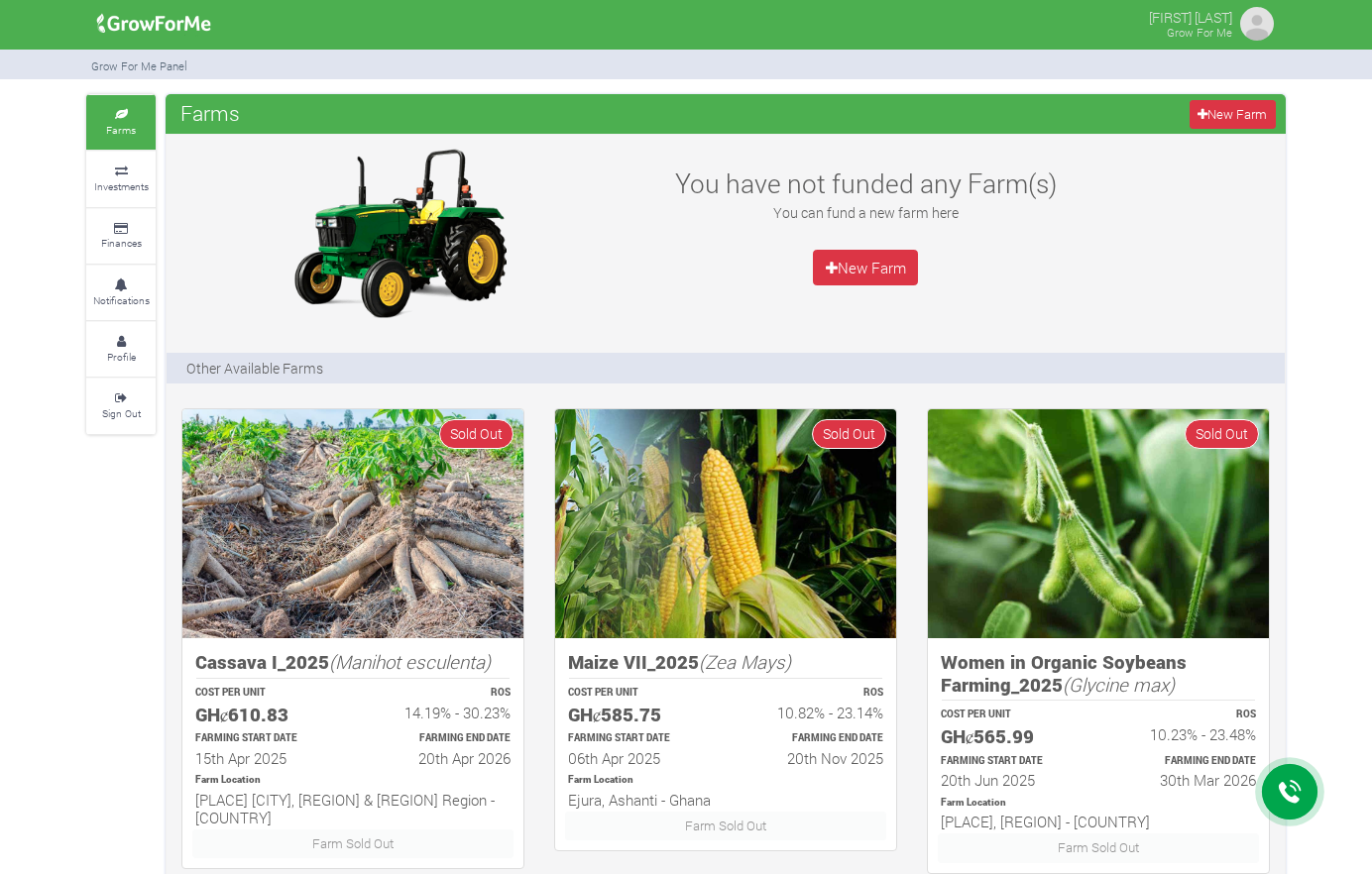 scroll, scrollTop: 0, scrollLeft: 0, axis: both 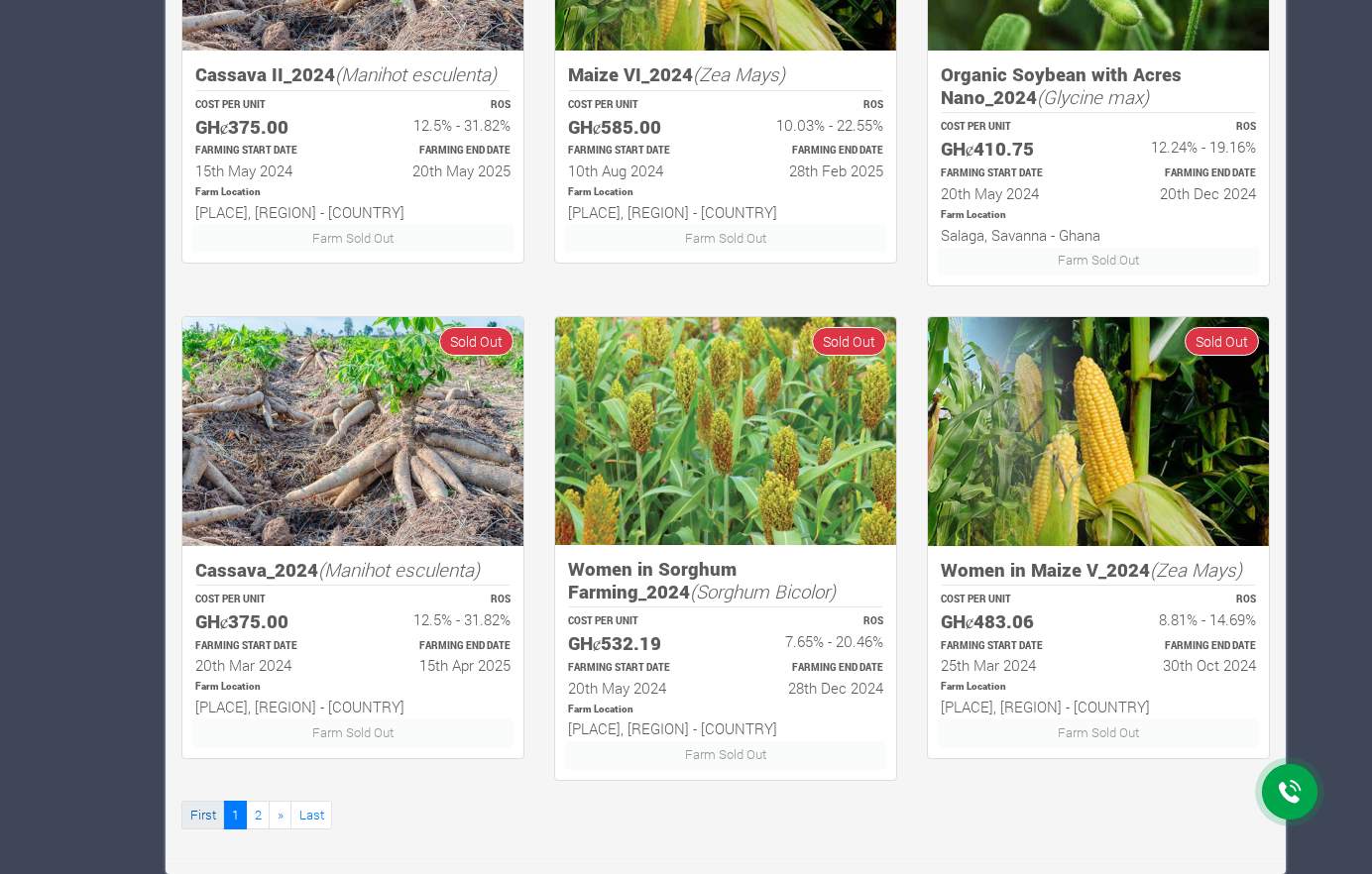 click on "First" at bounding box center [202, 815] 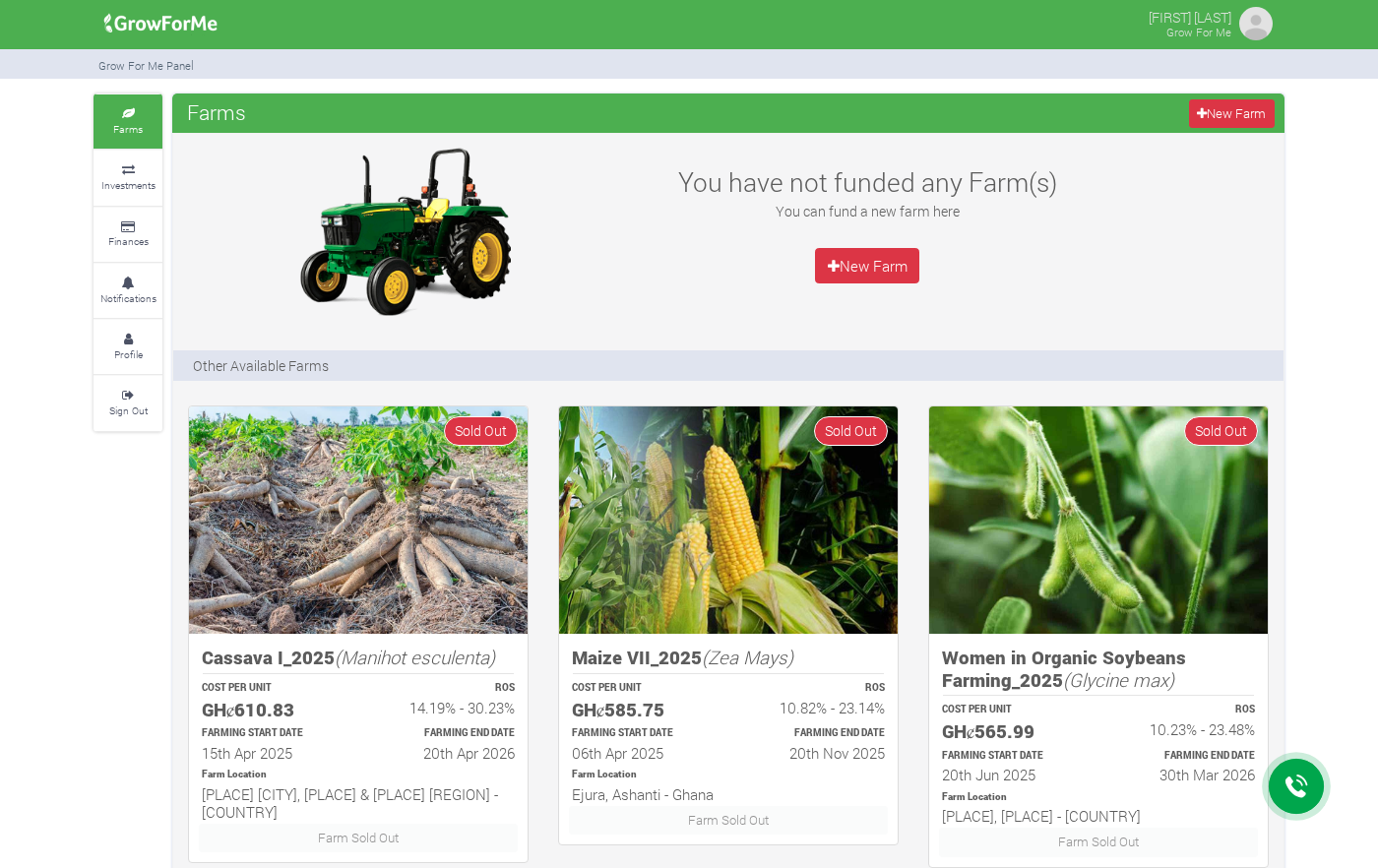 scroll, scrollTop: 0, scrollLeft: 0, axis: both 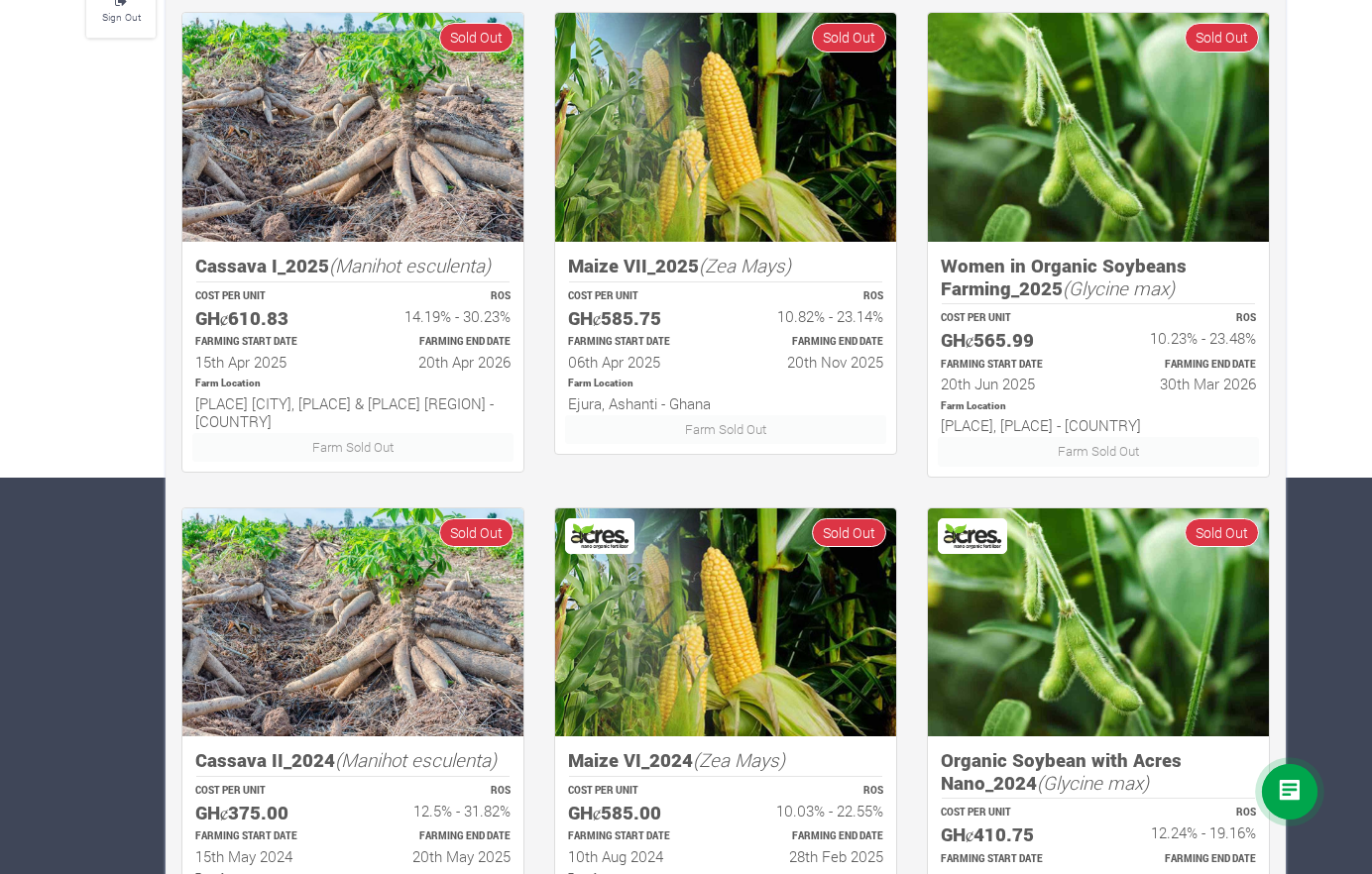 click on "[PLACE] [CITY], [PLACE] & [PLACE] [REGION] - [COUNTRY]" at bounding box center (353, 412) 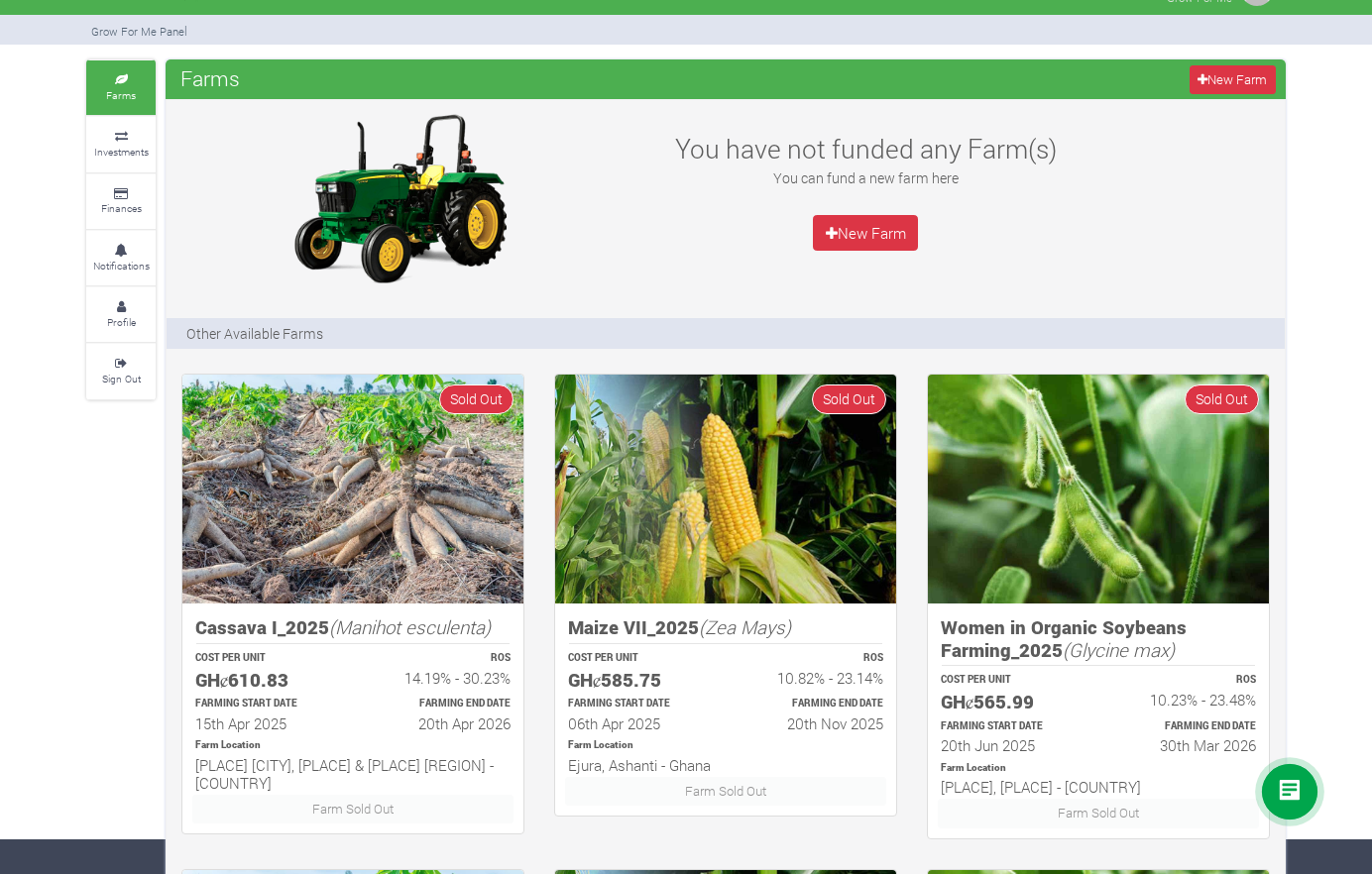 scroll, scrollTop: 0, scrollLeft: 0, axis: both 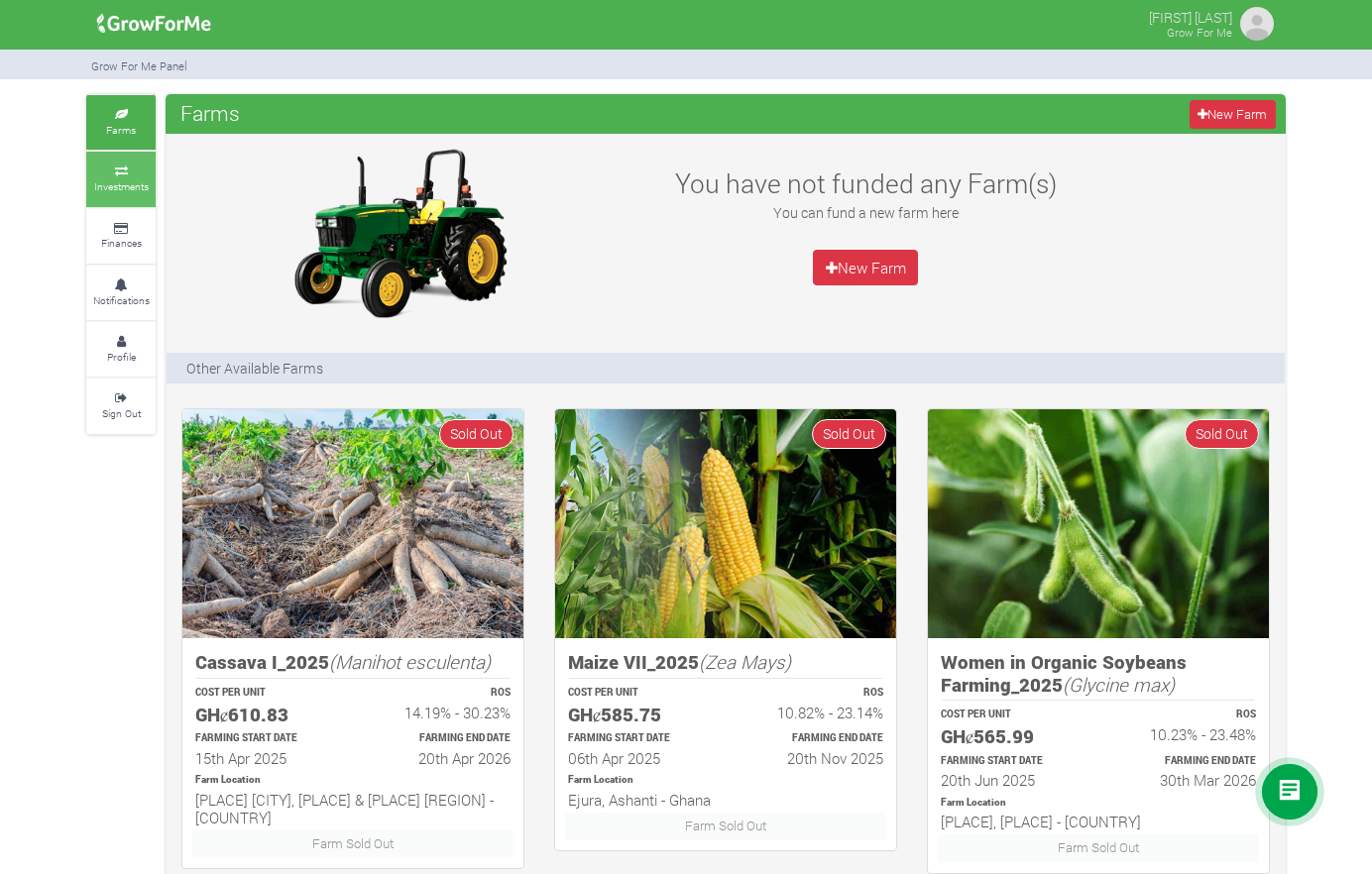 click on "Investments" at bounding box center (121, 186) 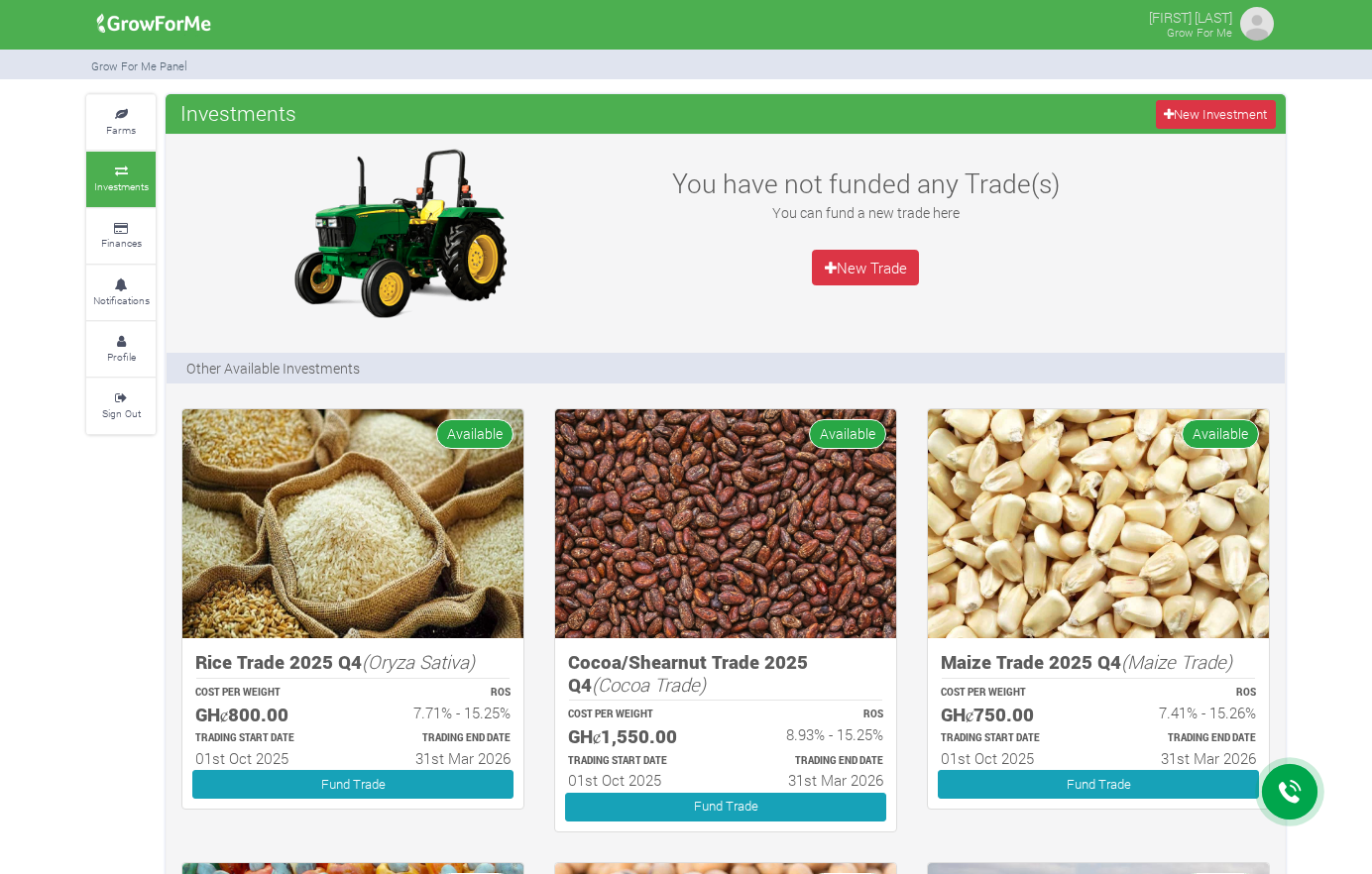 scroll, scrollTop: 0, scrollLeft: 0, axis: both 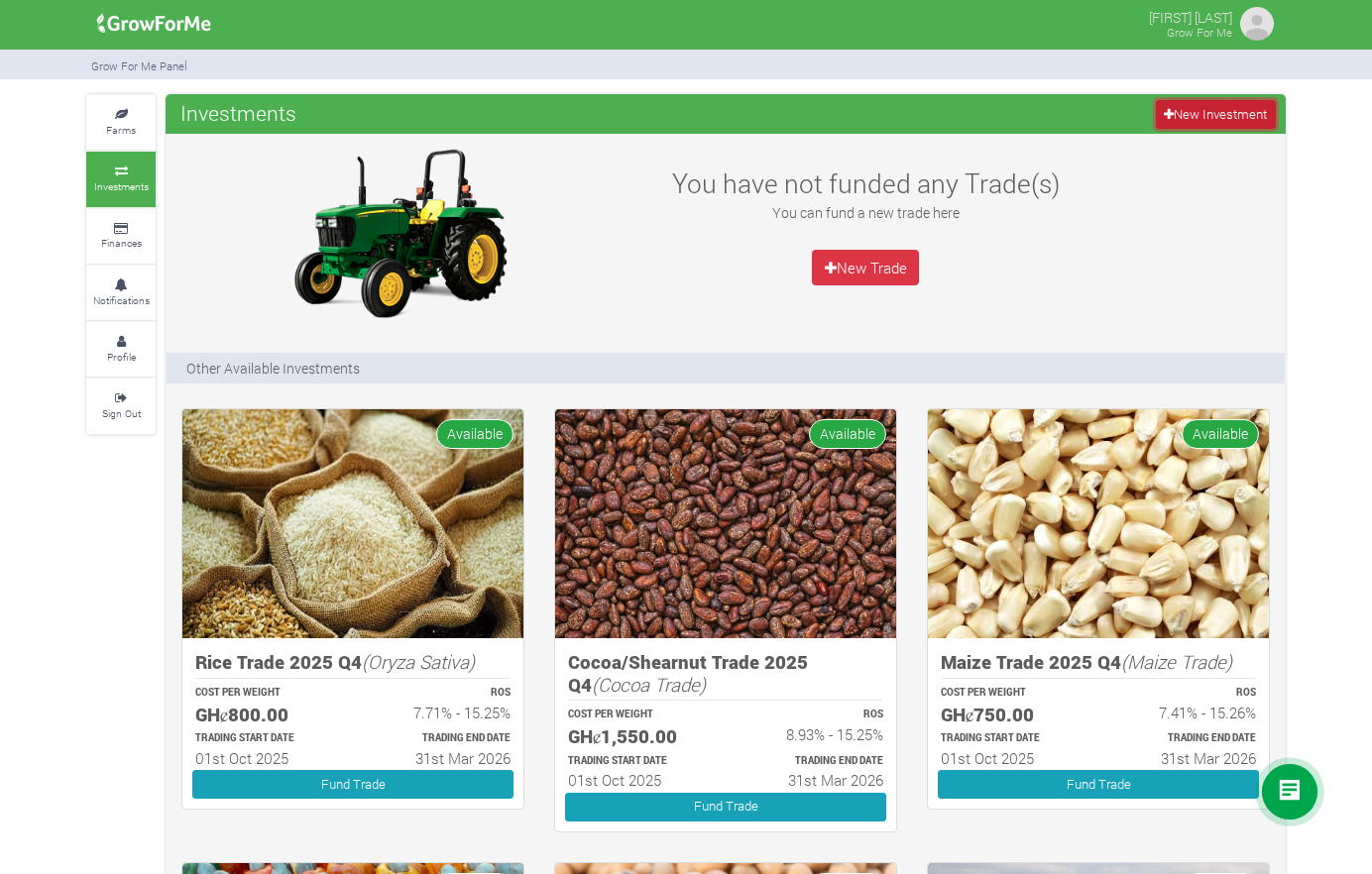 click on "New Investment" at bounding box center (1215, 114) 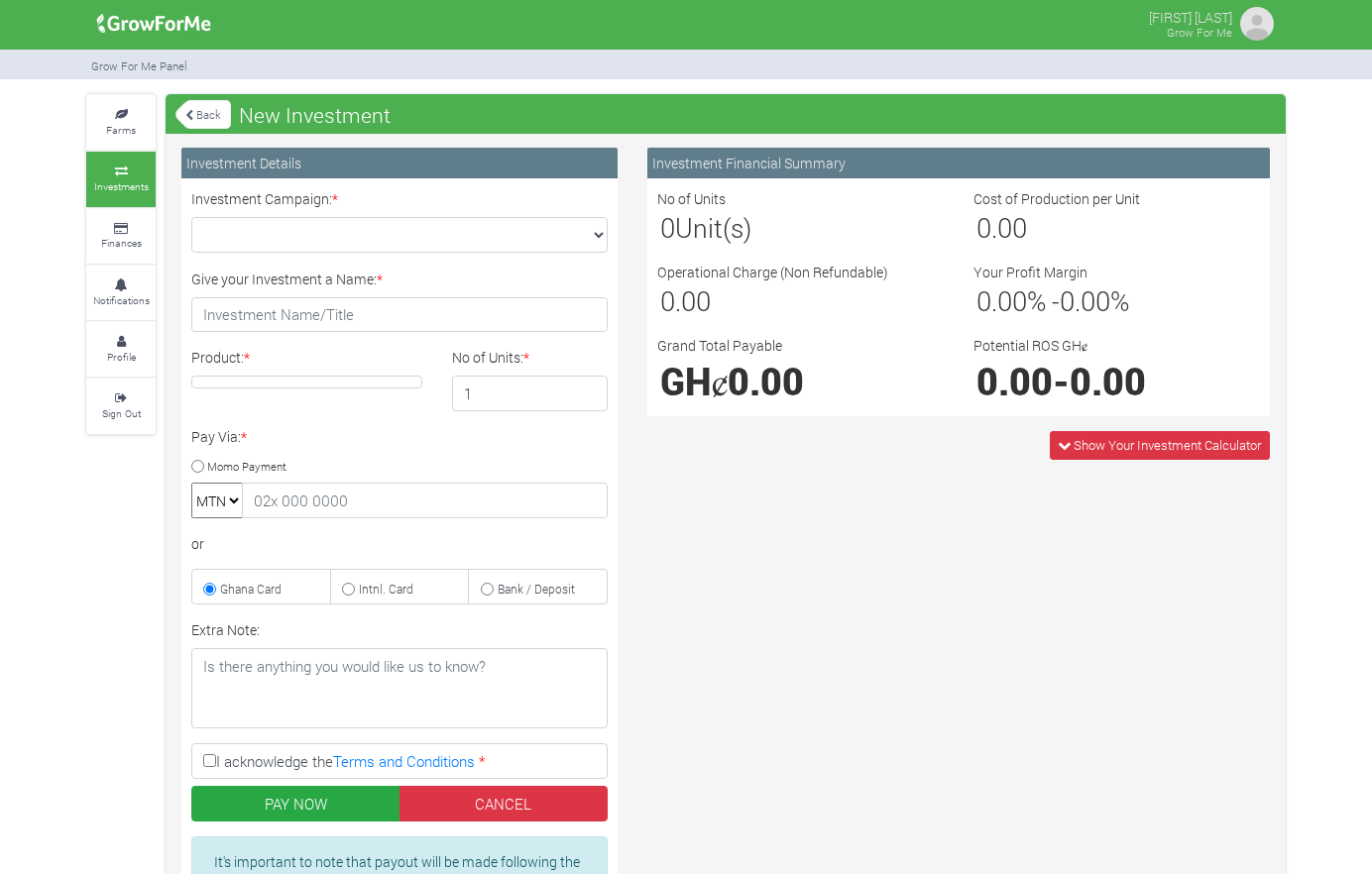 scroll, scrollTop: 0, scrollLeft: 0, axis: both 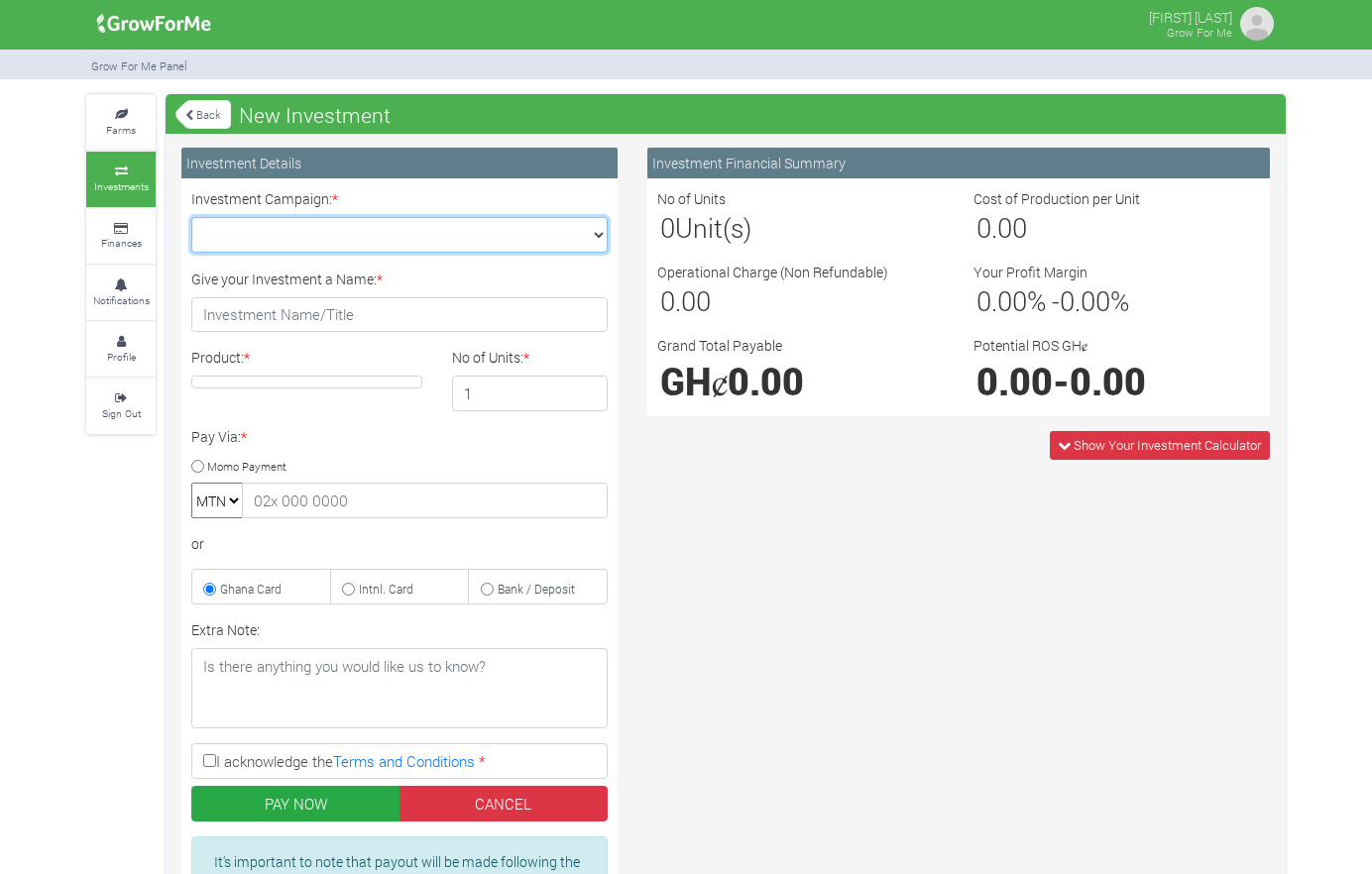 click on "Maize Trade 2025 Q4 (Maize Trade :: 01st Oct 2025 - 31st Mar 2026)
Cashew Trade 2025 Q4 (Cashew Trade :: 01st Oct 2025 - 31st Mar 2026)
Machinery Fund (10 Yrs) (Machinery :: 01st Jun 2025 - 01st Jun 2035)
Soybean Trade 2025 Q4 (Soybean Trade :: 01st Oct 2025 - 31st Mar 2026)" at bounding box center [400, 235] 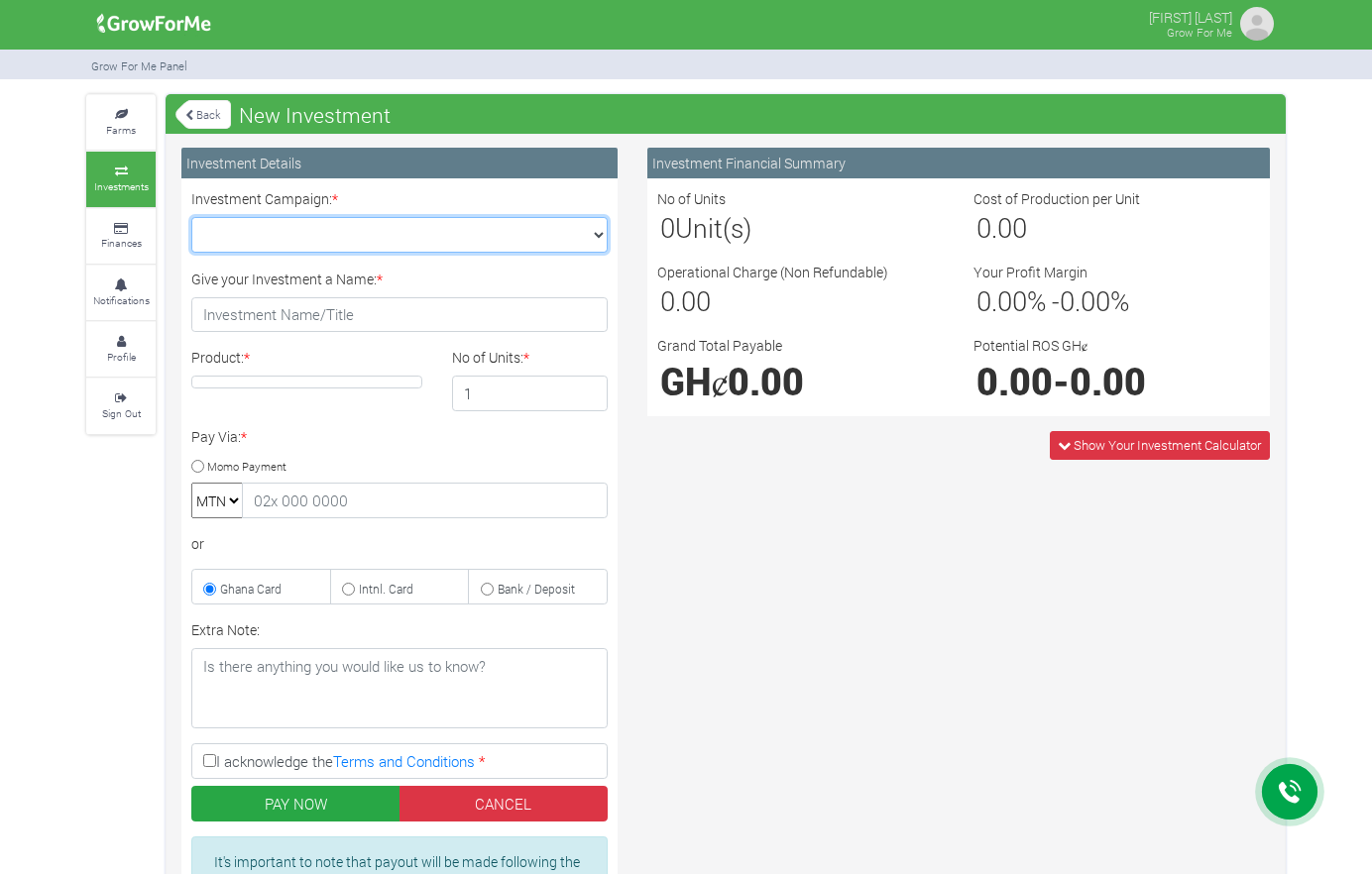 select on "43" 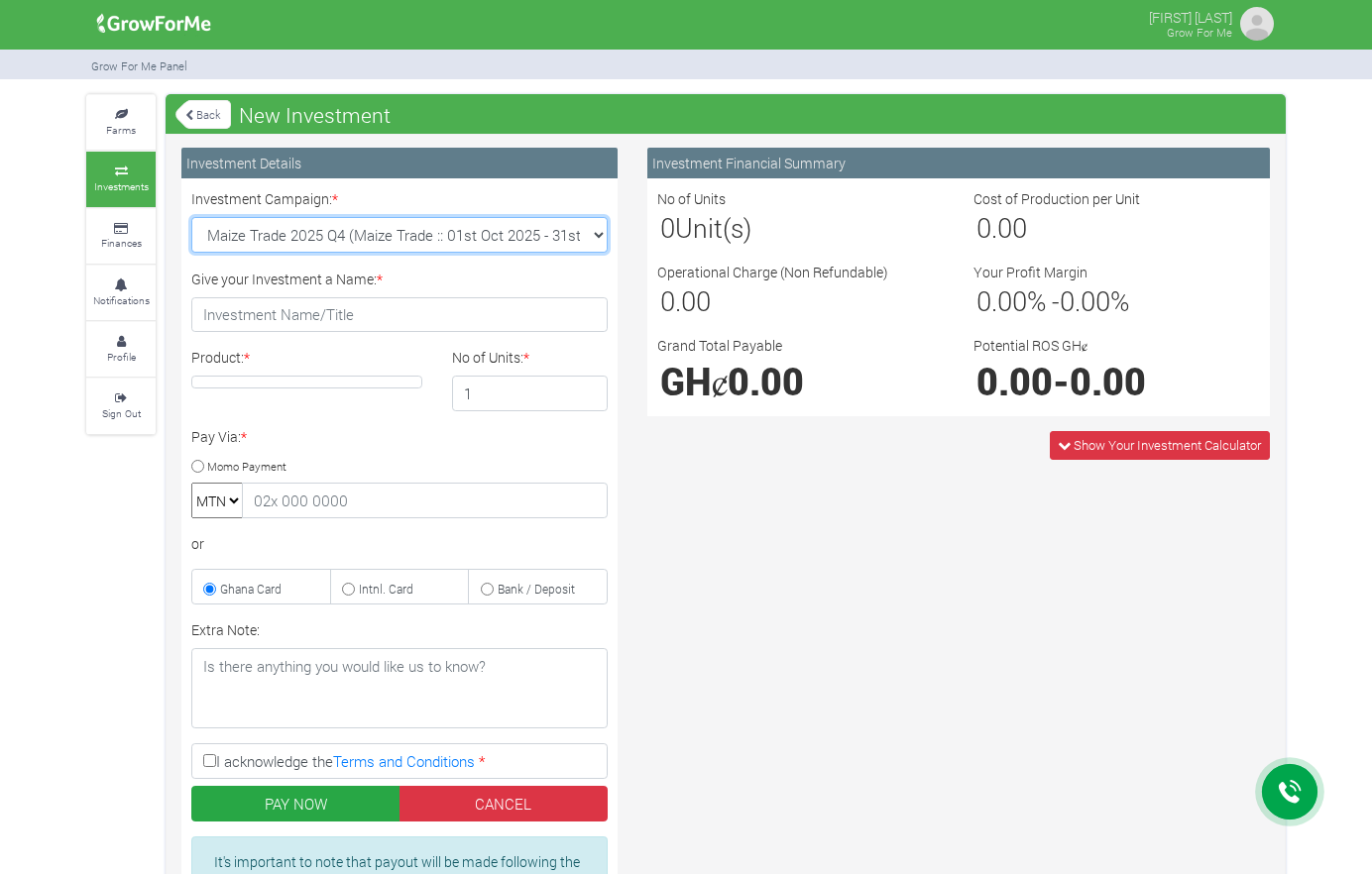 click on "Maize Trade 2025 Q4 (Maize Trade :: 01st Oct 2025 - 31st Mar 2026)
Cashew Trade 2025 Q4 (Cashew Trade :: 01st Oct 2025 - 31st Mar 2026)
Machinery Fund (10 Yrs) (Machinery :: 01st Jun 2025 - 01st Jun 2035)
Soybean Trade 2025 Q4 (Soybean Trade :: 01st Oct 2025 - 31st Mar 2026)" at bounding box center (400, 235) 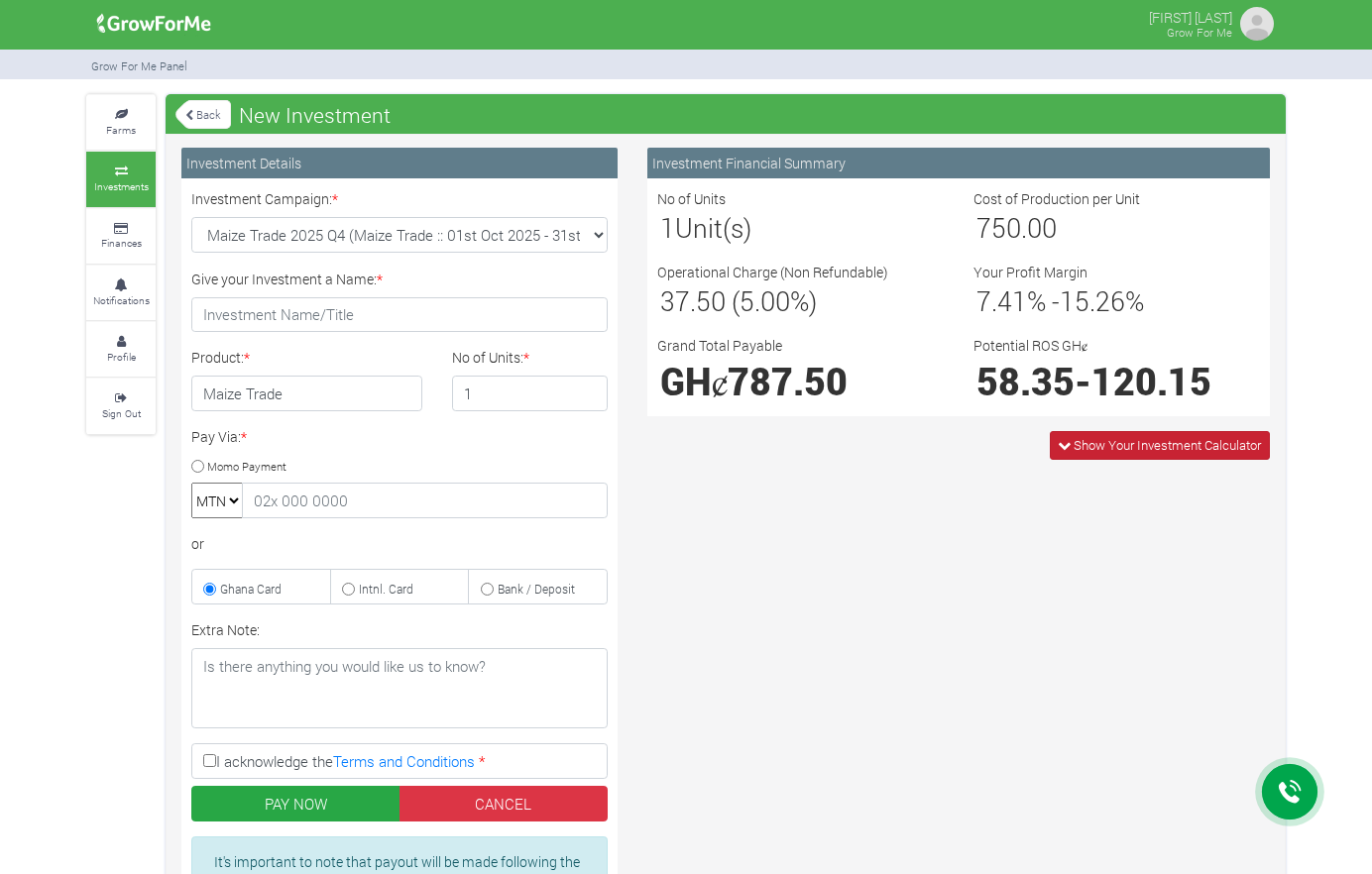 click on "Show Your Investment Calculator" at bounding box center (1167, 445) 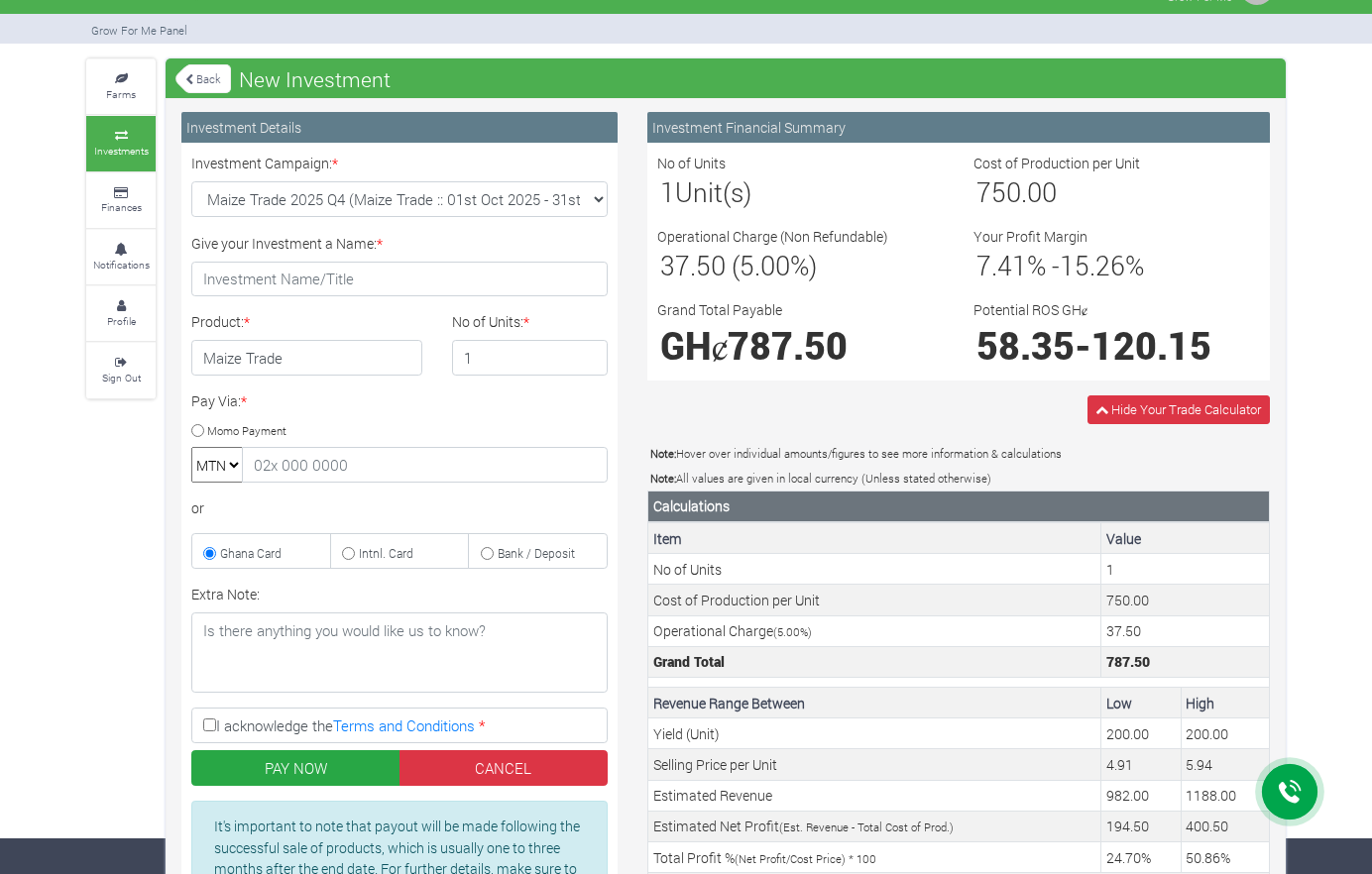 scroll, scrollTop: 0, scrollLeft: 0, axis: both 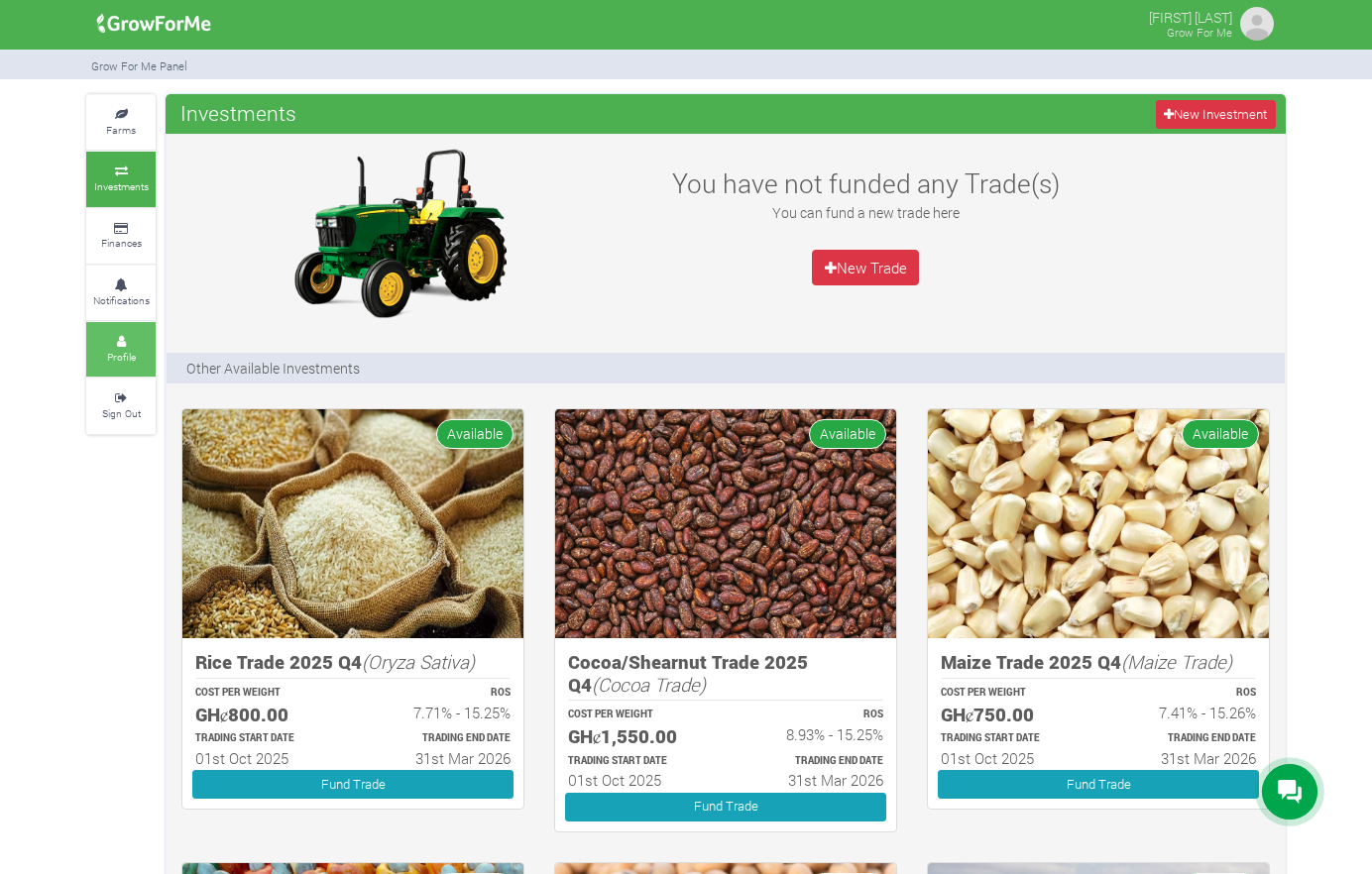 click at bounding box center [121, 342] 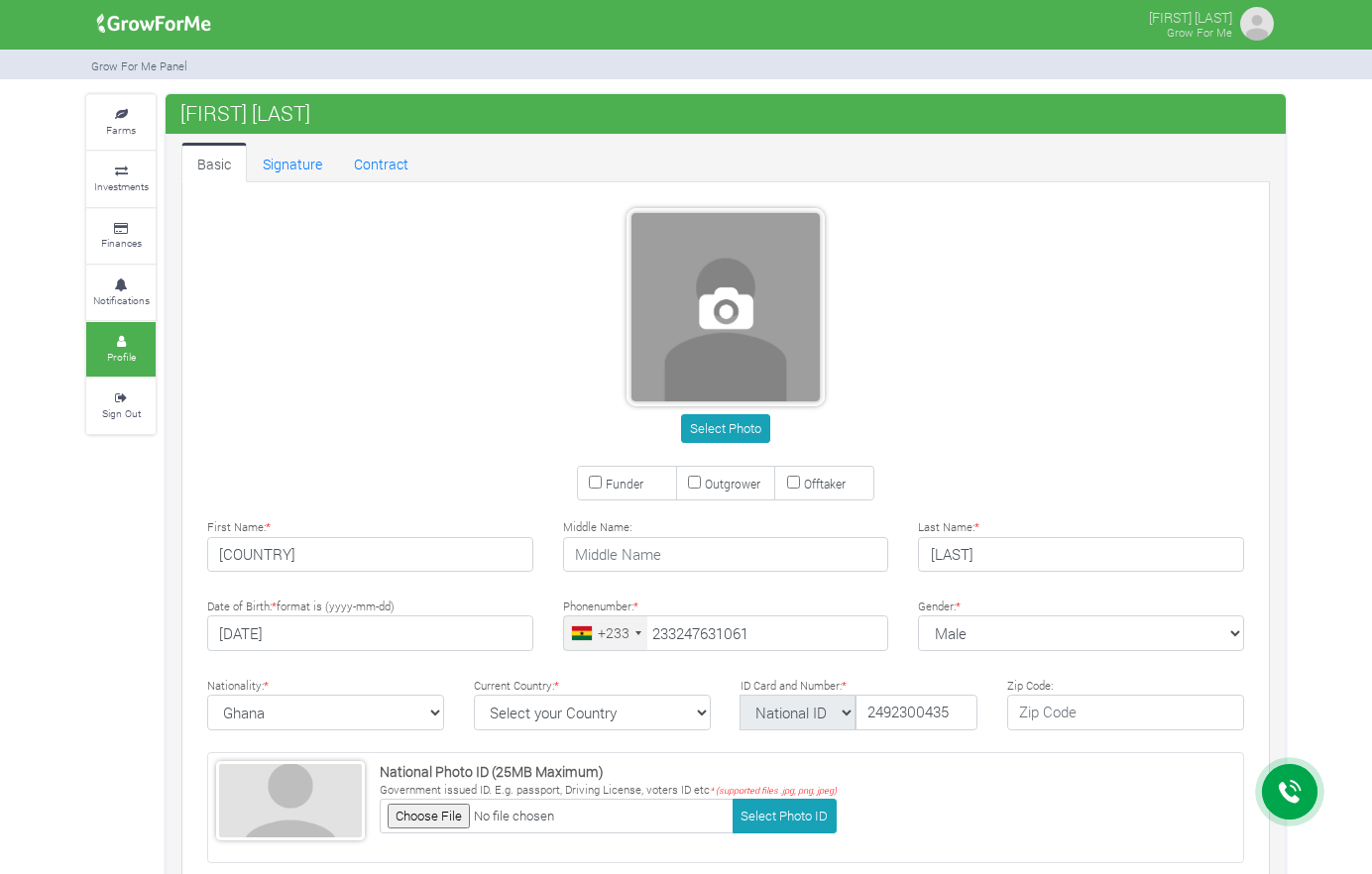scroll, scrollTop: 0, scrollLeft: 0, axis: both 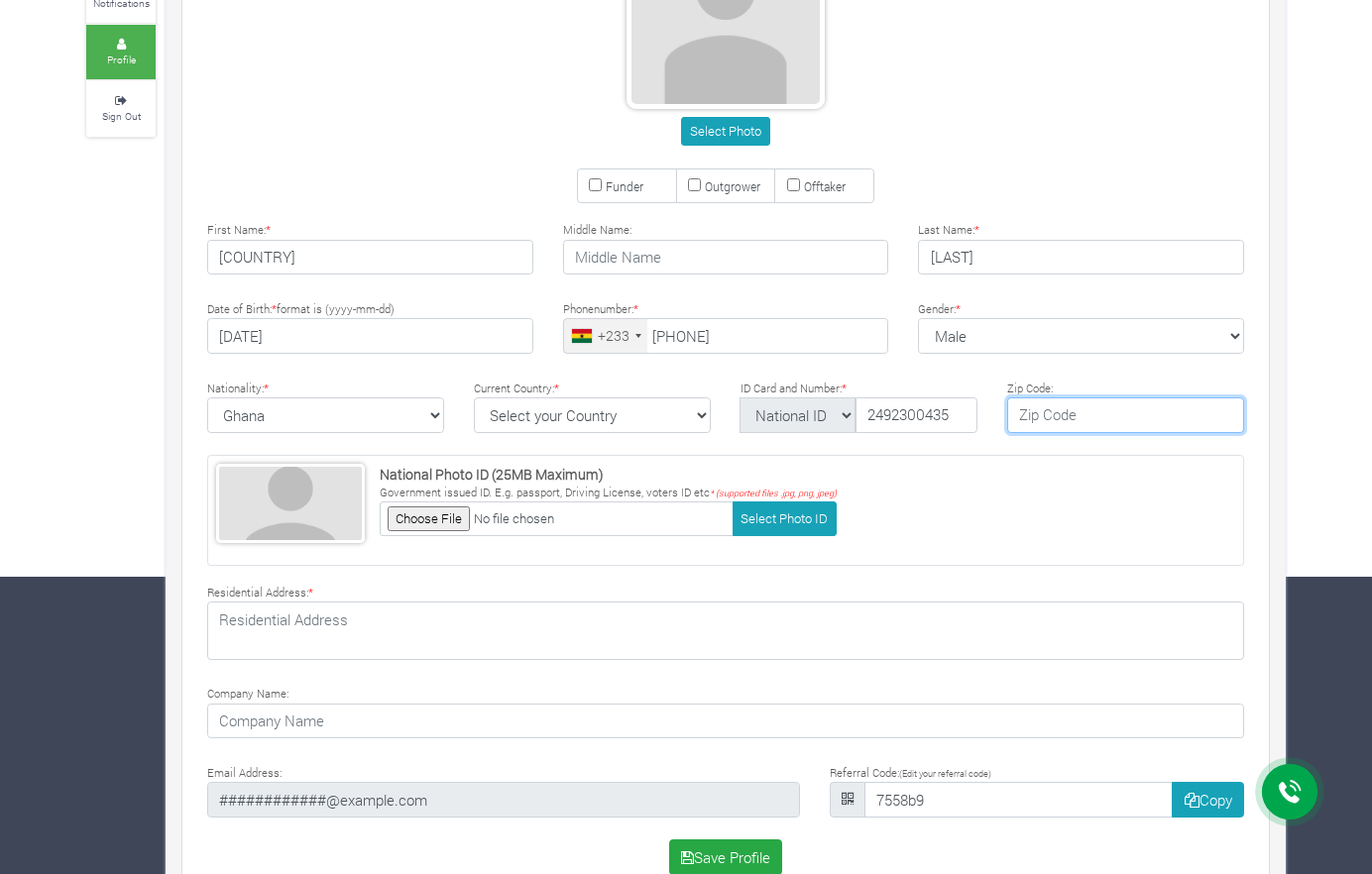 click at bounding box center (1125, 415) 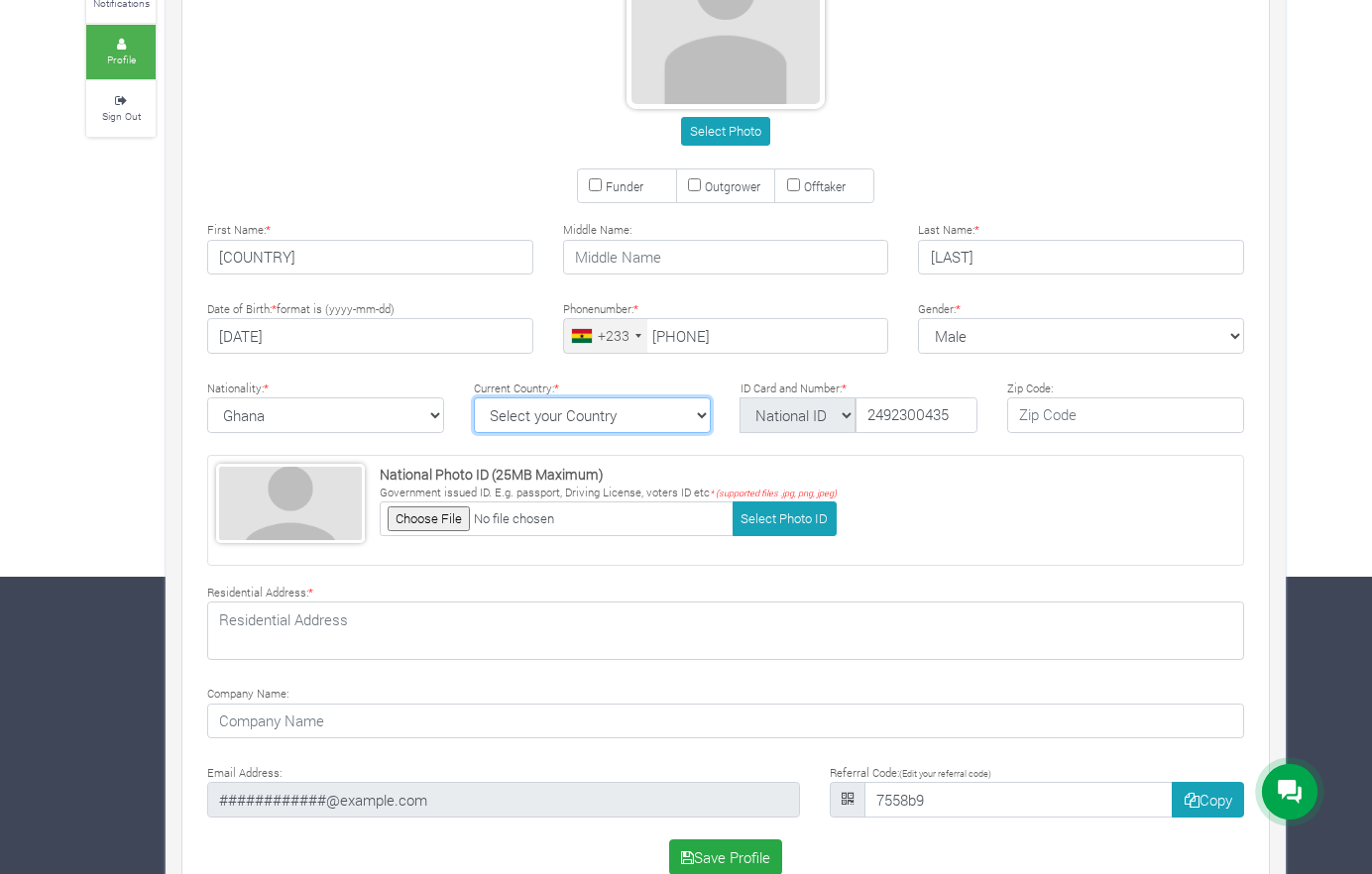 click on "Select your Country
Afghanistan
Albania
Algeria
American Samoa
Andorra
Angola
Anguilla
Antigua & Barbuda
Argentina
Armenia
Aruba
Australia
Austria
Azerbaijan
Bahamas
Bahrain
Barbados" at bounding box center [592, 415] 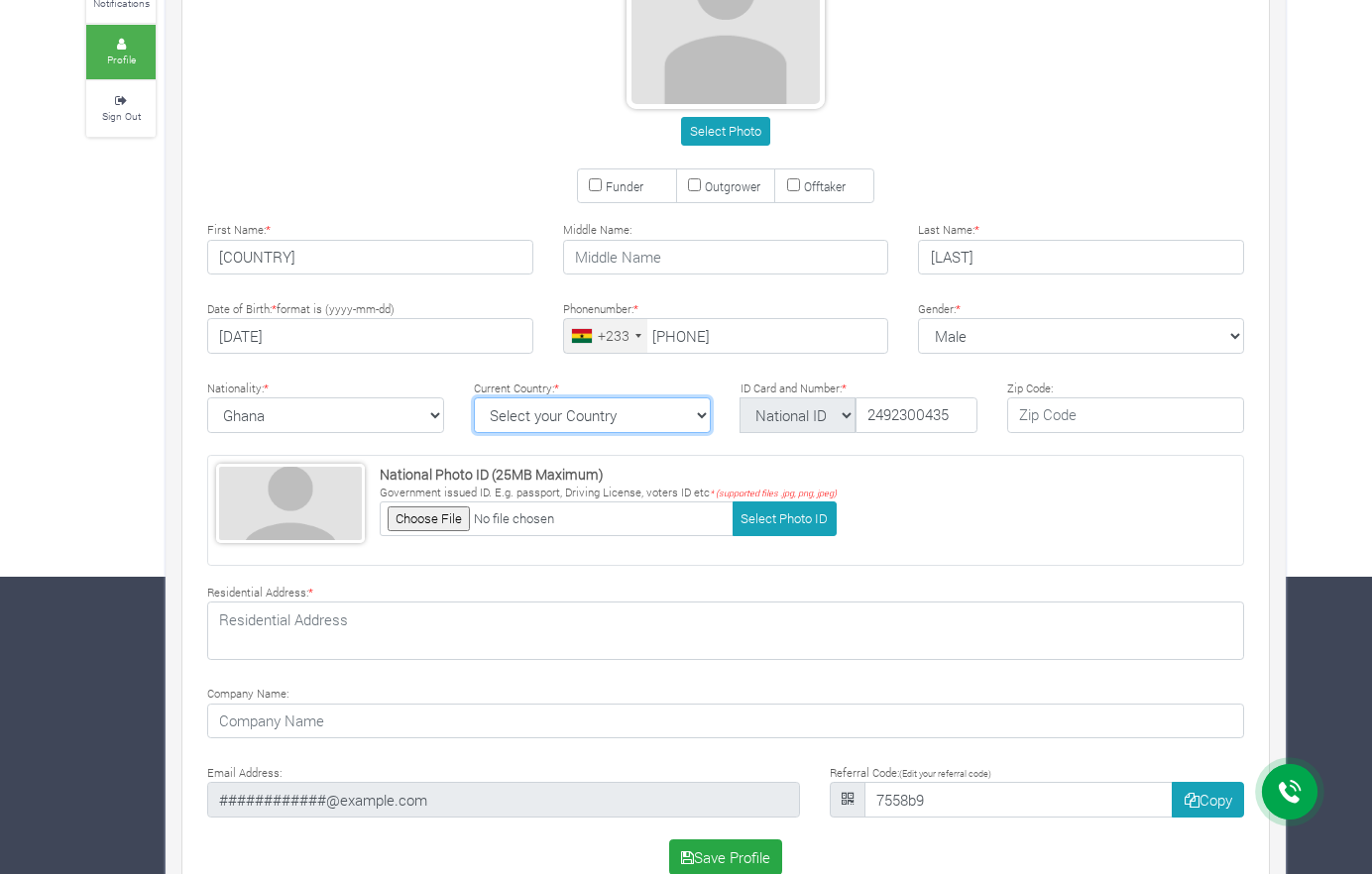 select on "Ghana" 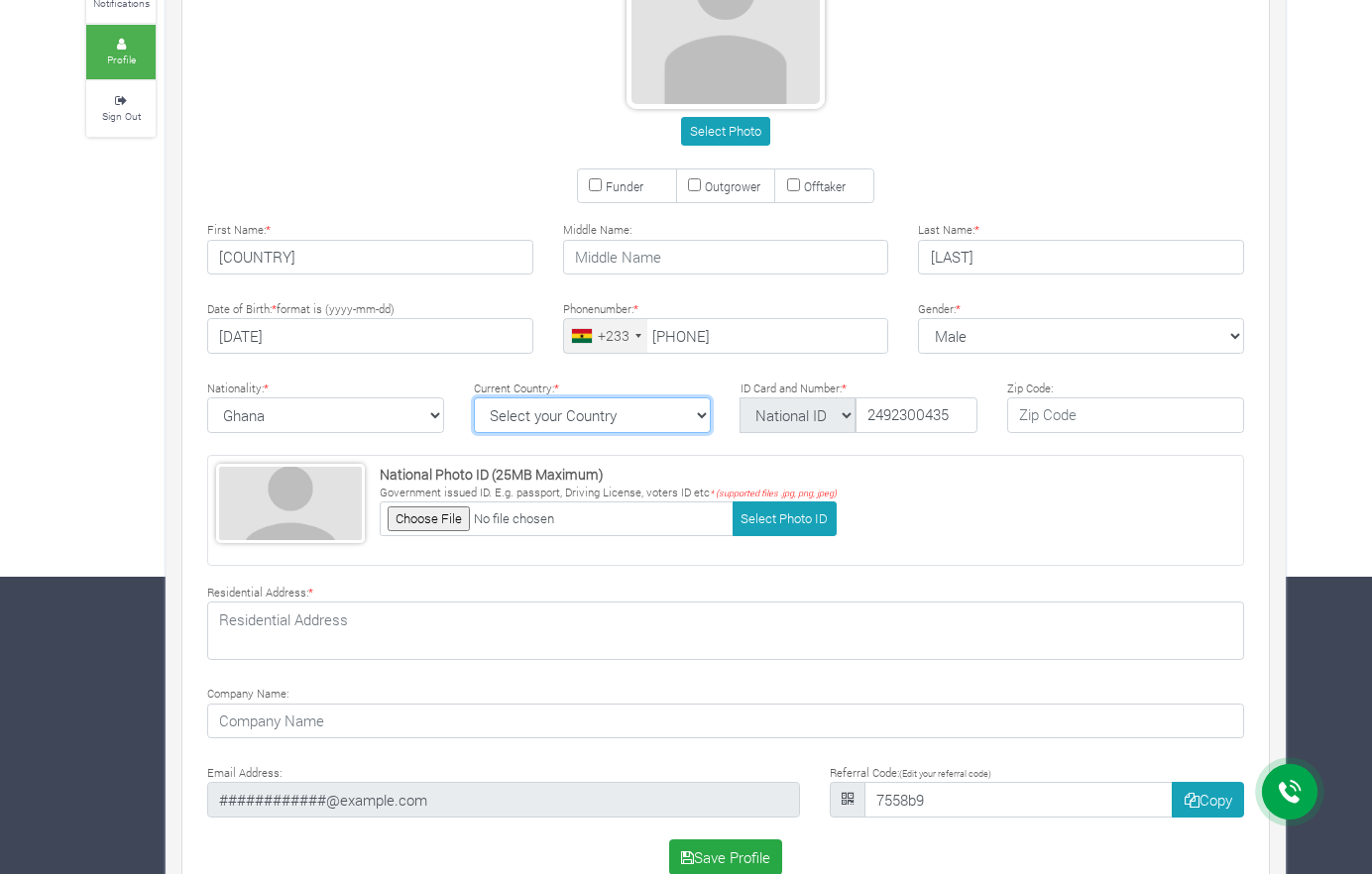 click on "Select your Country
Afghanistan
Albania
Algeria
American Samoa
Andorra
Angola
Anguilla
Antigua & Barbuda
Argentina
Armenia
Aruba
Australia
Austria
Azerbaijan
Bahamas
Bahrain
Barbados" at bounding box center (592, 415) 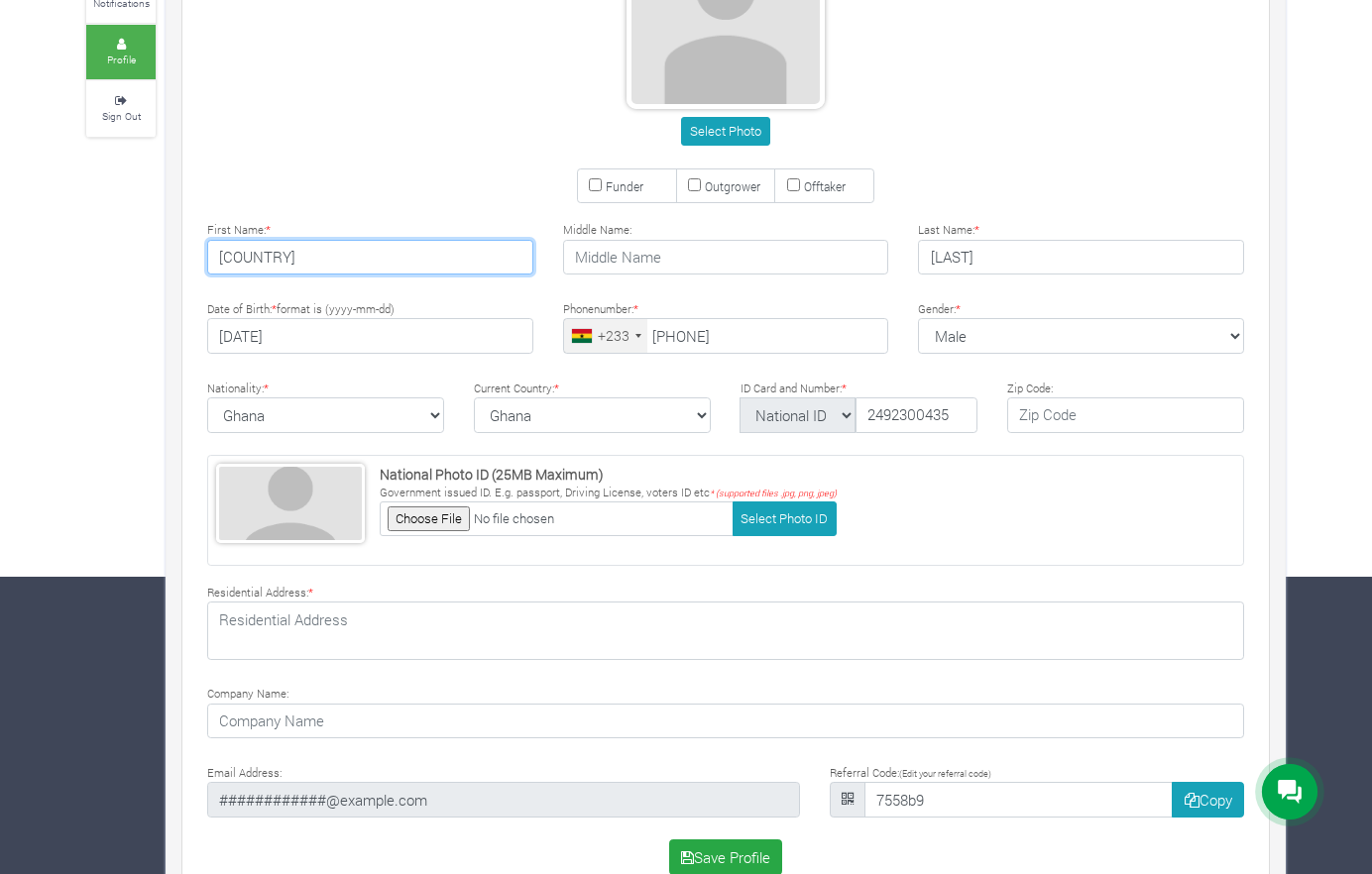 click on "Sena" at bounding box center [370, 258] 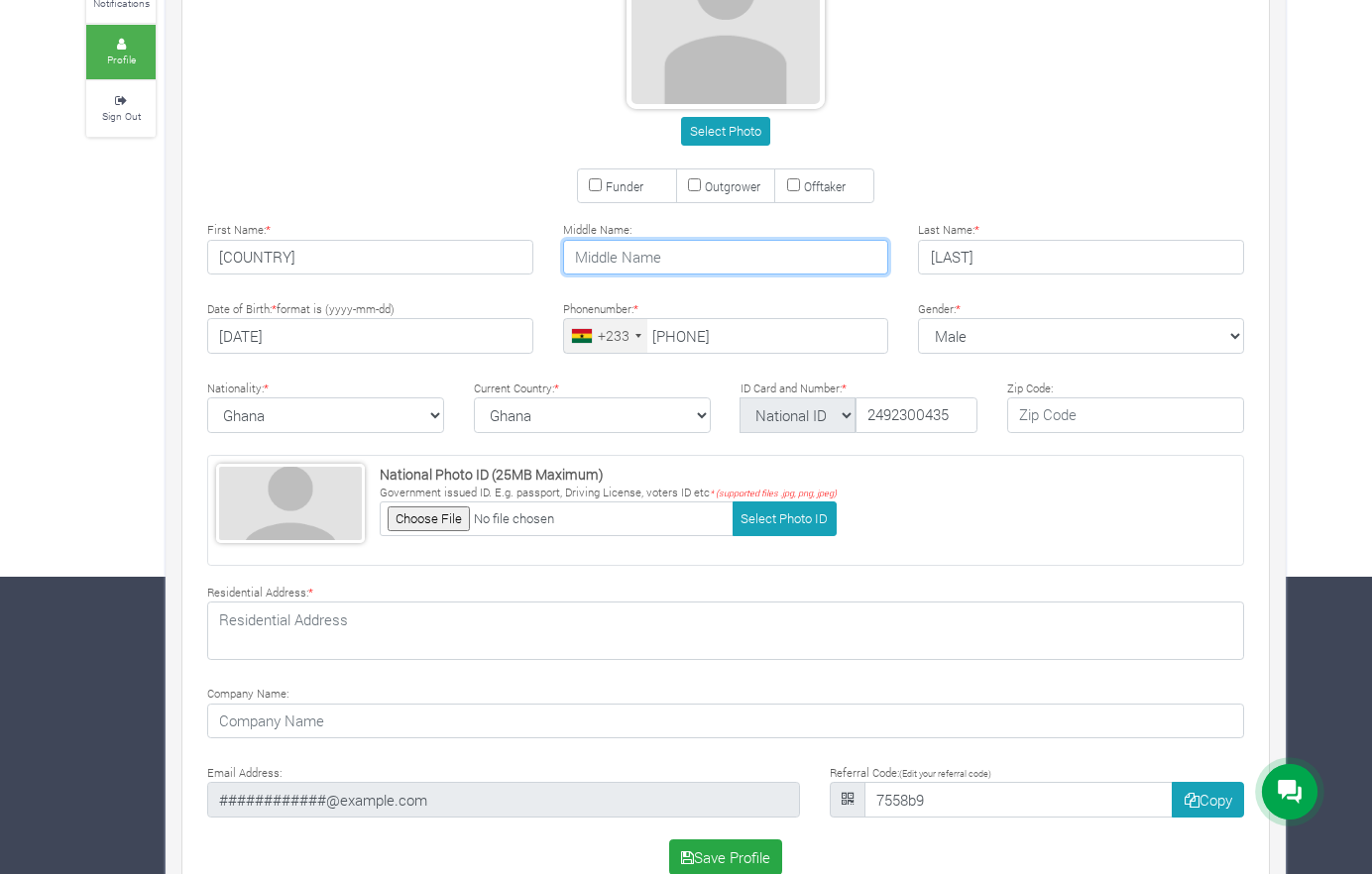 click at bounding box center [726, 258] 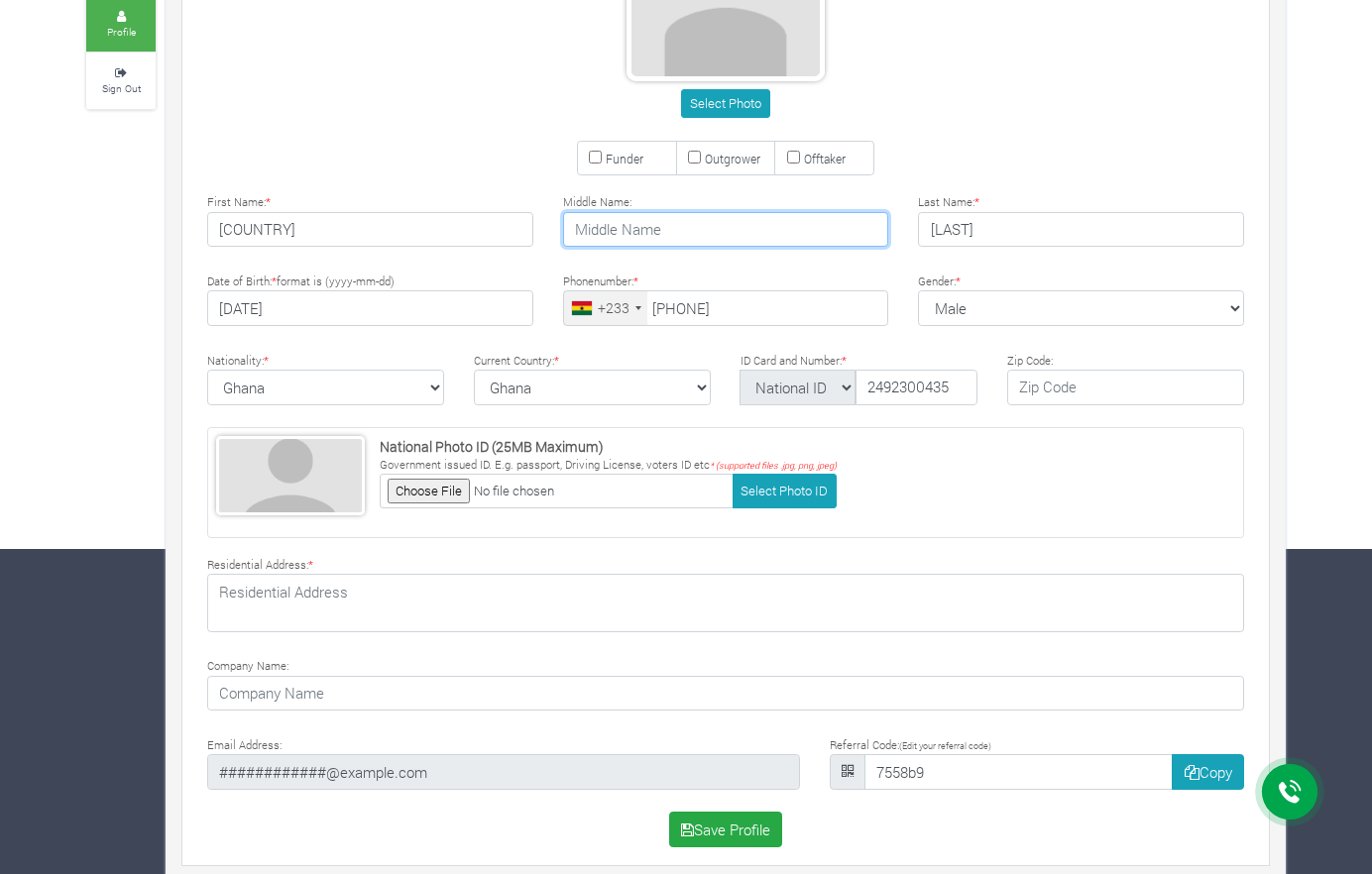scroll, scrollTop: 341, scrollLeft: 0, axis: vertical 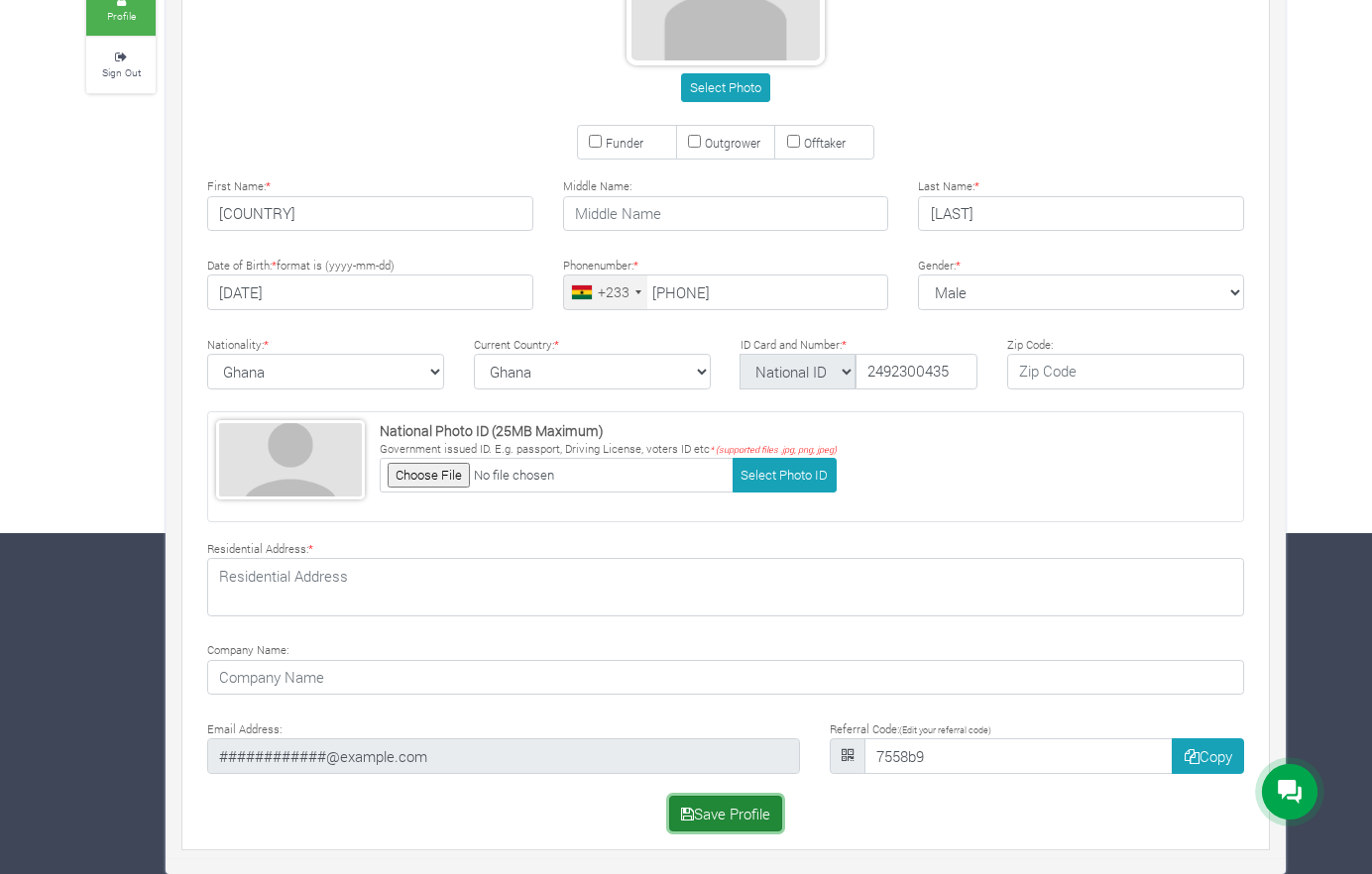 click on "Save Profile" at bounding box center [726, 814] 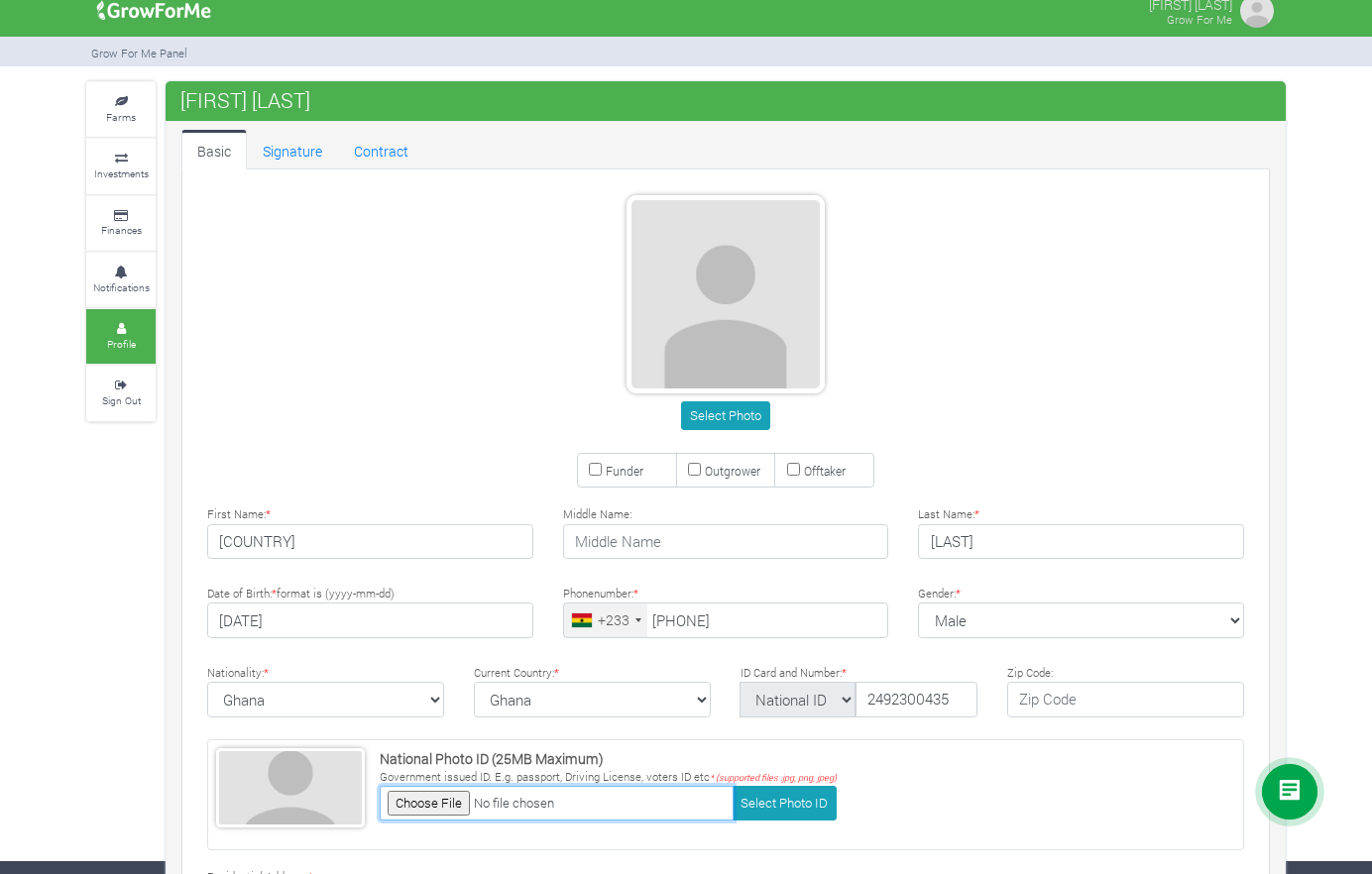 scroll, scrollTop: 0, scrollLeft: 0, axis: both 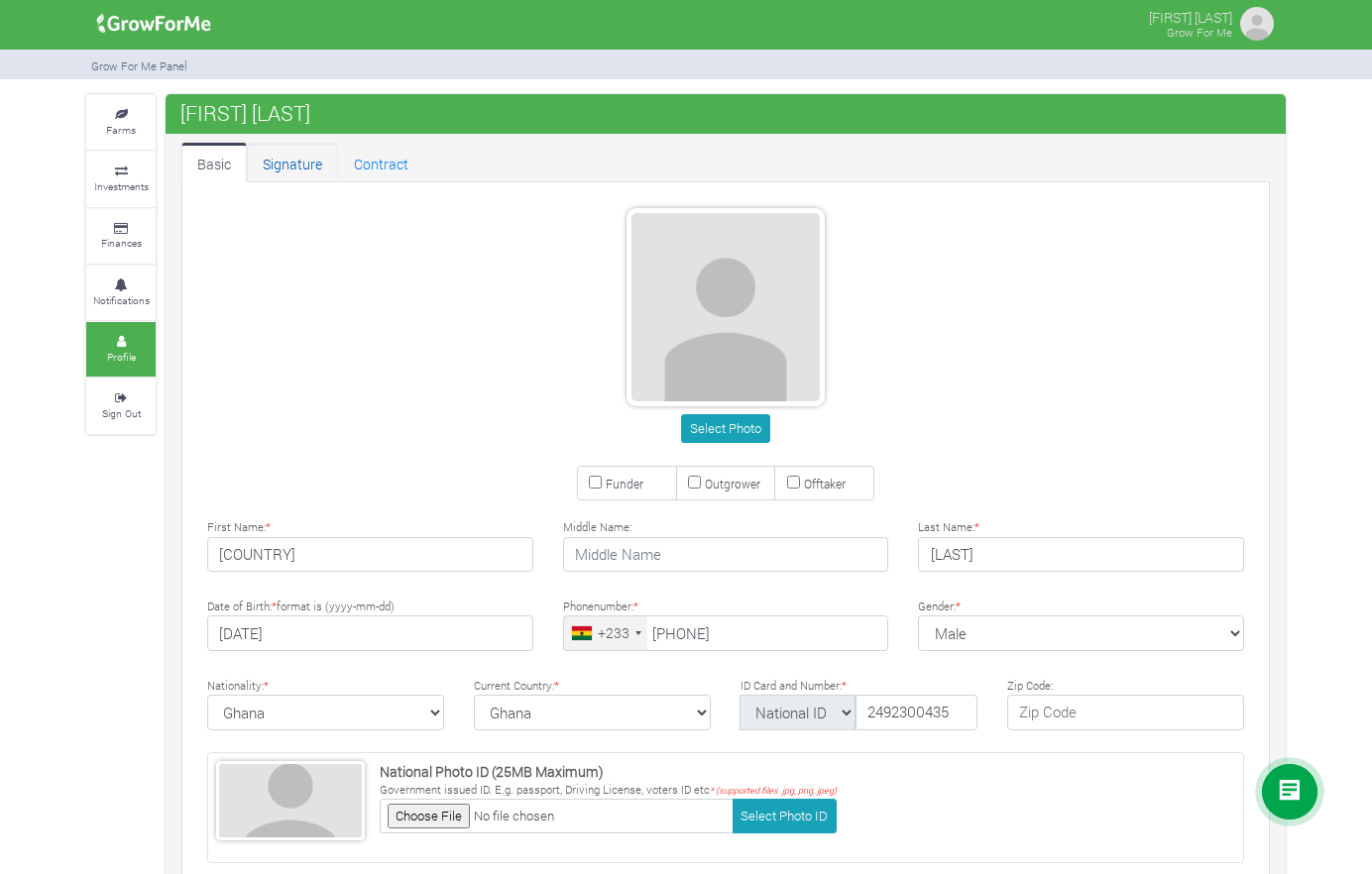 click on "Signature" at bounding box center [292, 163] 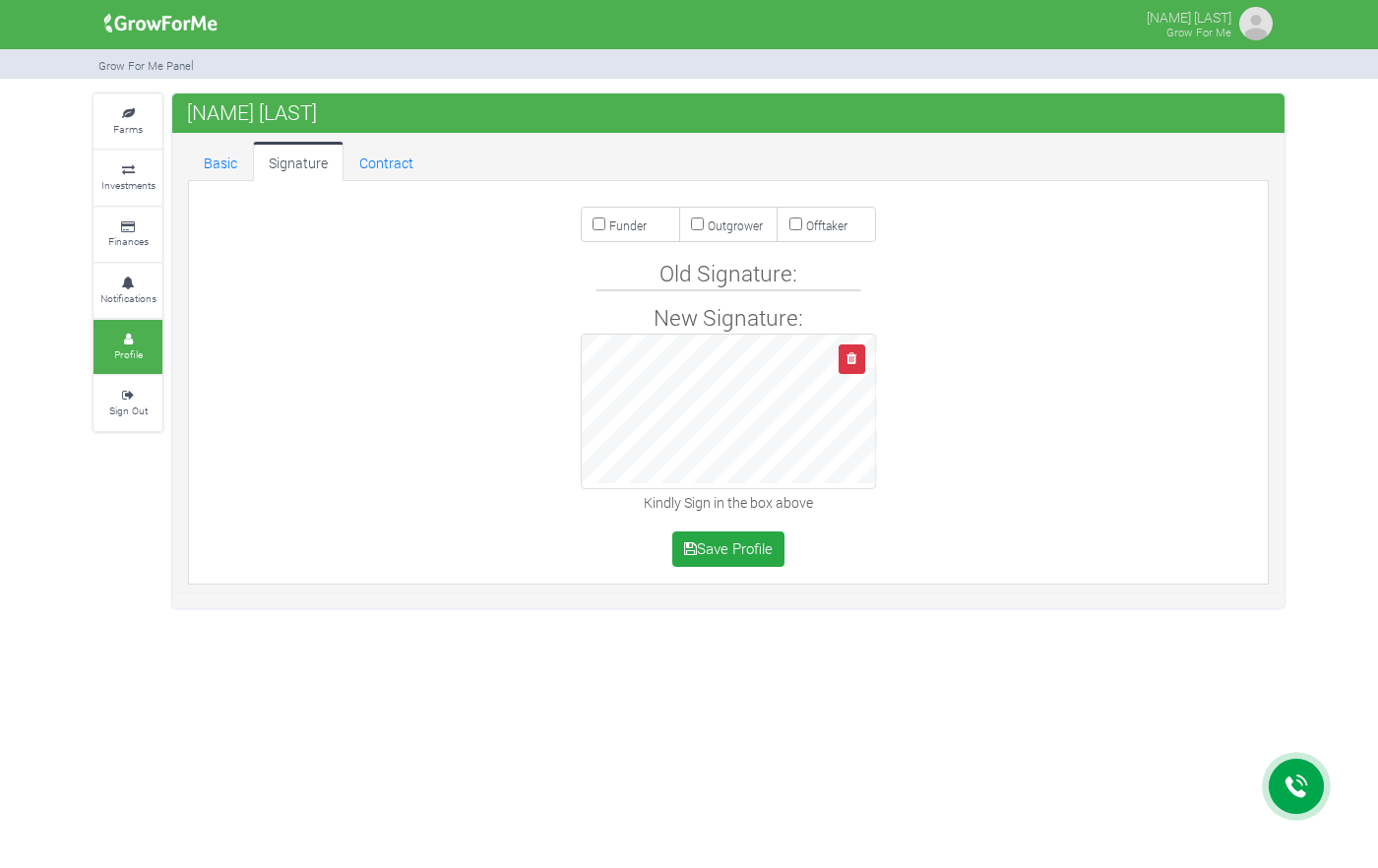 scroll, scrollTop: 0, scrollLeft: 0, axis: both 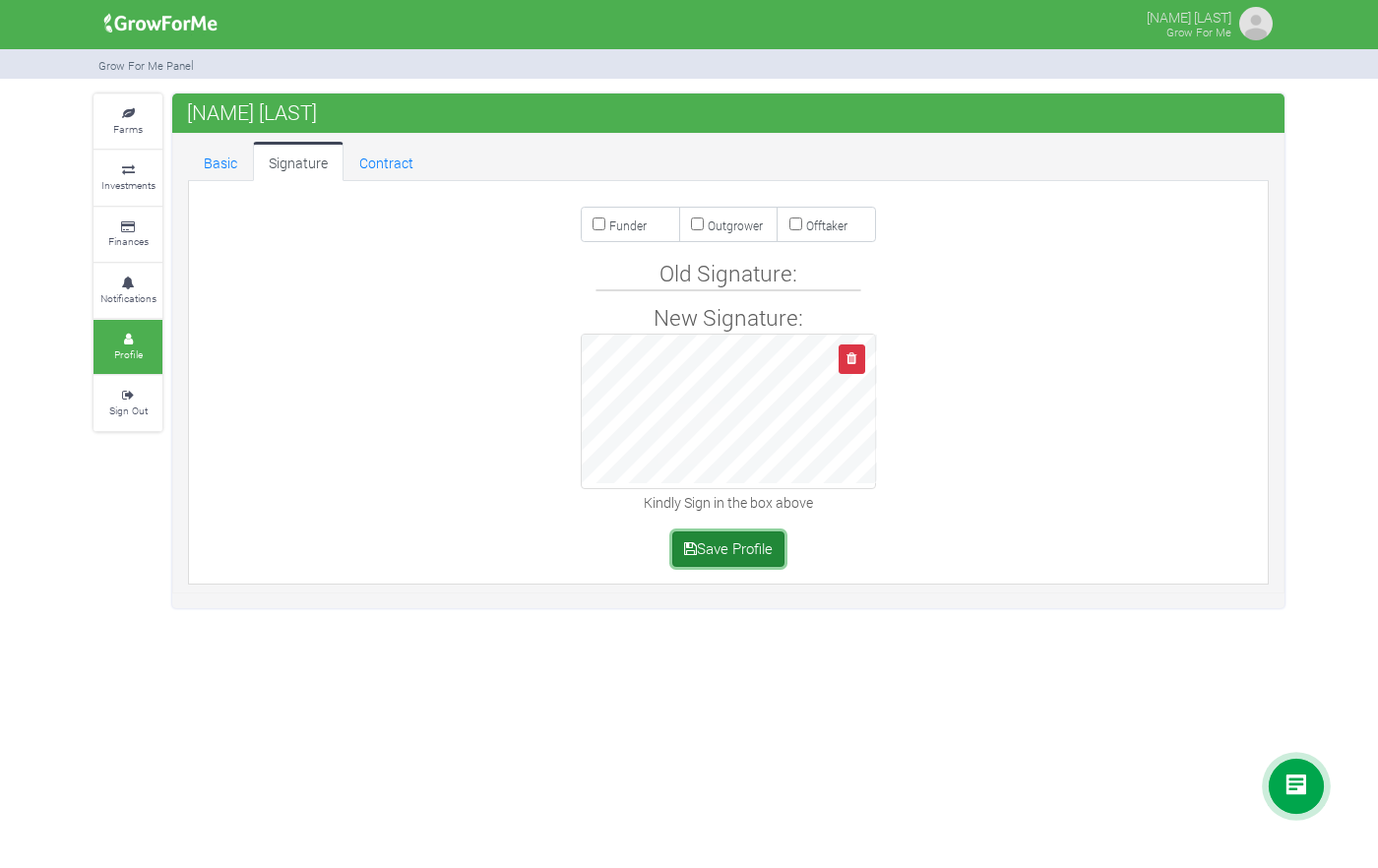 click on "Save Profile" at bounding box center [728, 549] 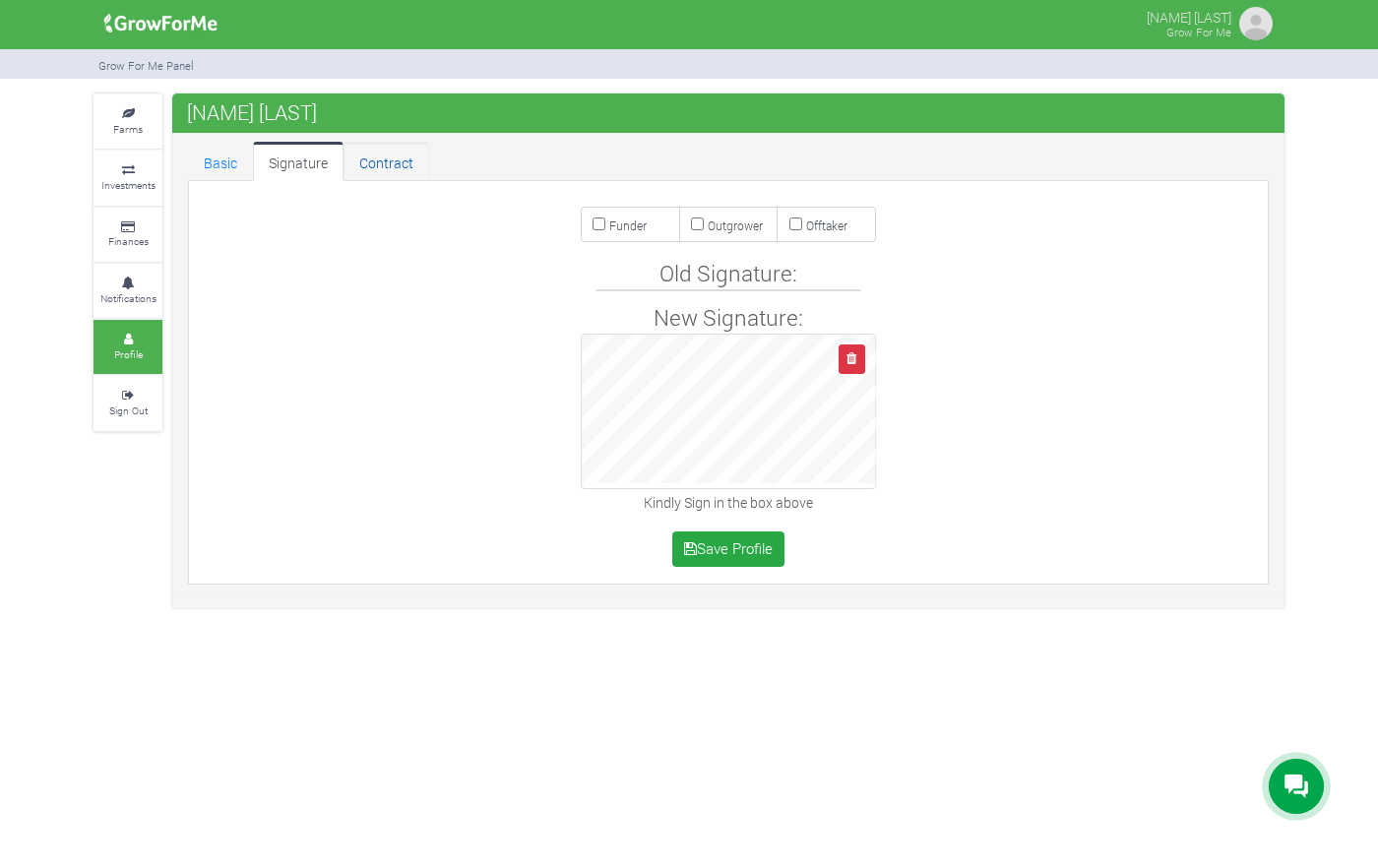 click on "Contract" at bounding box center (386, 161) 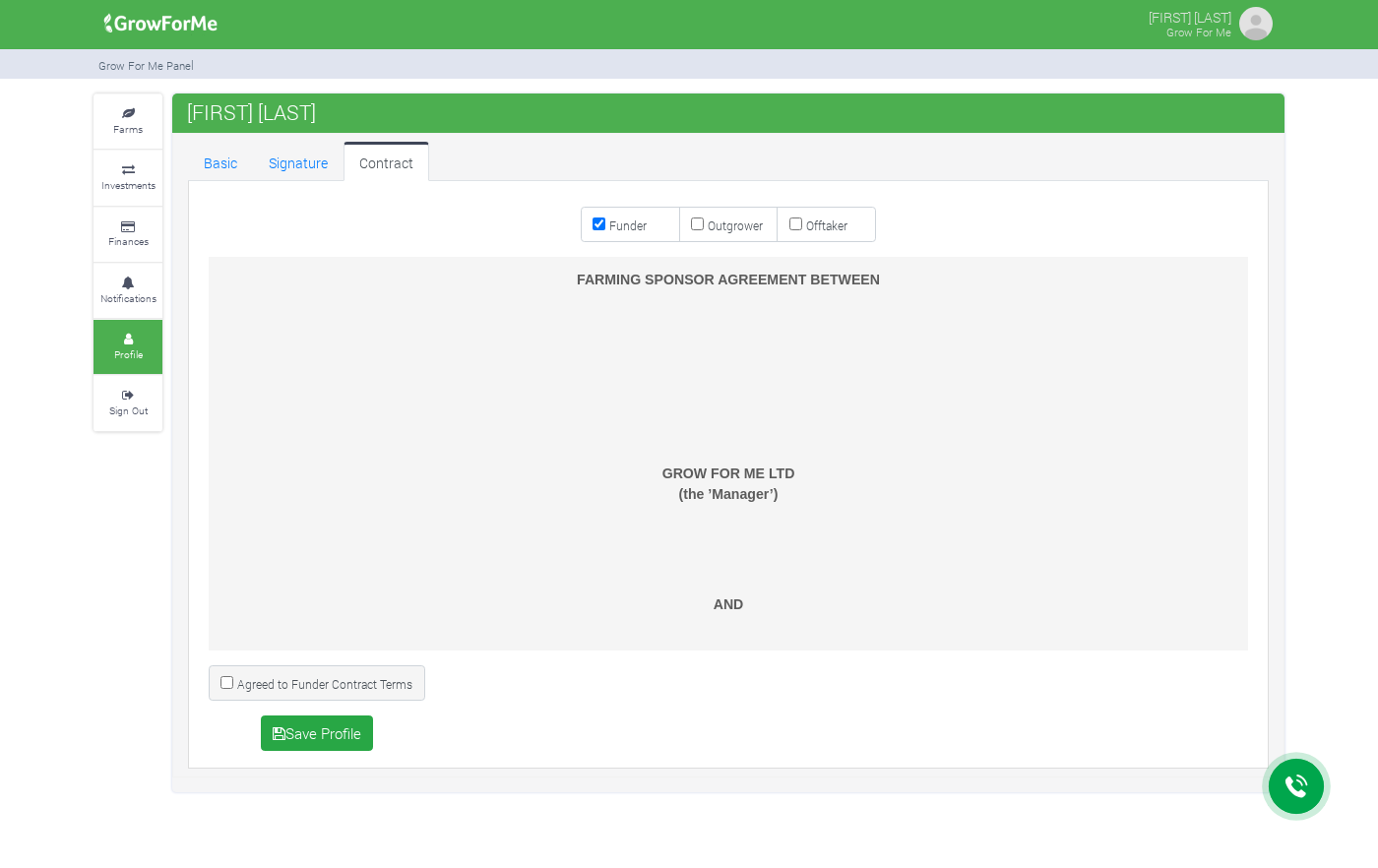 scroll, scrollTop: 0, scrollLeft: 0, axis: both 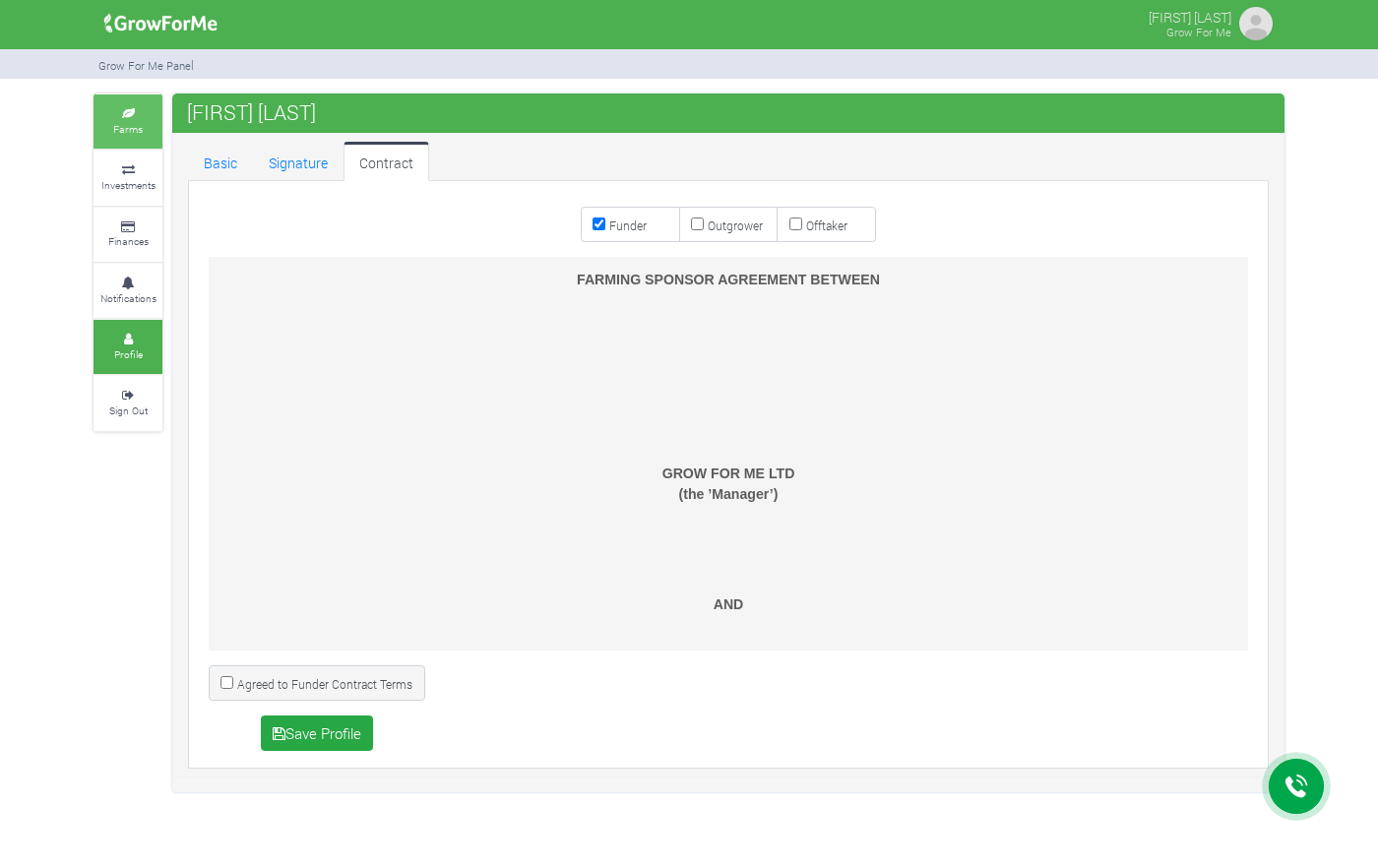 click at bounding box center [128, 114] 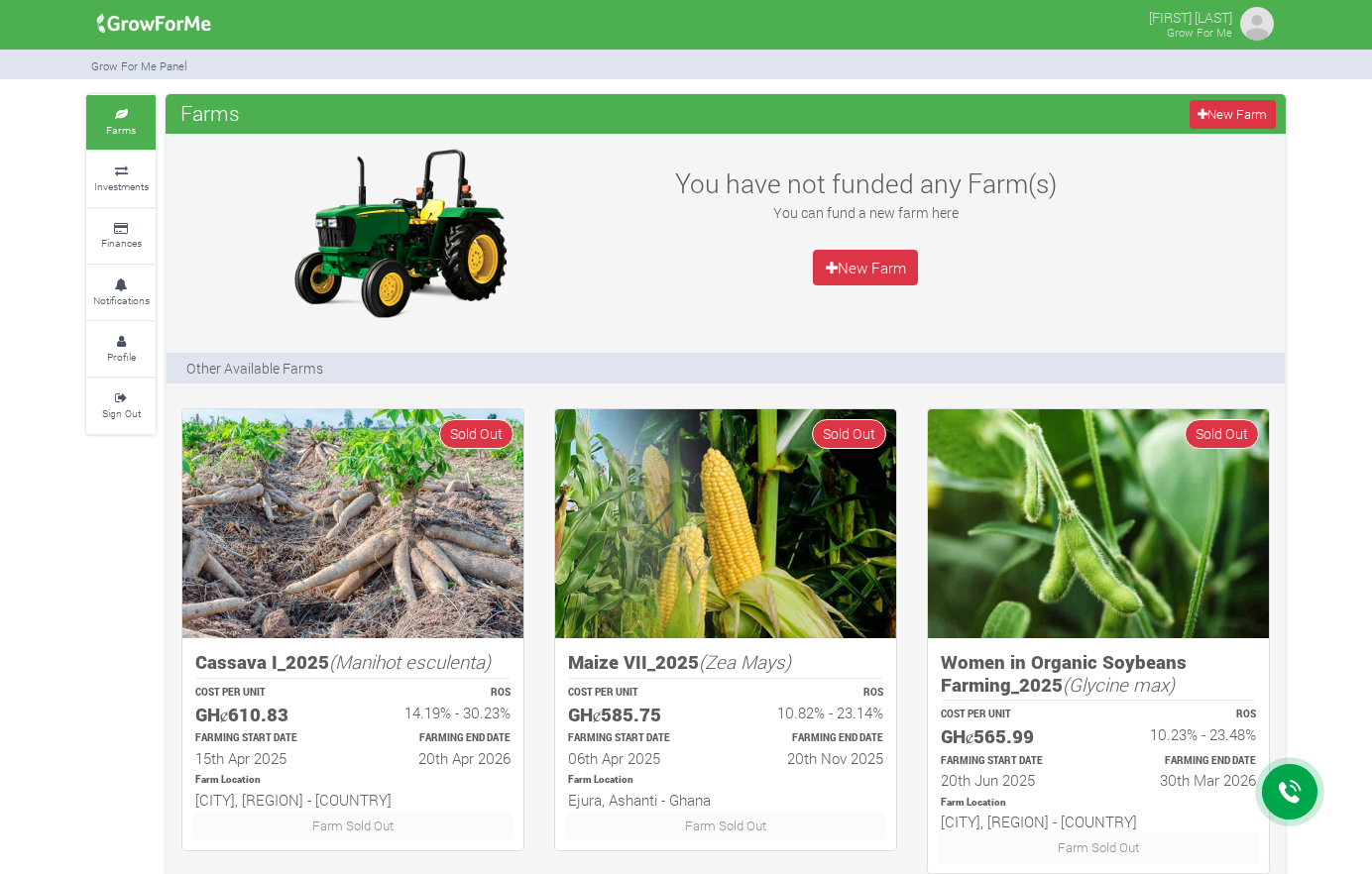 scroll, scrollTop: 0, scrollLeft: 0, axis: both 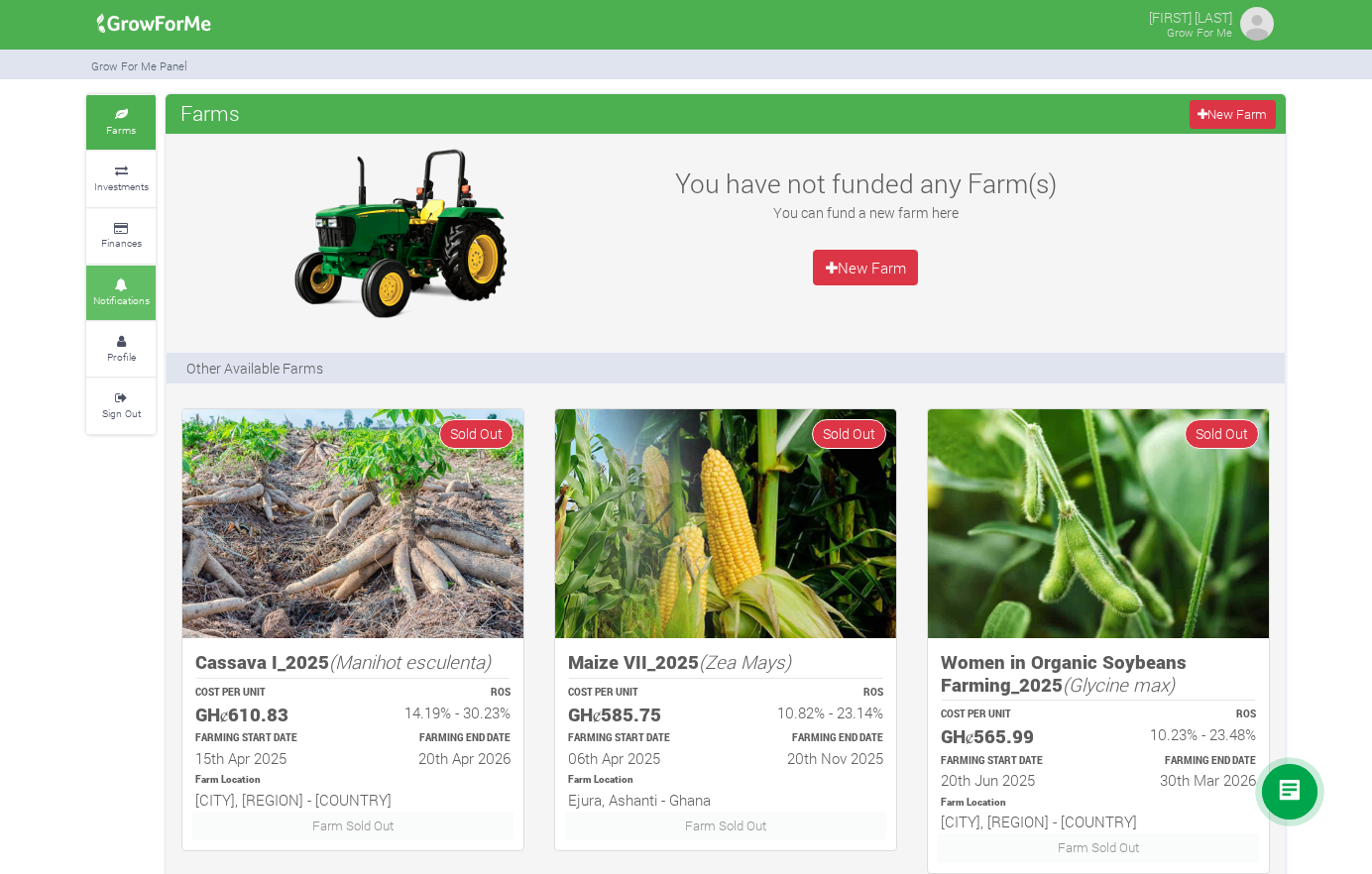 click at bounding box center (121, 285) 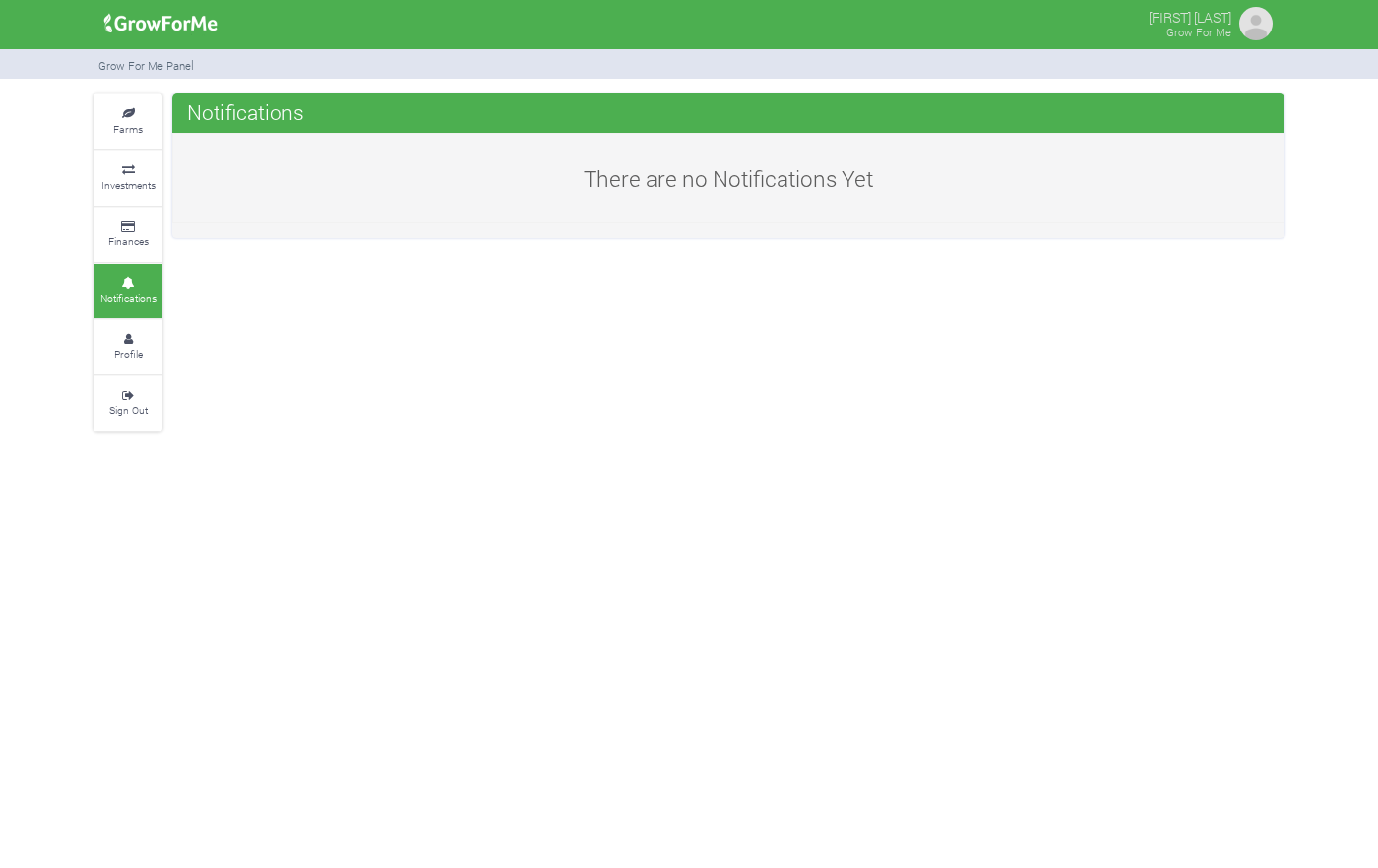 scroll, scrollTop: 0, scrollLeft: 0, axis: both 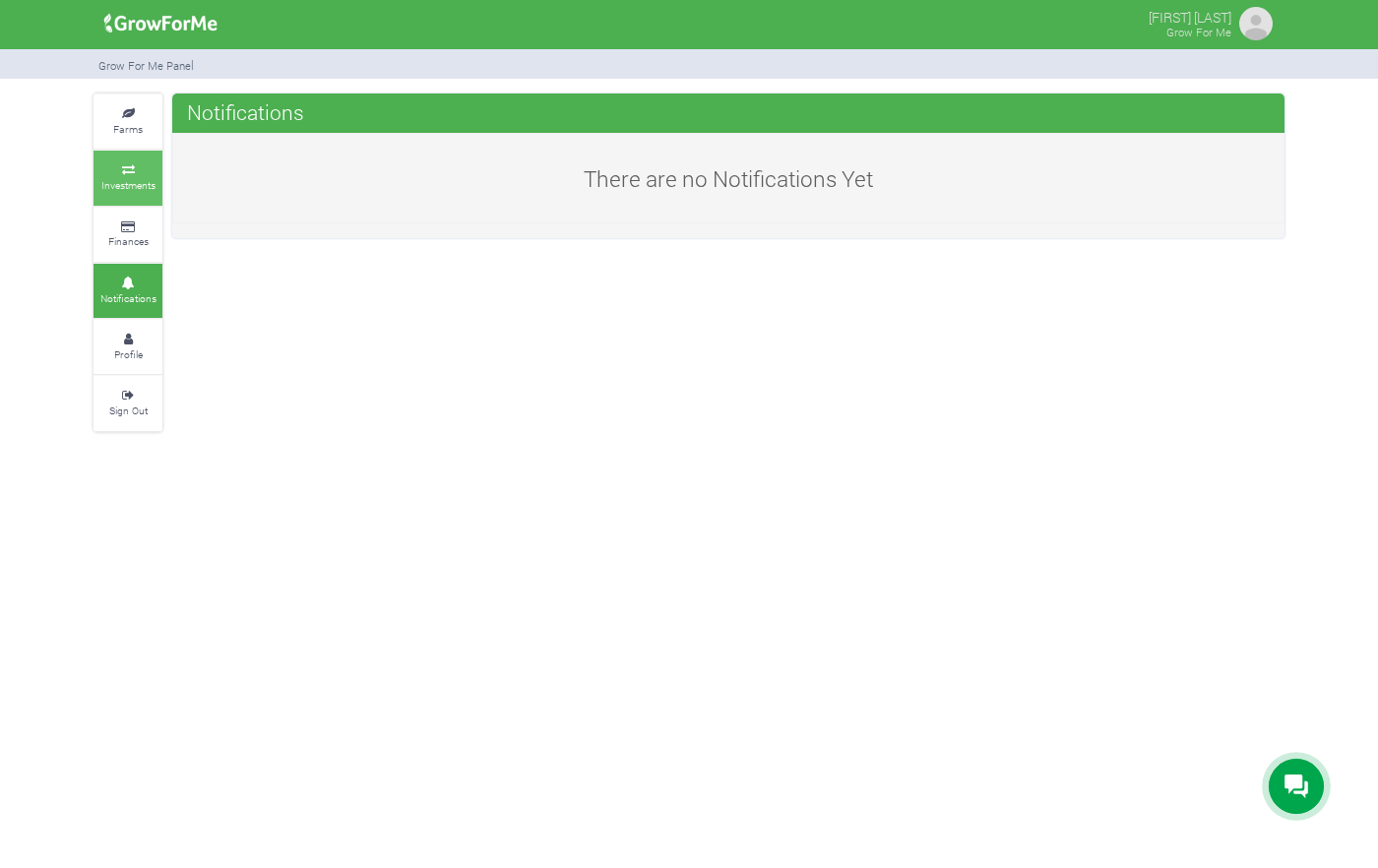 click at bounding box center [128, 170] 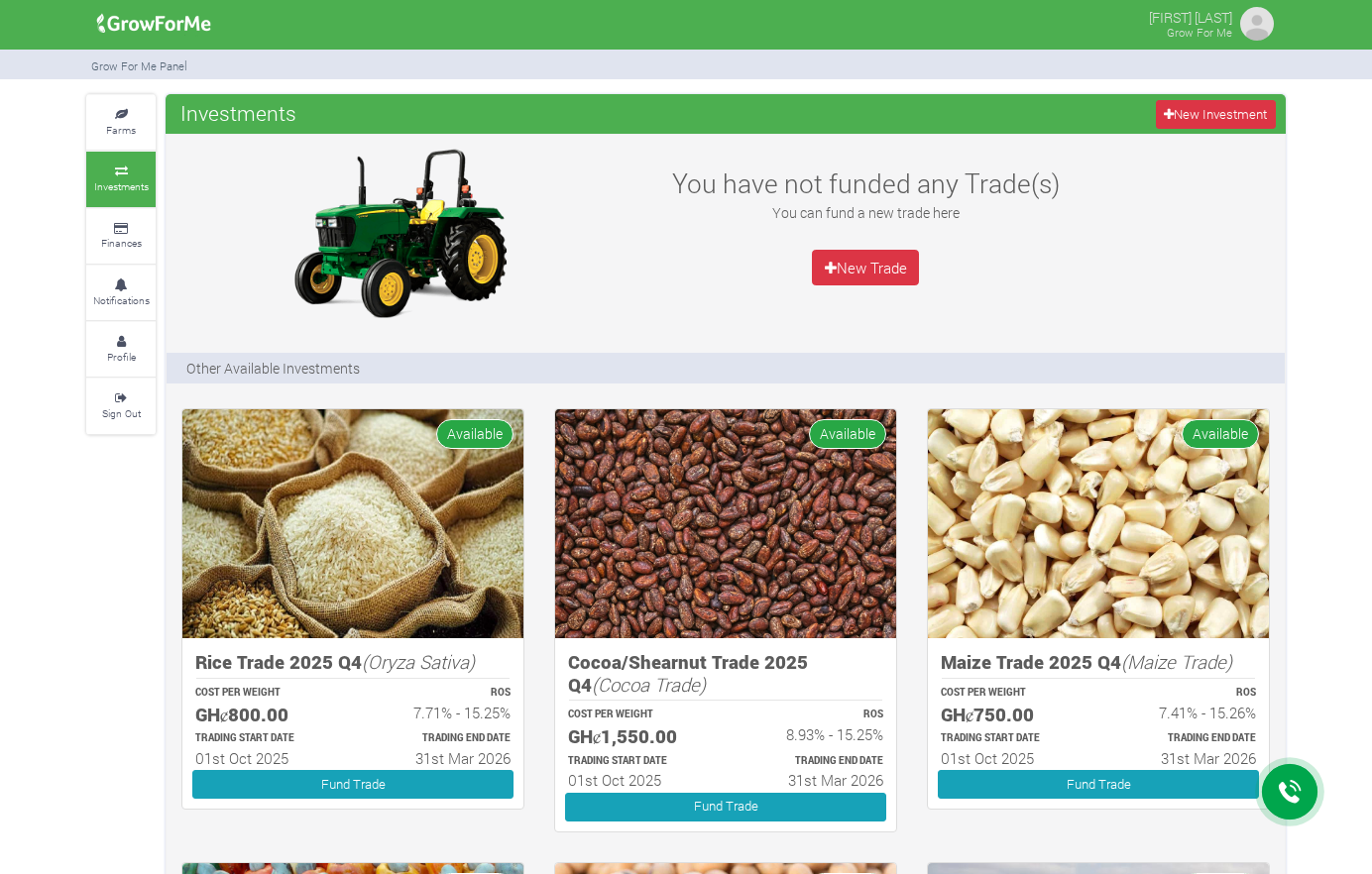 scroll, scrollTop: 0, scrollLeft: 0, axis: both 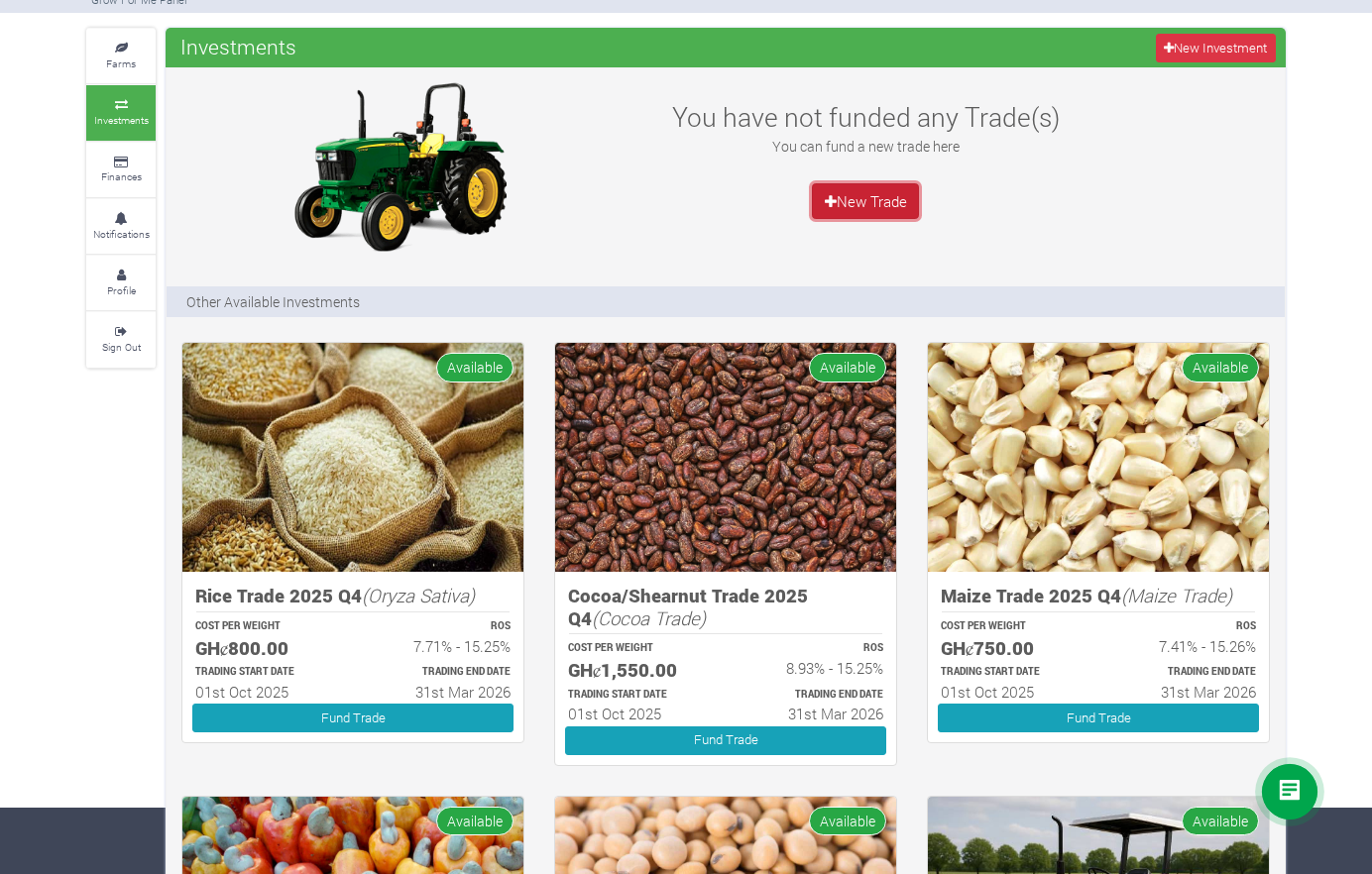 click on "New Trade" at bounding box center [865, 201] 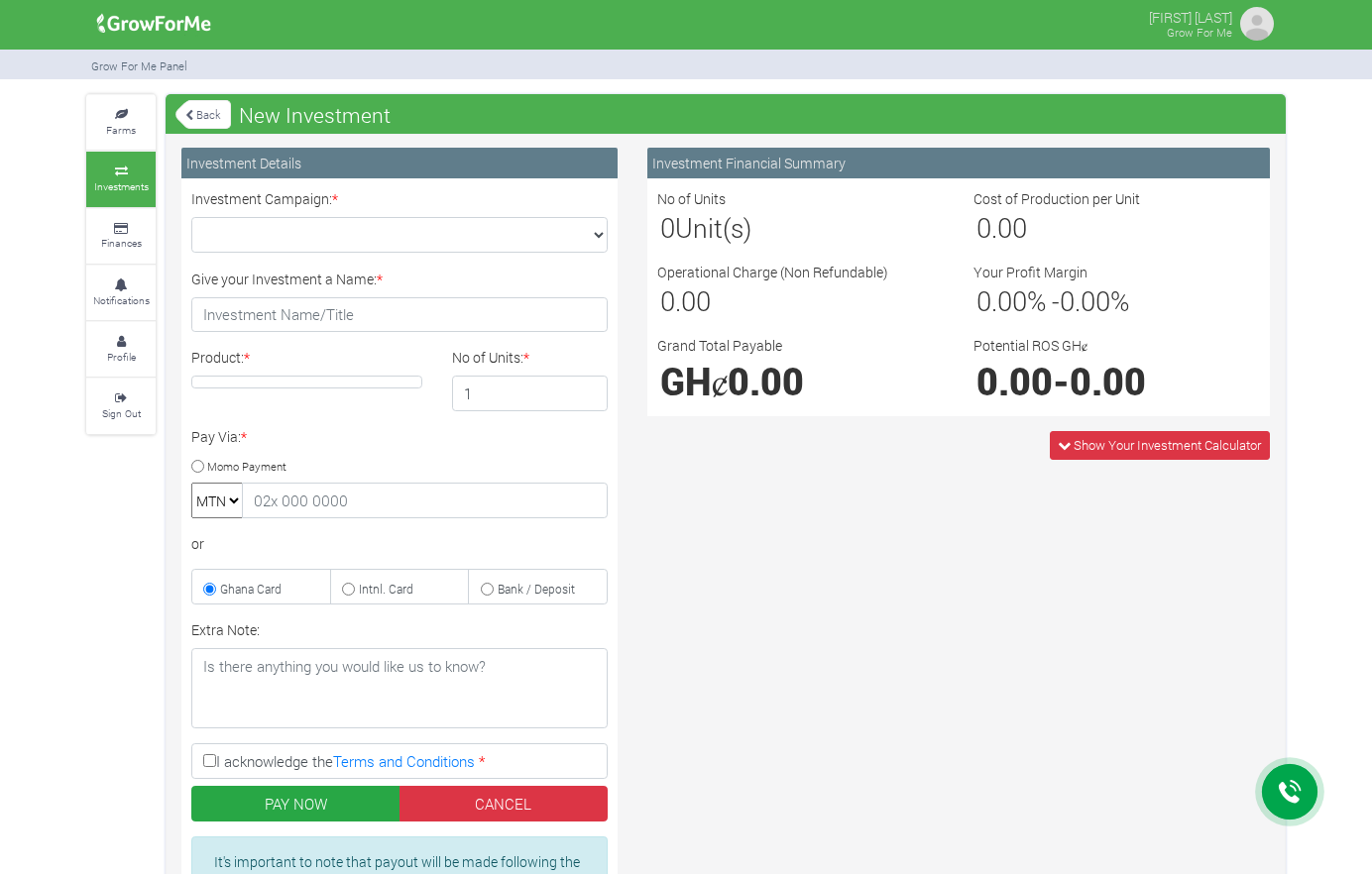 scroll, scrollTop: 0, scrollLeft: 0, axis: both 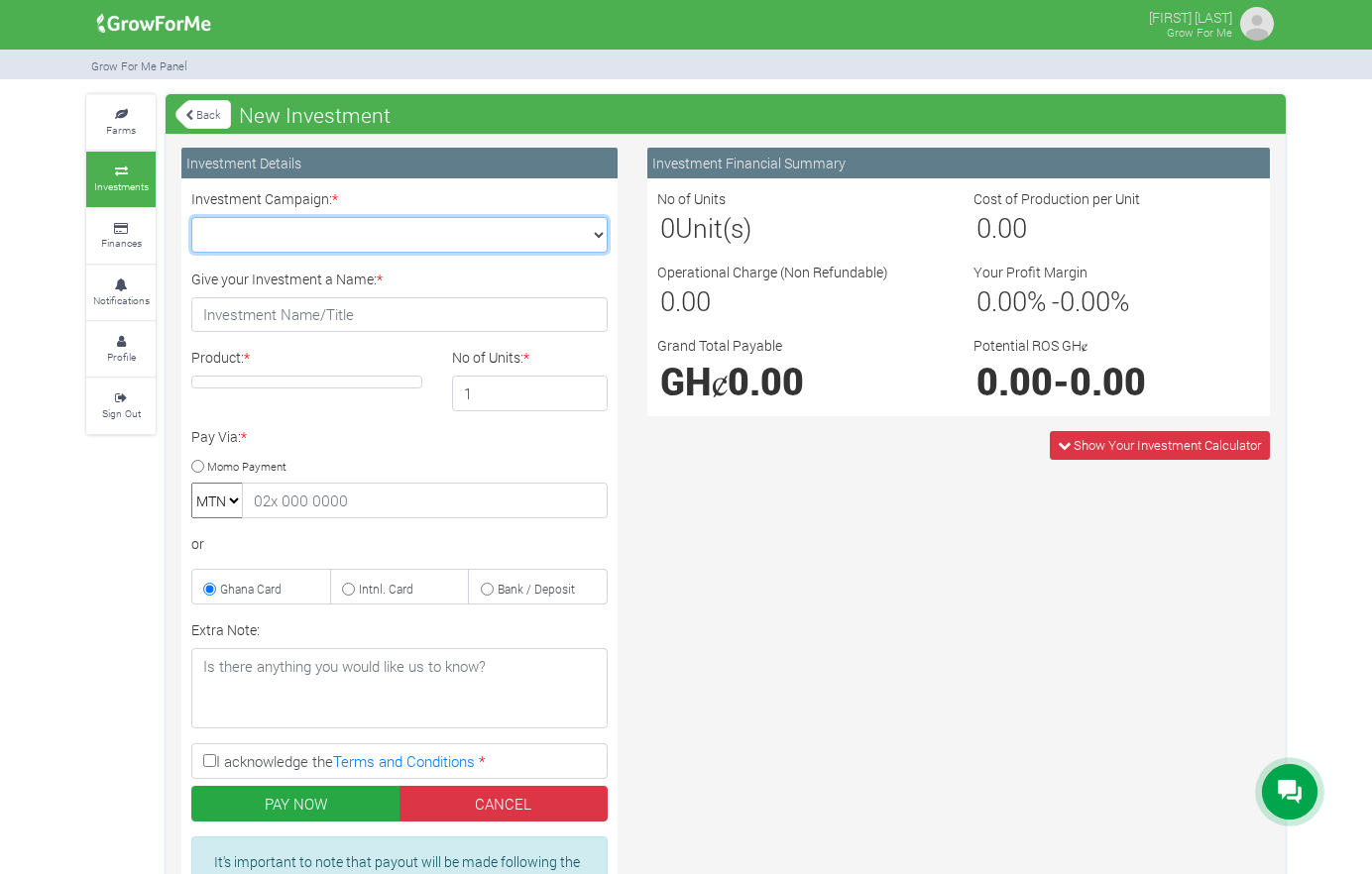 click on "Maize Trade 2025 Q4 (Maize Trade :: 01st Oct 2025 - 31st Mar 2026)
Cashew Trade 2025 Q4 (Cashew Trade :: 01st Oct 2025 - 31st Mar 2026)
Machinery Fund (10 Yrs) (Machinery :: 01st Jun 2025 - 01st Jun 2035)
Soybean Trade 2025 Q4 (Soybean Trade :: 01st Oct 2025 - 31st Mar 2026)" at bounding box center (400, 235) 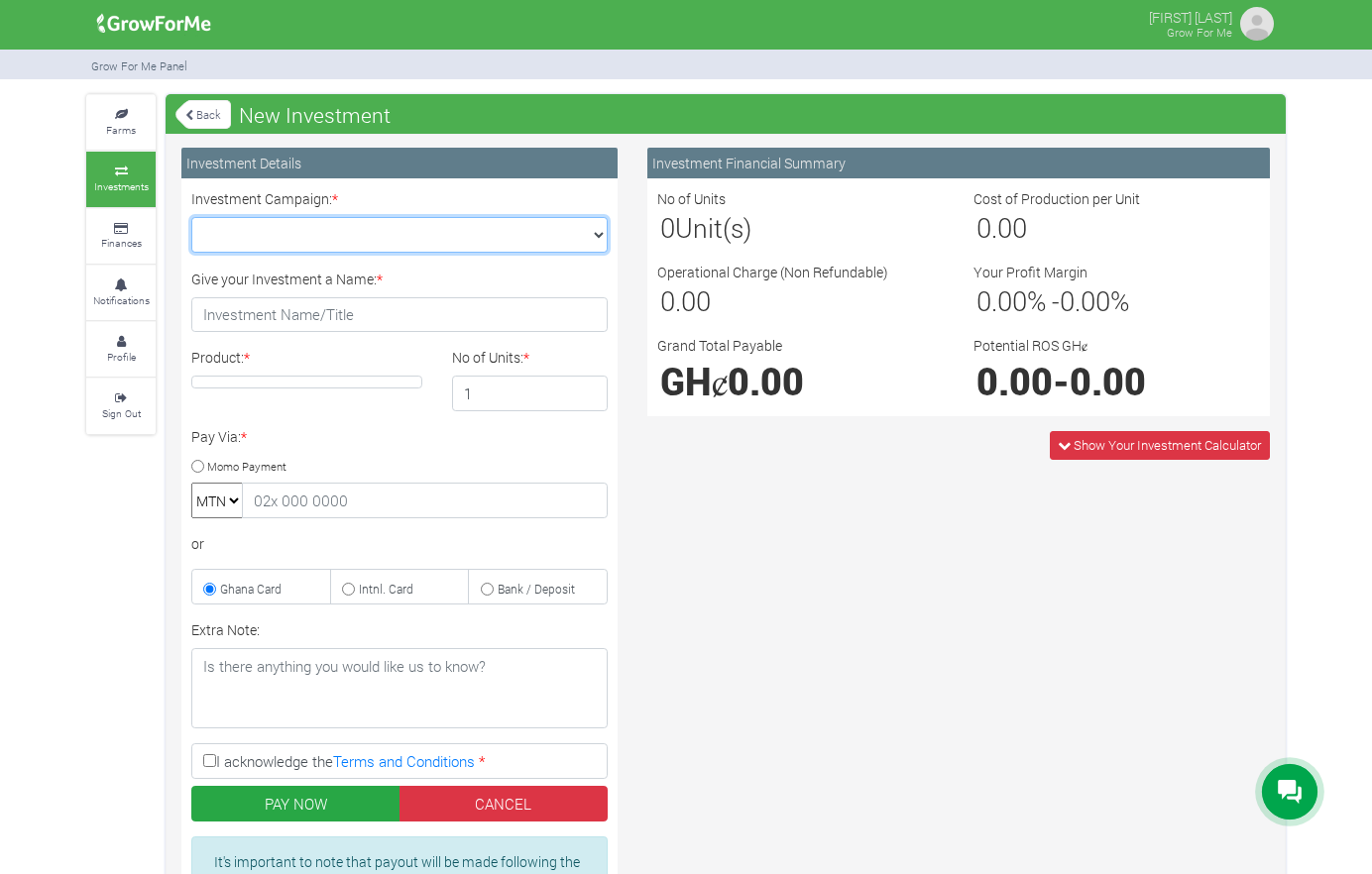 select on "46" 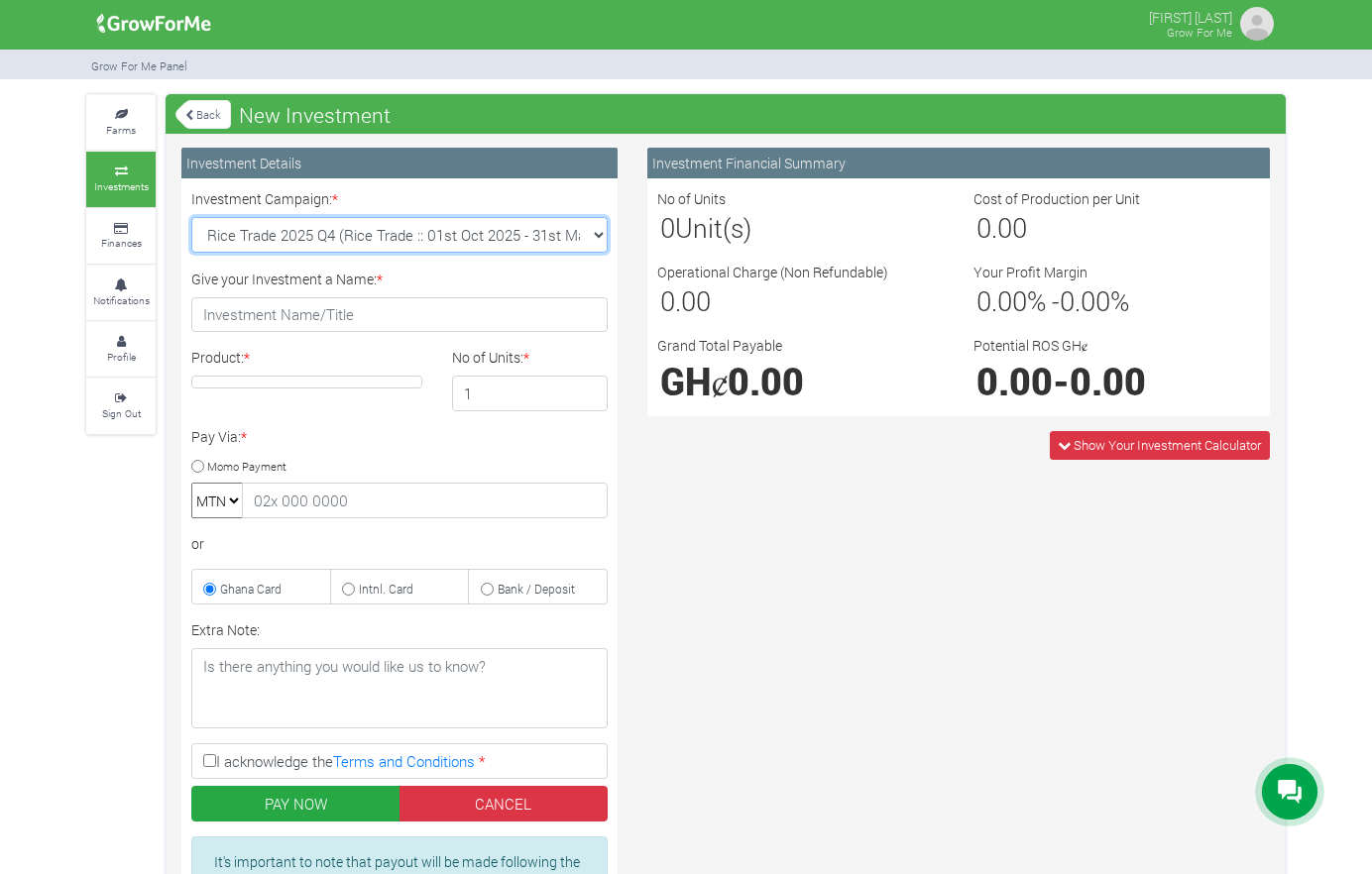 click on "Maize Trade 2025 Q4 (Maize Trade :: 01st Oct 2025 - 31st Mar 2026)
Cashew Trade 2025 Q4 (Cashew Trade :: 01st Oct 2025 - 31st Mar 2026)
Machinery Fund (10 Yrs) (Machinery :: 01st Jun 2025 - 01st Jun 2035)
Soybean Trade 2025 Q4 (Soybean Trade :: 01st Oct 2025 - 31st Mar 2026)" at bounding box center (400, 235) 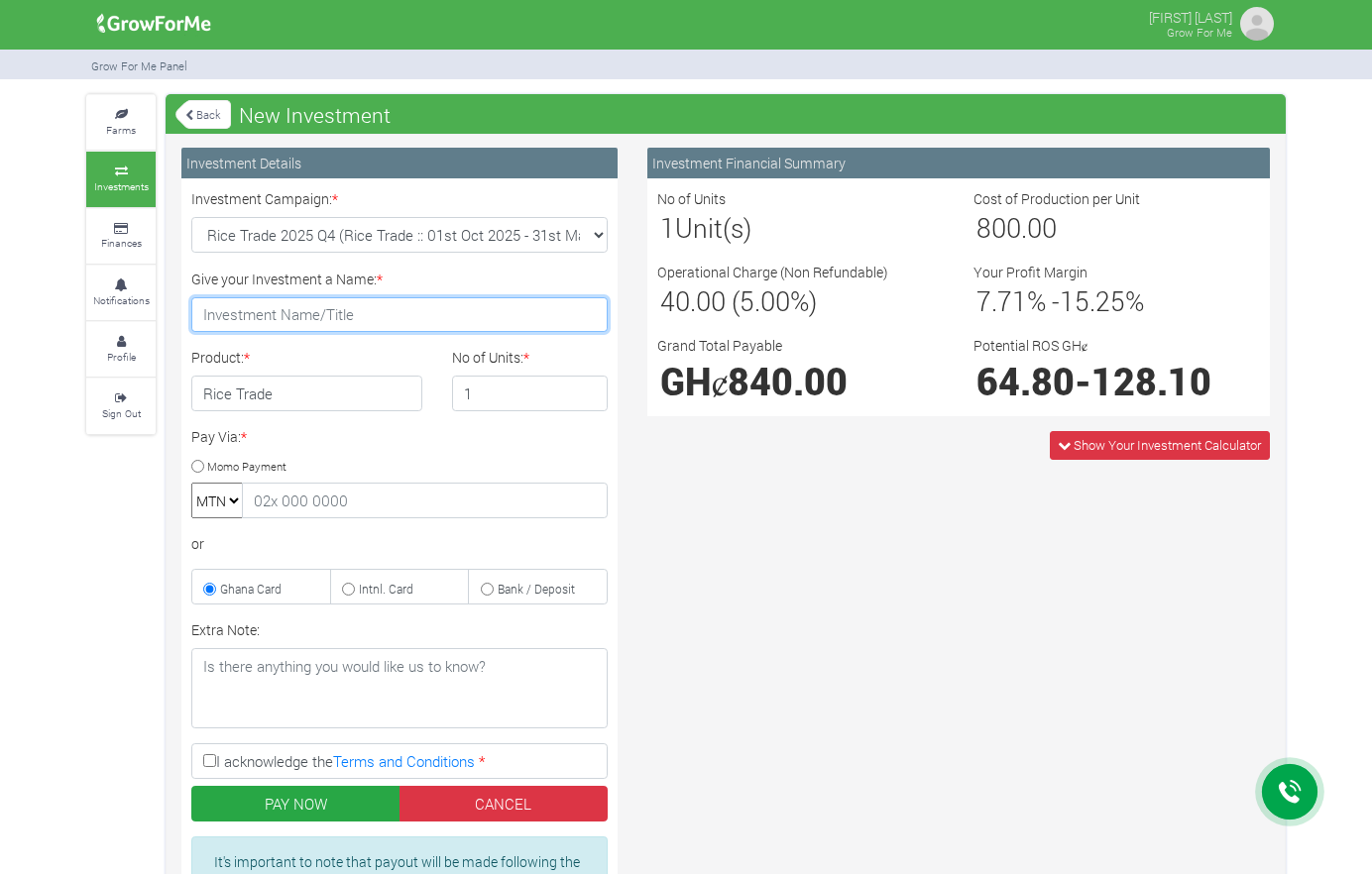 click on "Give your Investment a Name:  *" at bounding box center (400, 315) 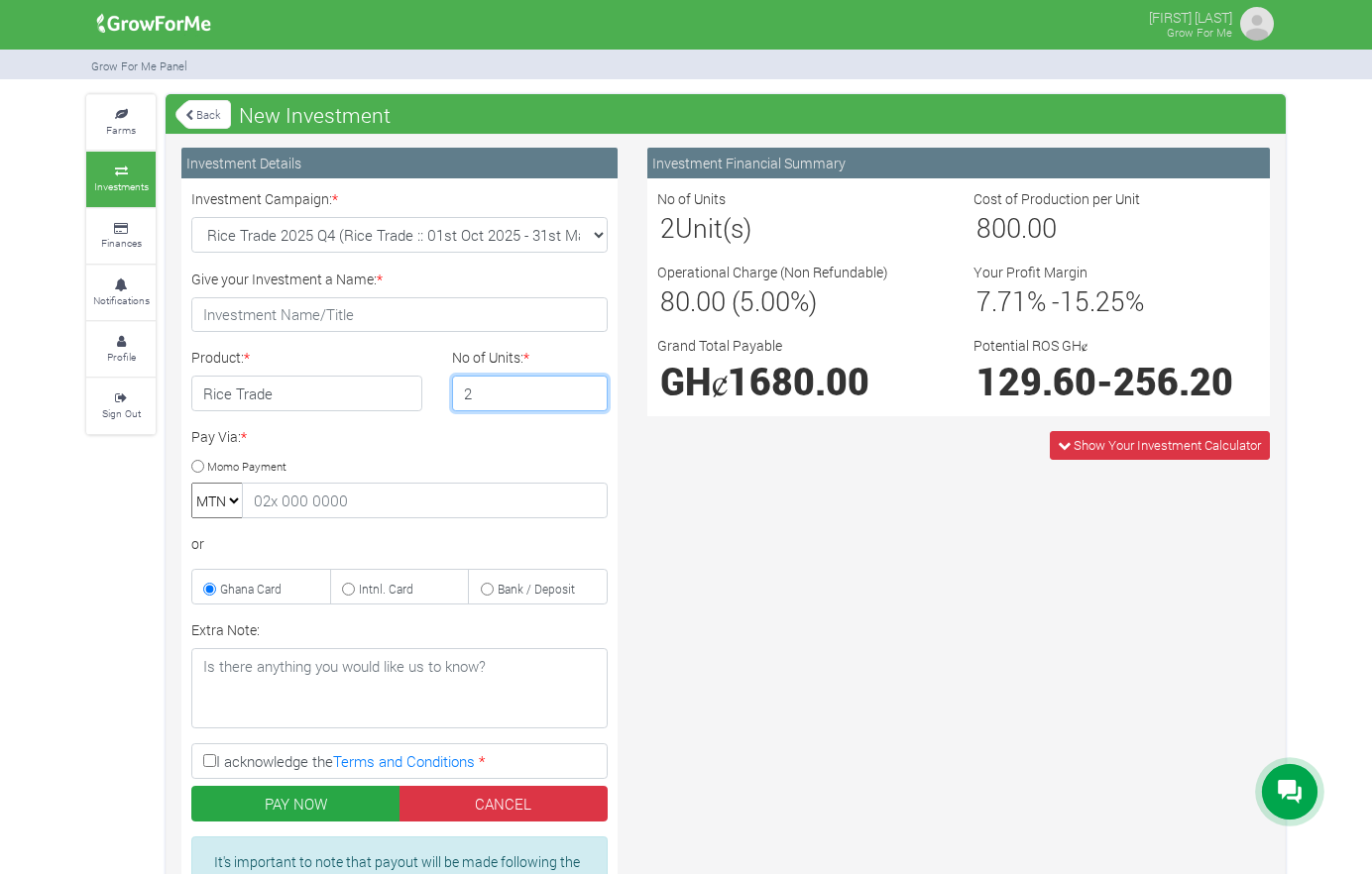 click on "2" at bounding box center [530, 393] 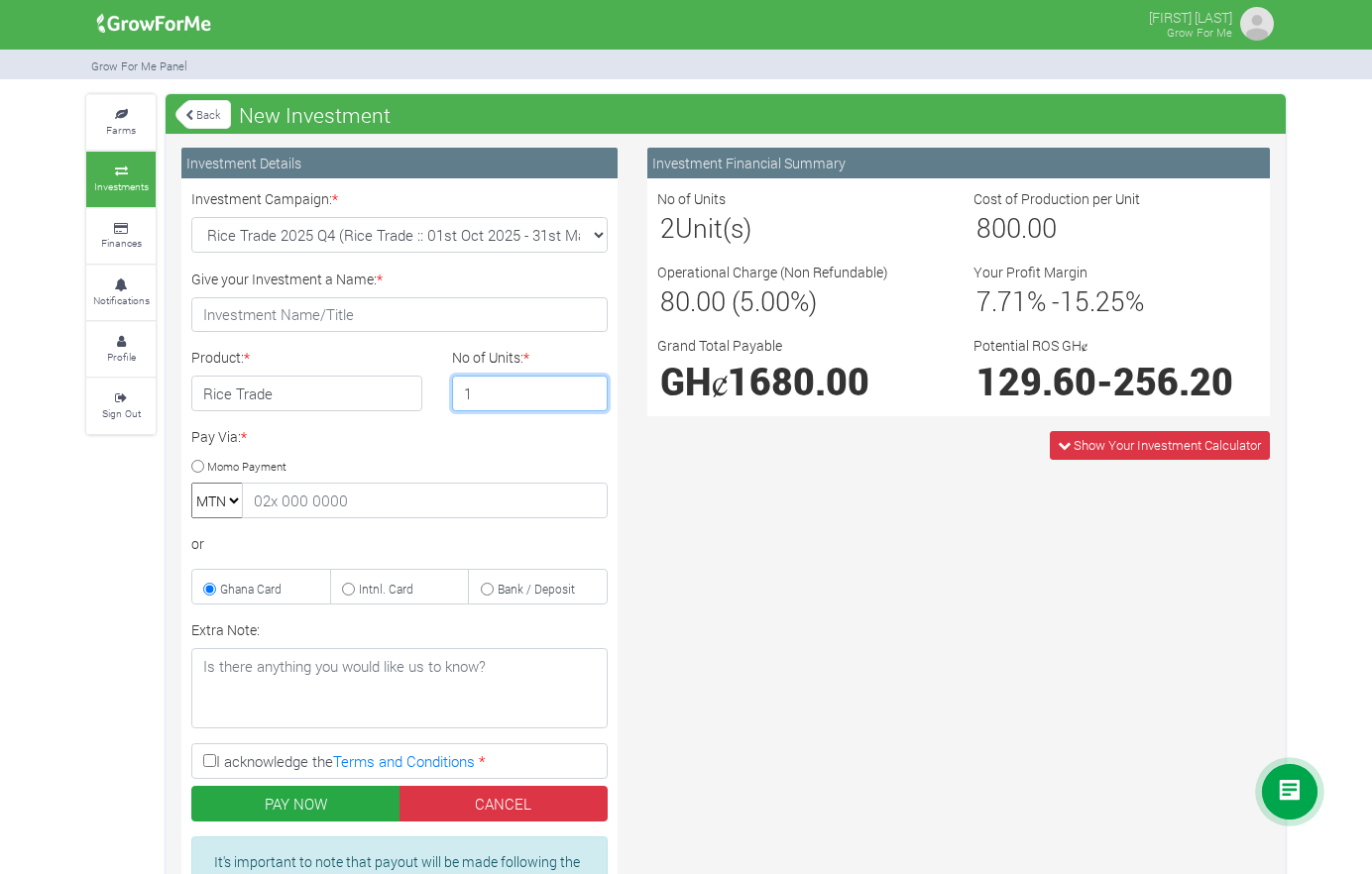 type on "1" 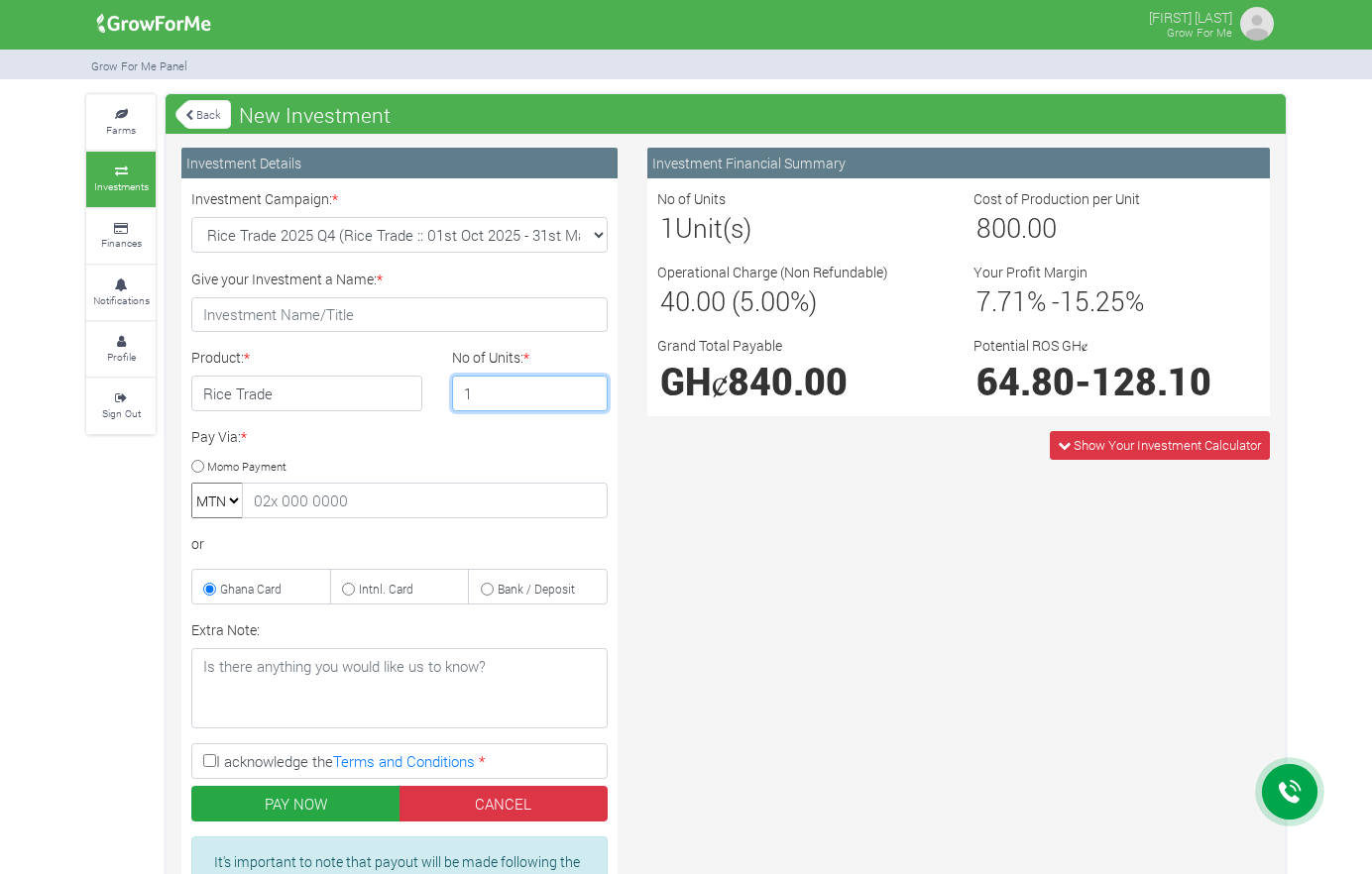 click on "1" at bounding box center [530, 393] 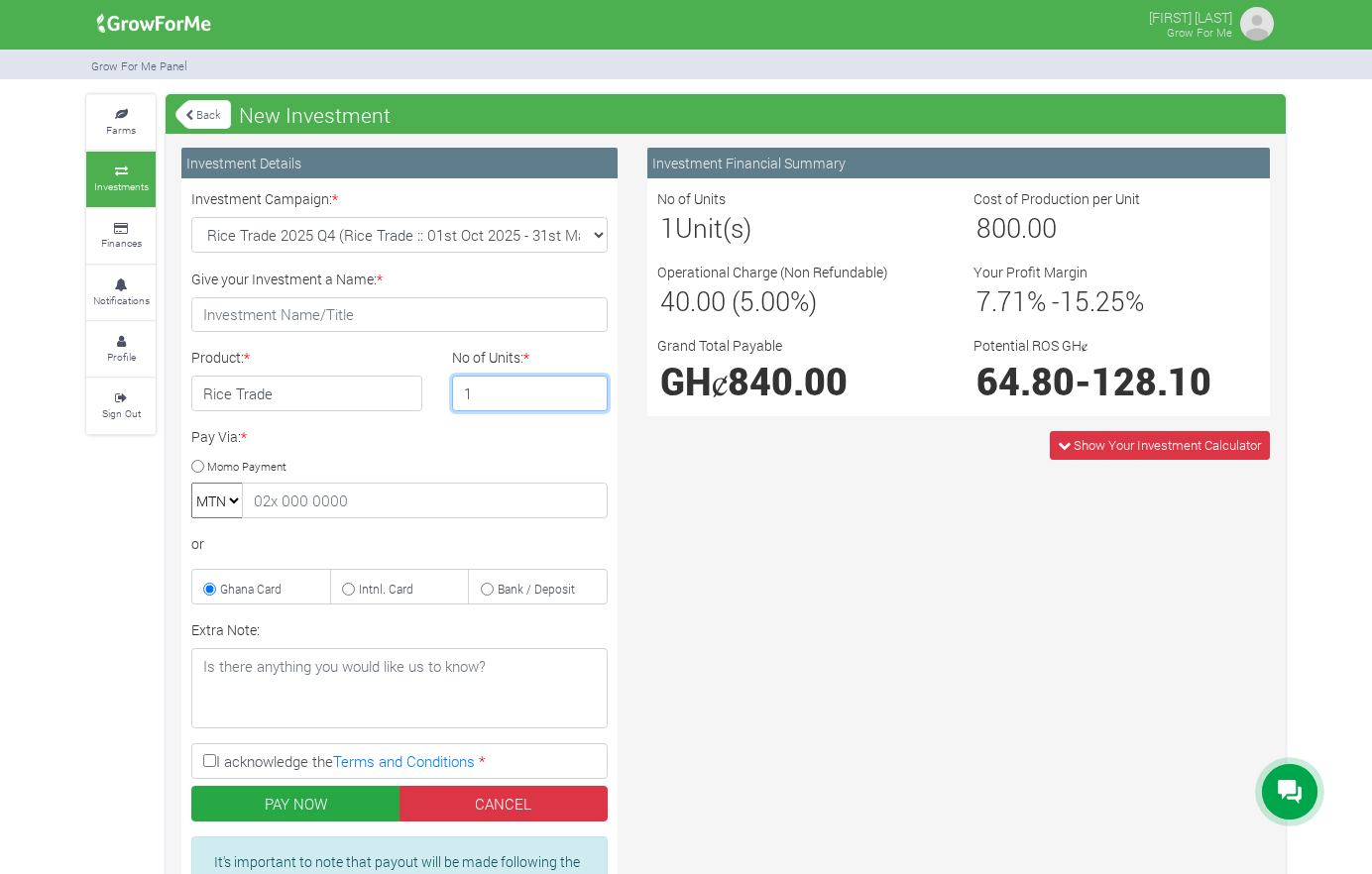 click on "1" at bounding box center (530, 393) 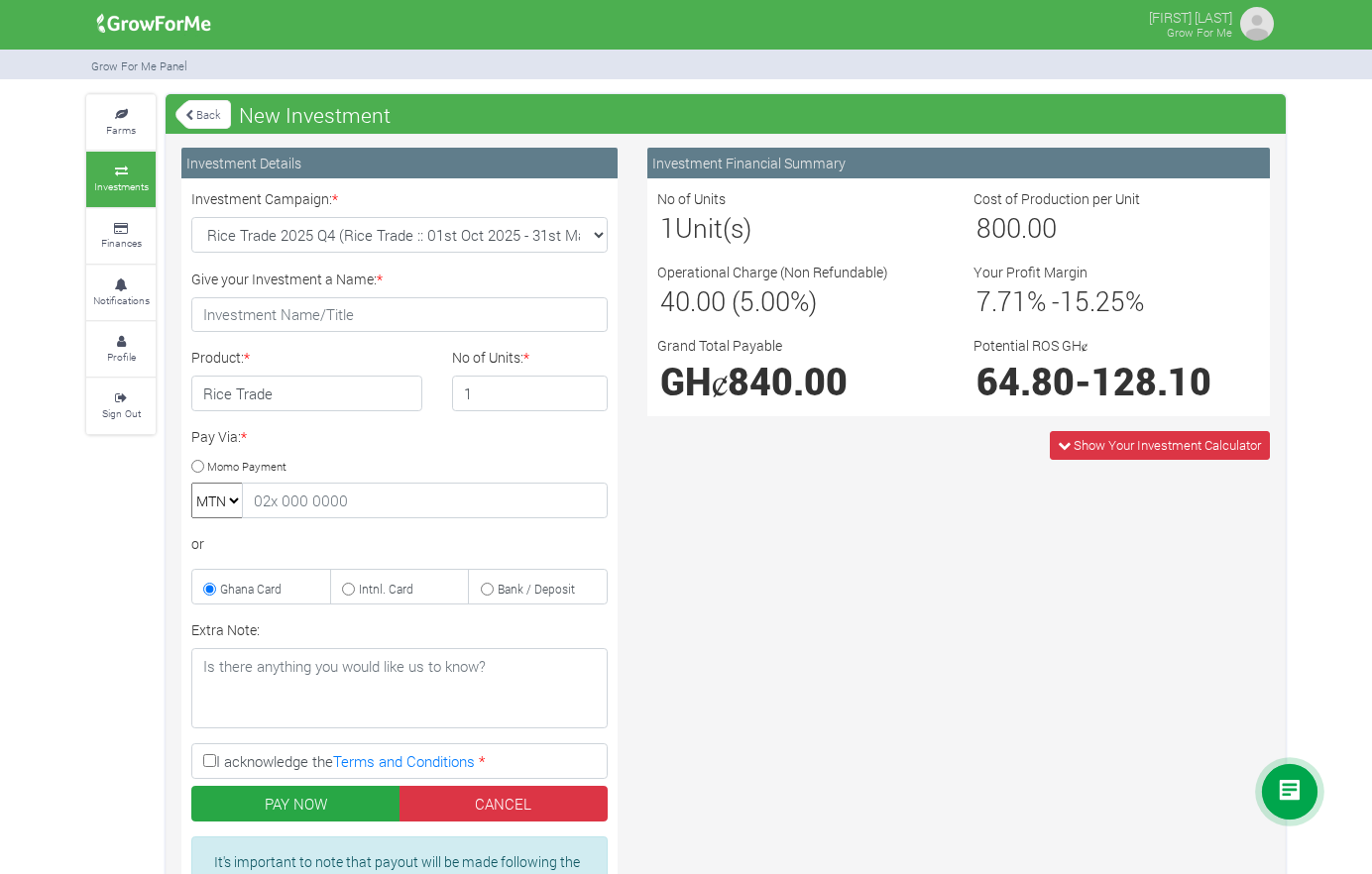 click on "Momo Payment" at bounding box center [247, 465] 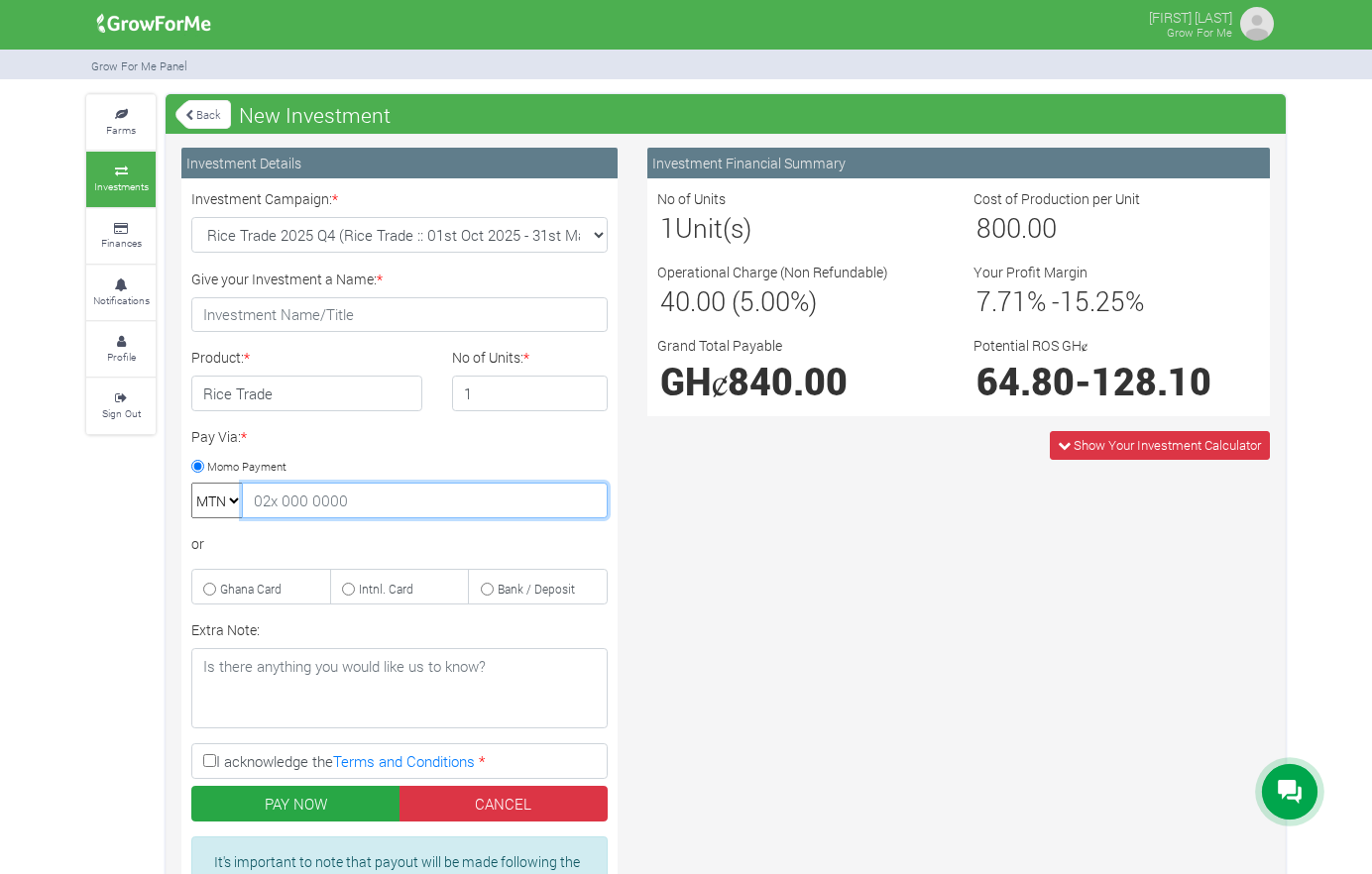 click at bounding box center [424, 500] 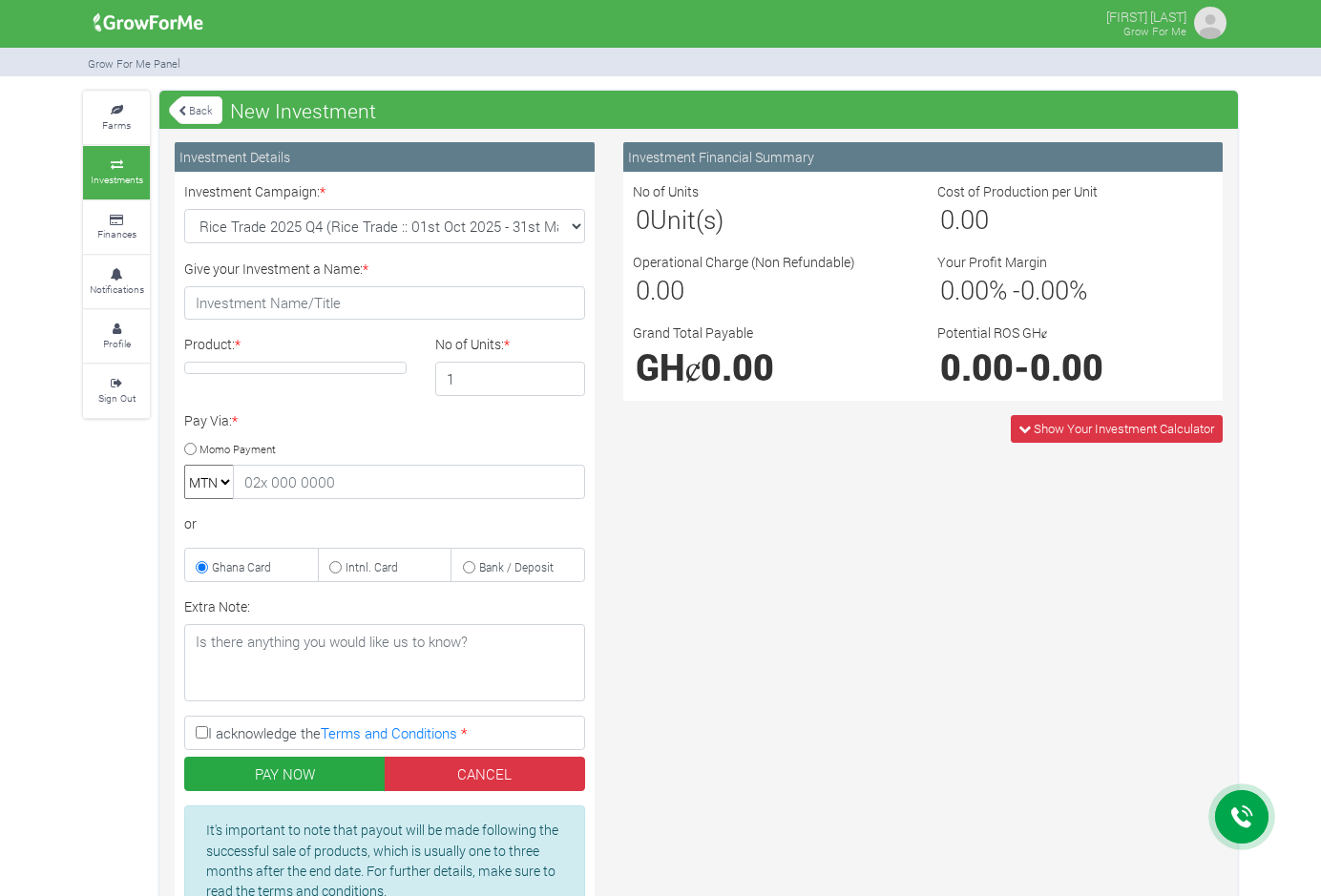 scroll, scrollTop: 0, scrollLeft: 0, axis: both 